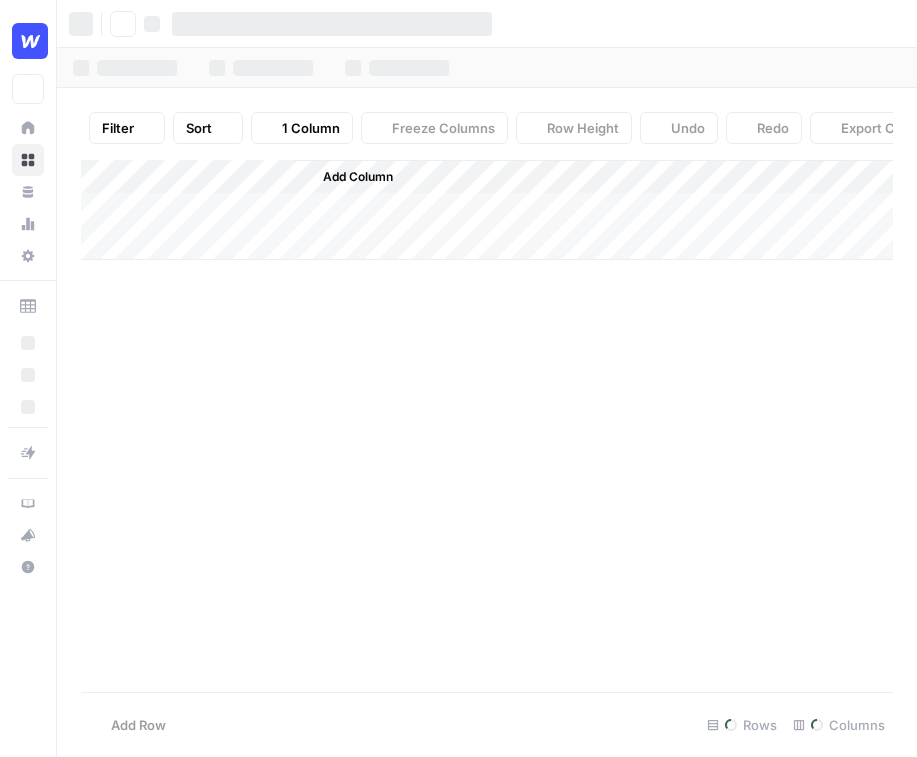 scroll, scrollTop: 0, scrollLeft: 0, axis: both 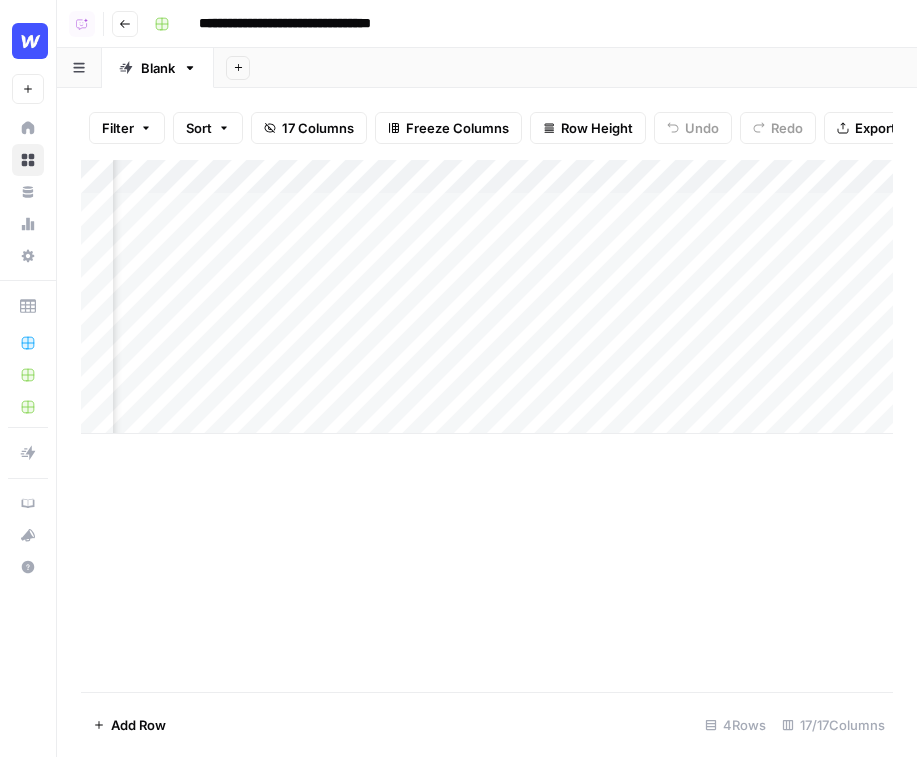 click on "Add Column" at bounding box center (487, 297) 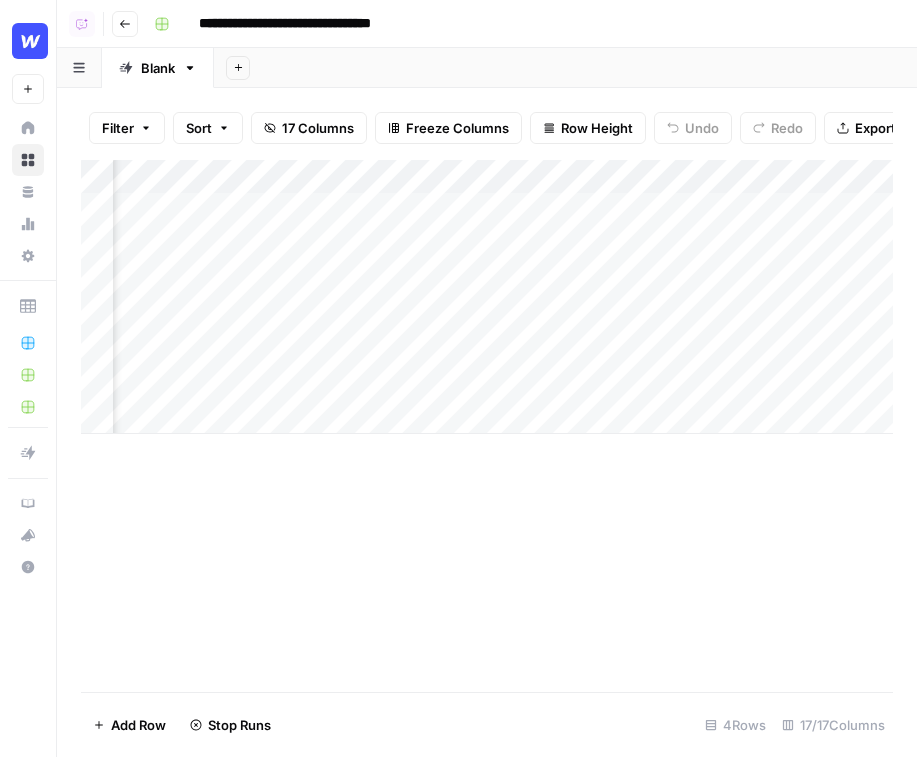 scroll, scrollTop: 0, scrollLeft: 2646, axis: horizontal 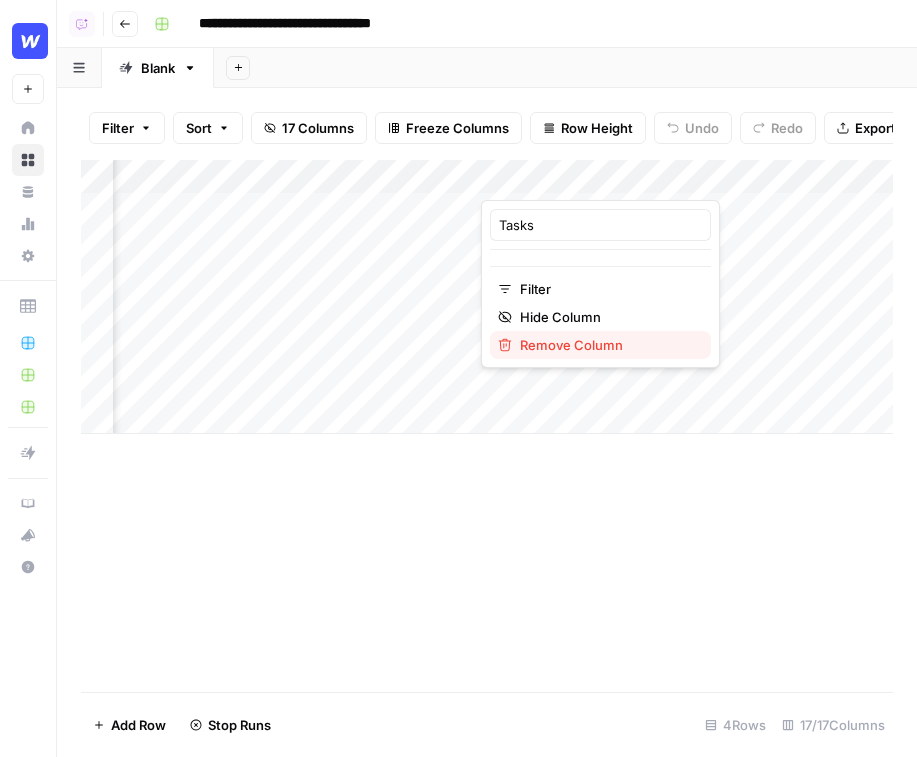 click on "Remove Column" at bounding box center [607, 345] 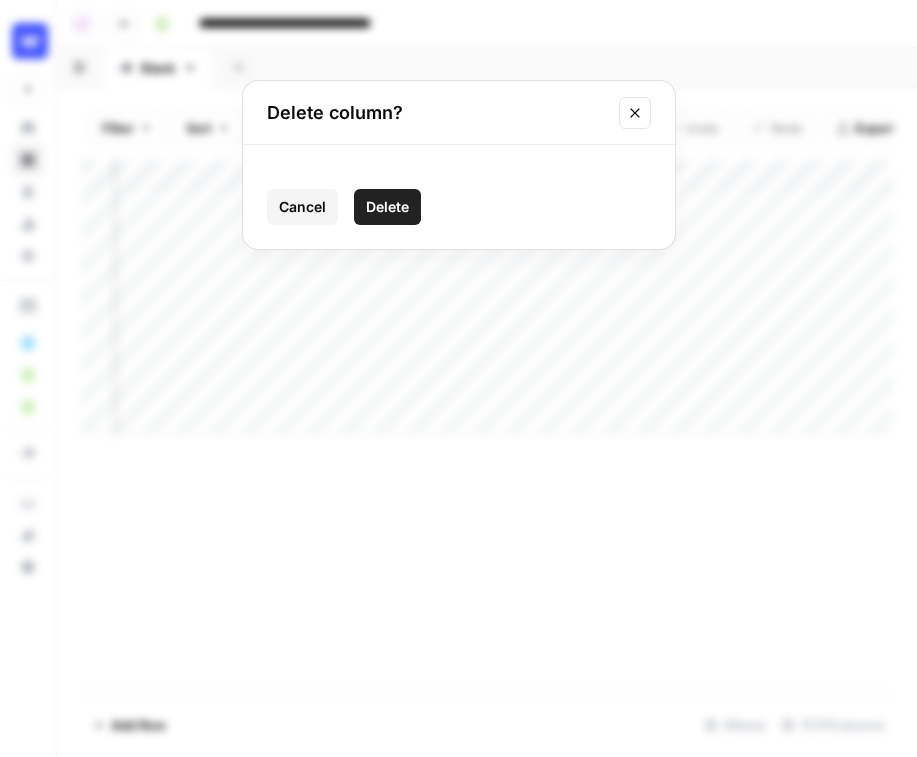 click on "Delete" at bounding box center (387, 207) 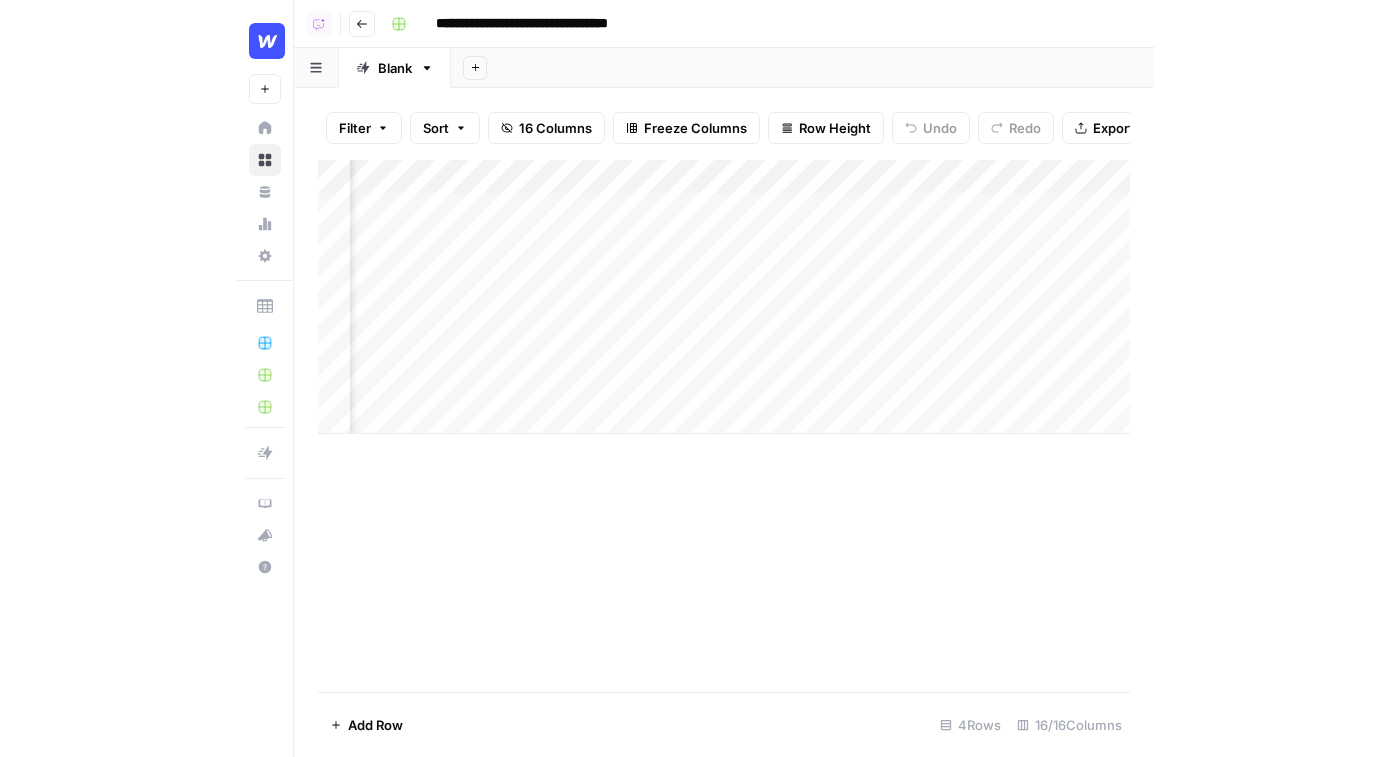 scroll, scrollTop: 0, scrollLeft: 0, axis: both 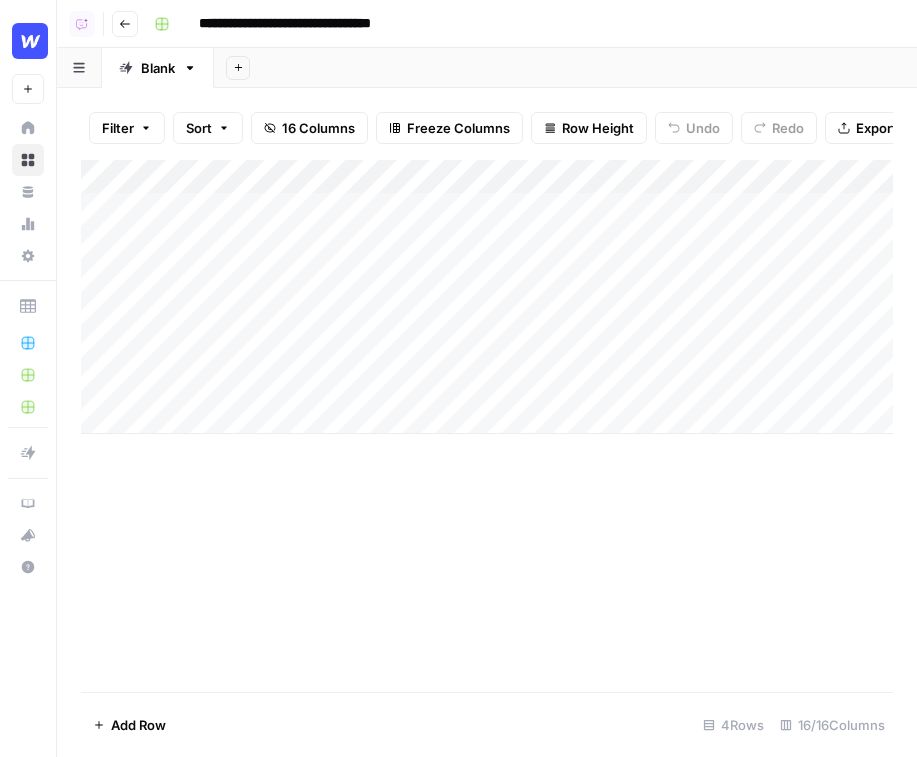click 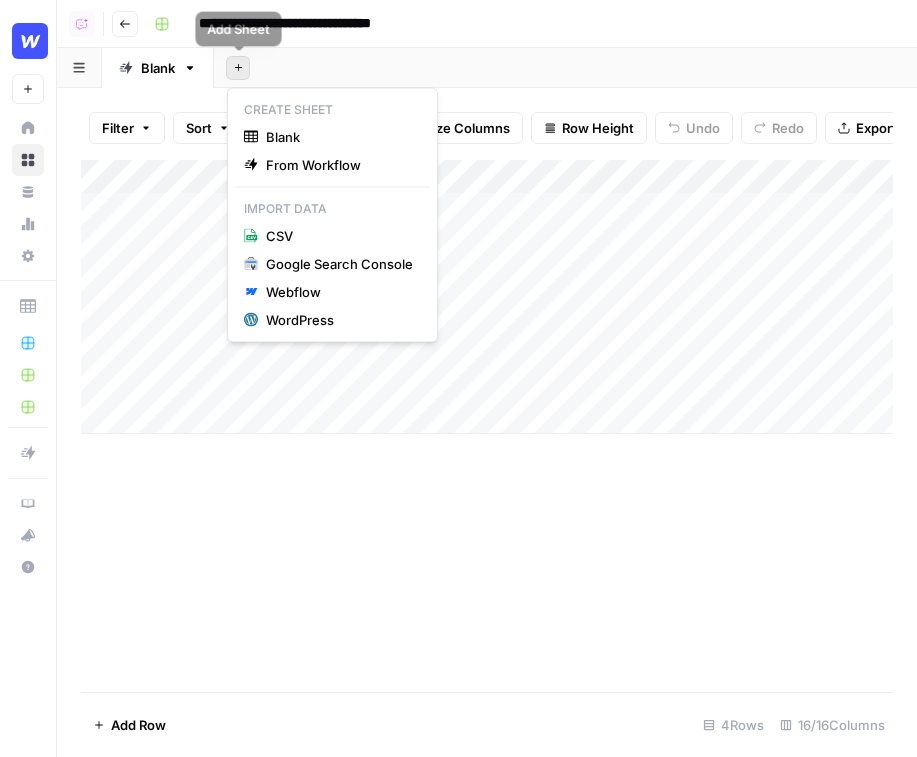 click 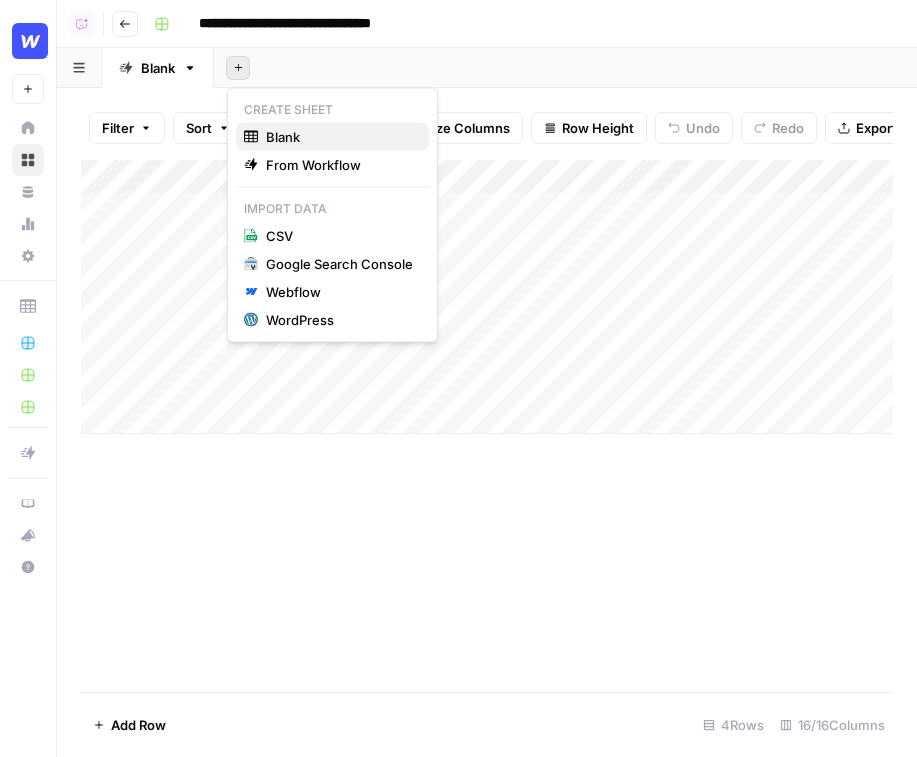 click on "Blank" at bounding box center [339, 137] 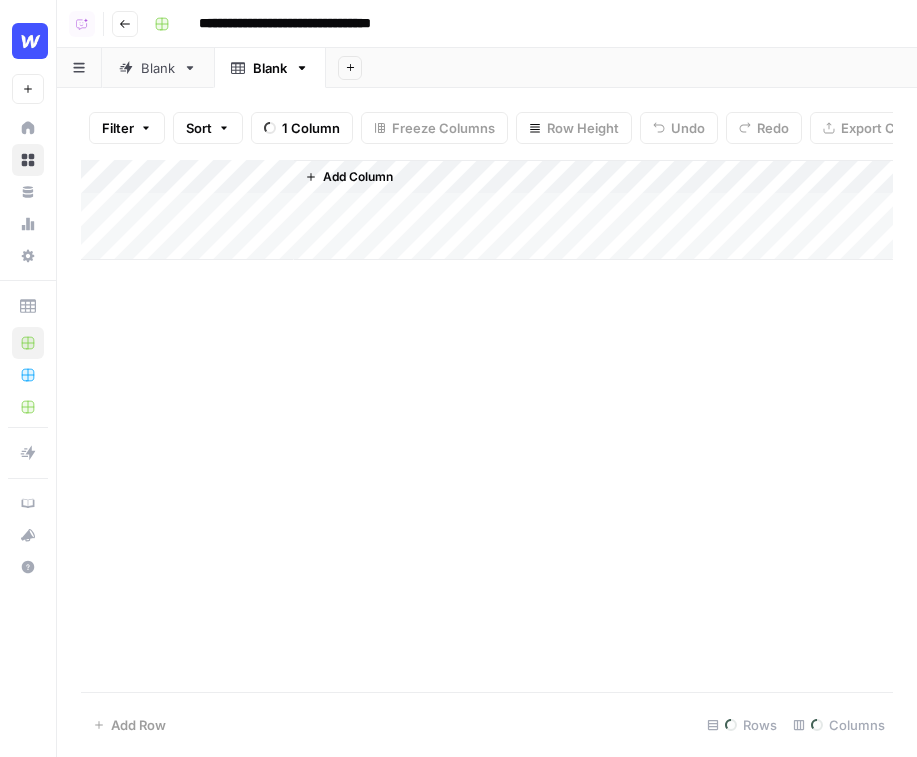 click on "Blank" at bounding box center (158, 68) 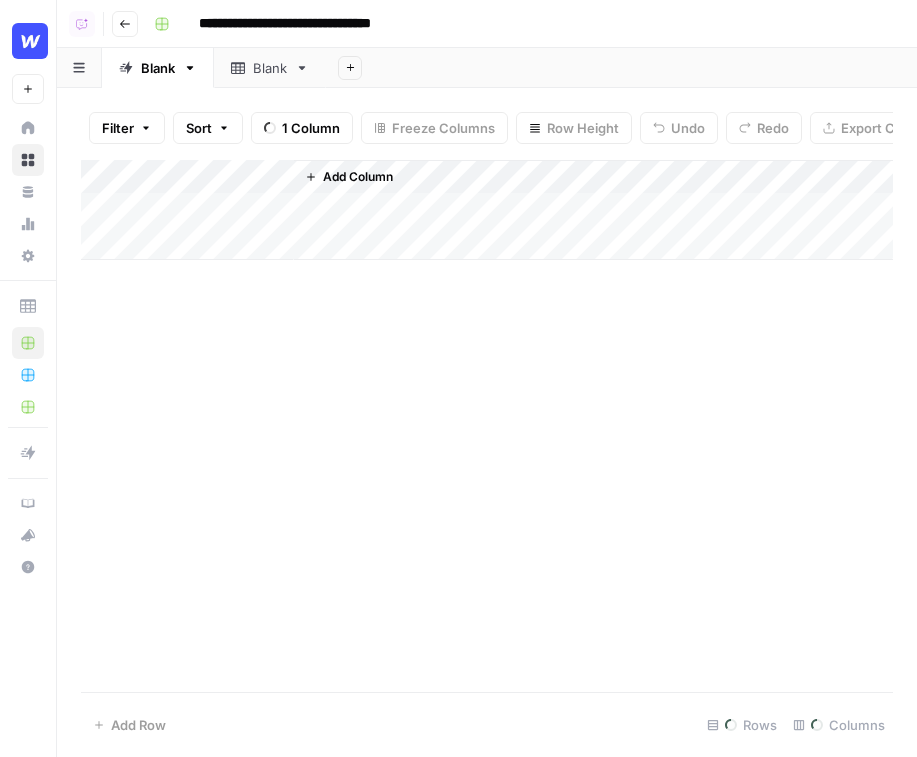 click on "Blank" at bounding box center (158, 68) 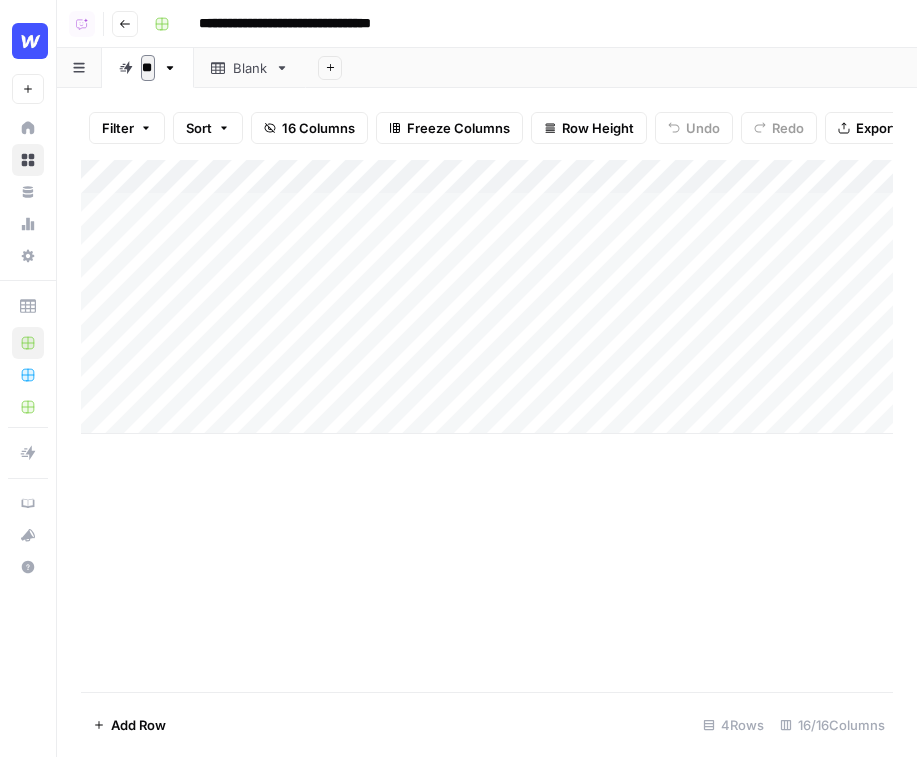 type on "*" 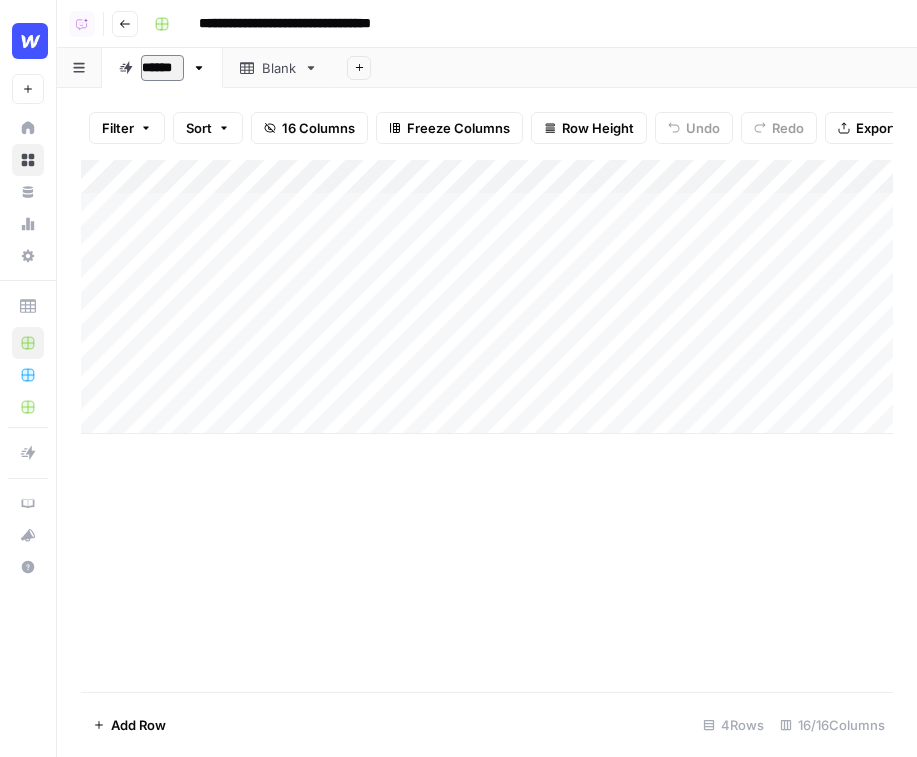 type on "*******" 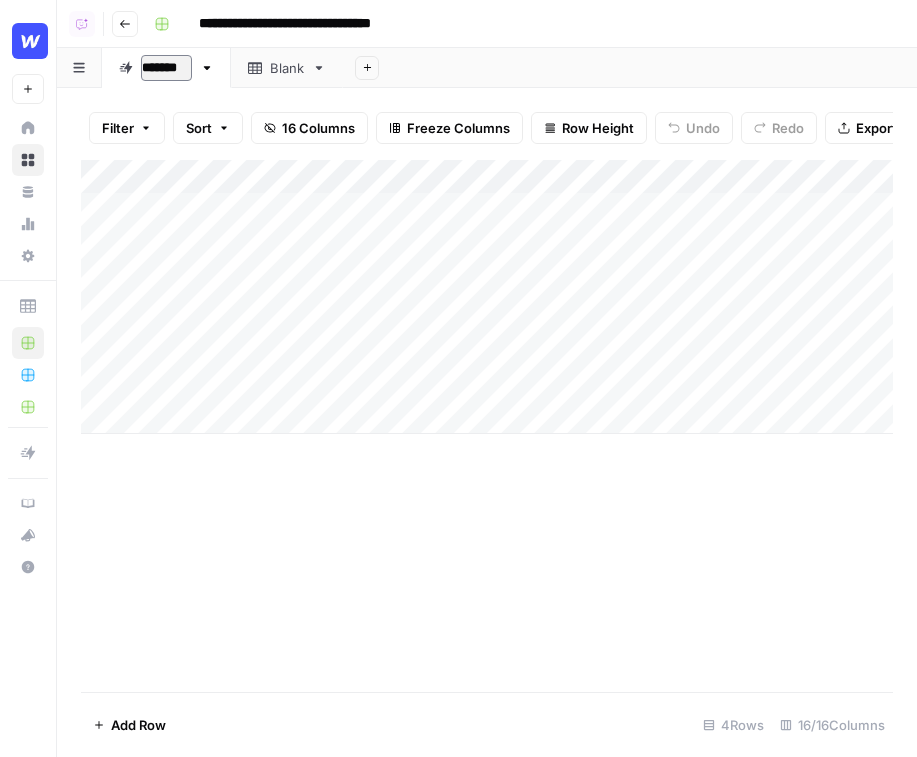 click on "Blank" at bounding box center [287, 68] 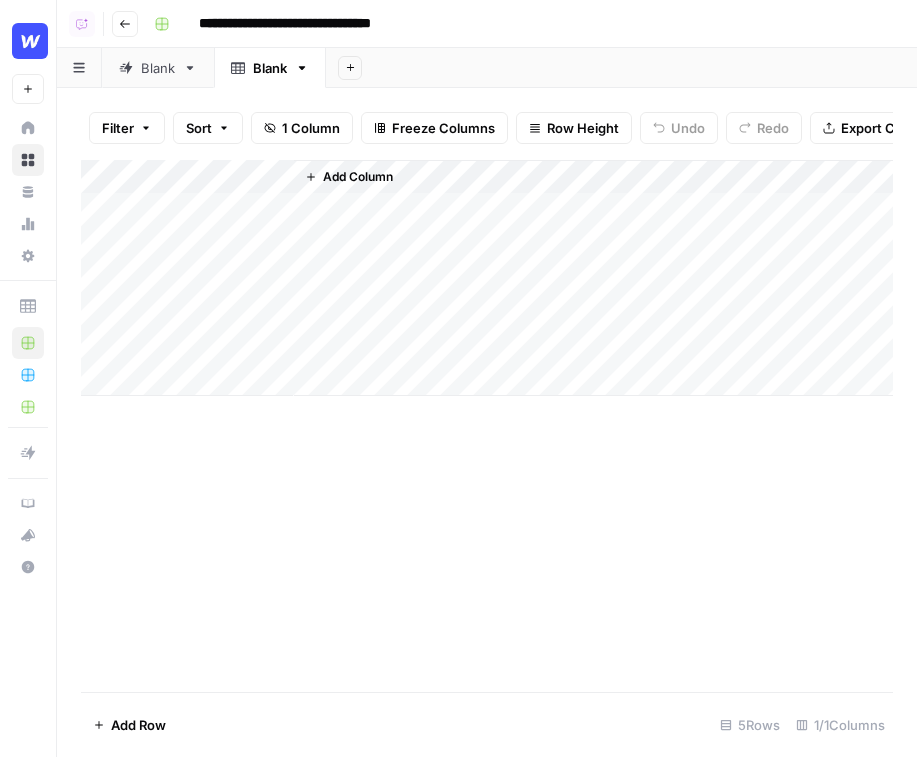 click on "Blank" at bounding box center [270, 68] 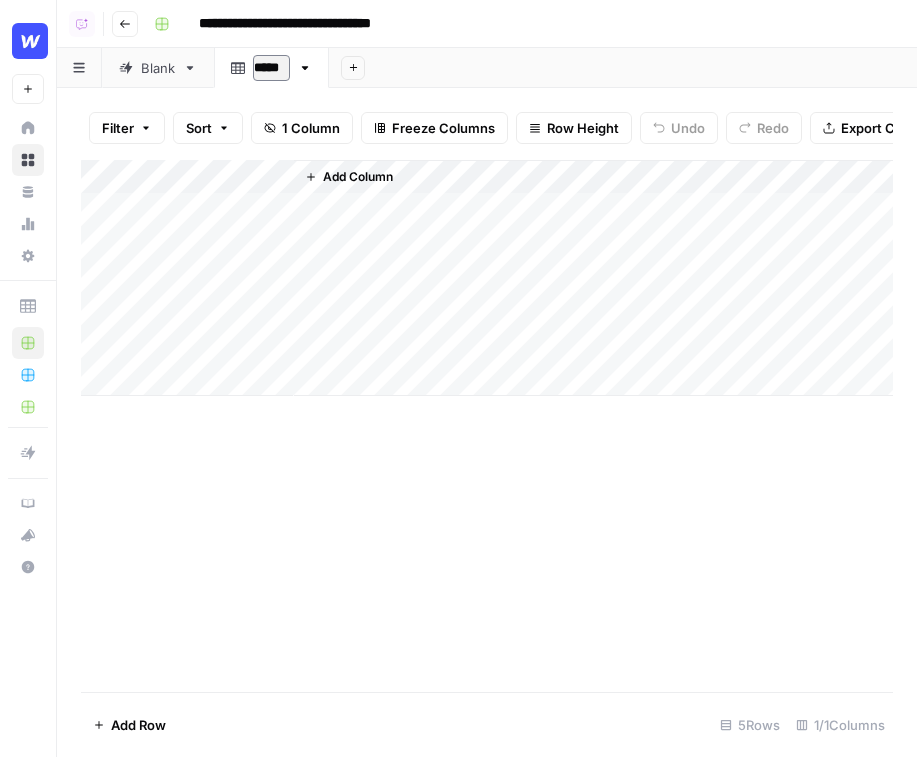 click on "*****" at bounding box center [271, 68] 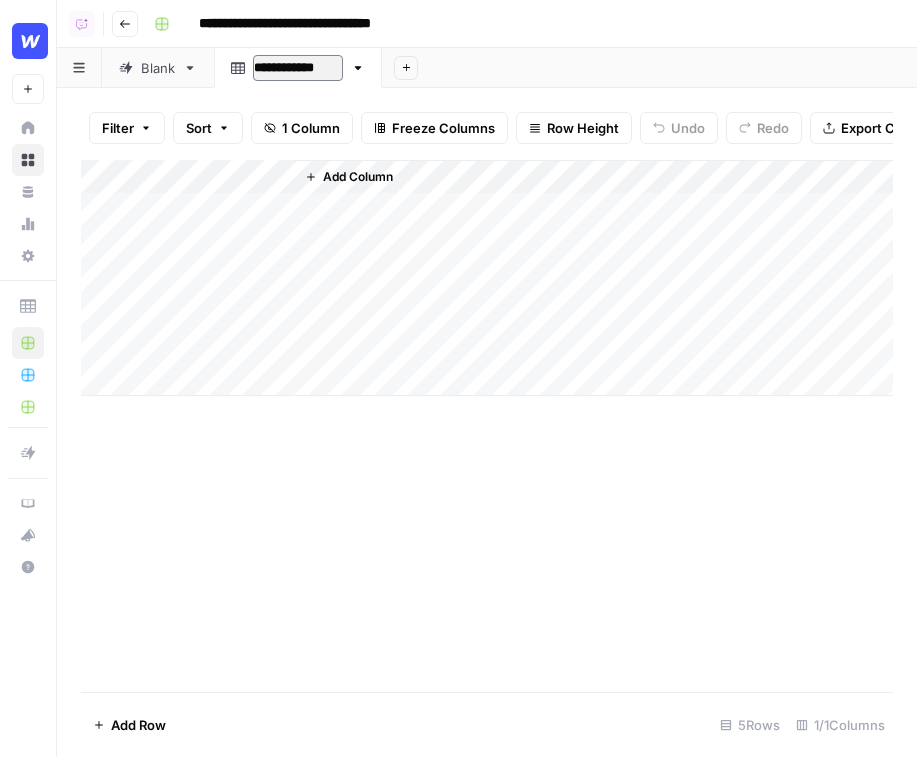 type on "**********" 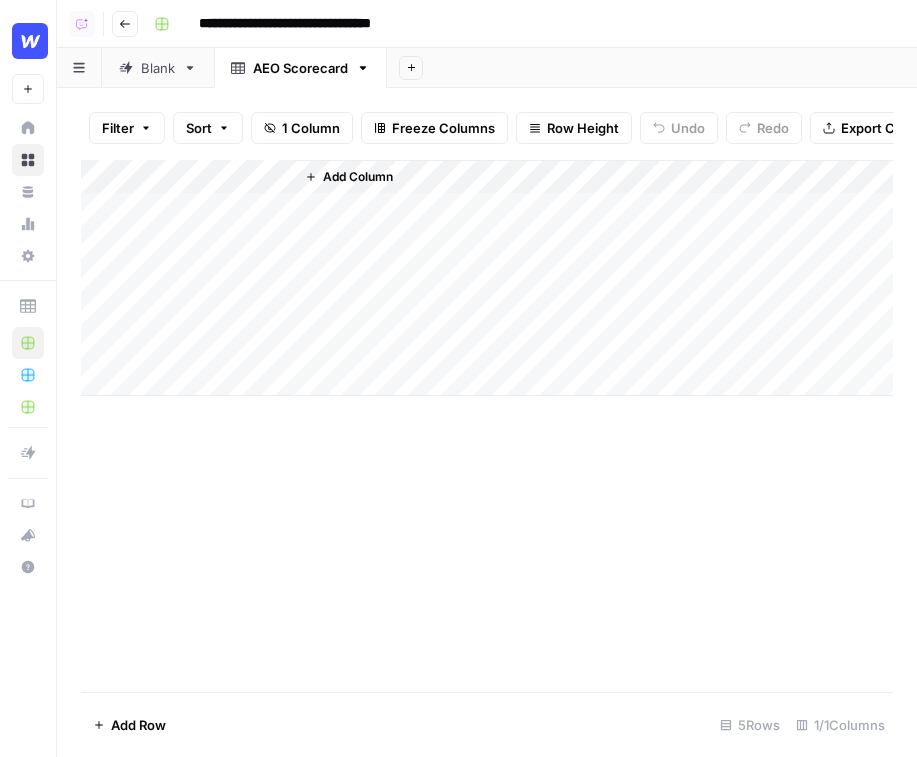 click on "Add Column" at bounding box center [487, 278] 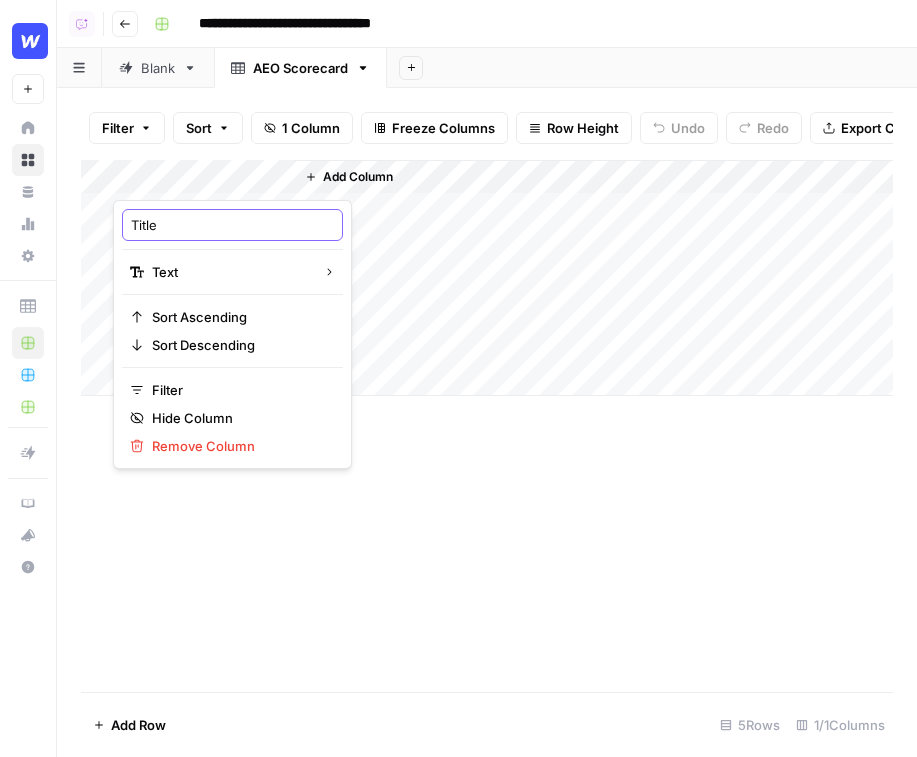 click on "Title" at bounding box center [232, 225] 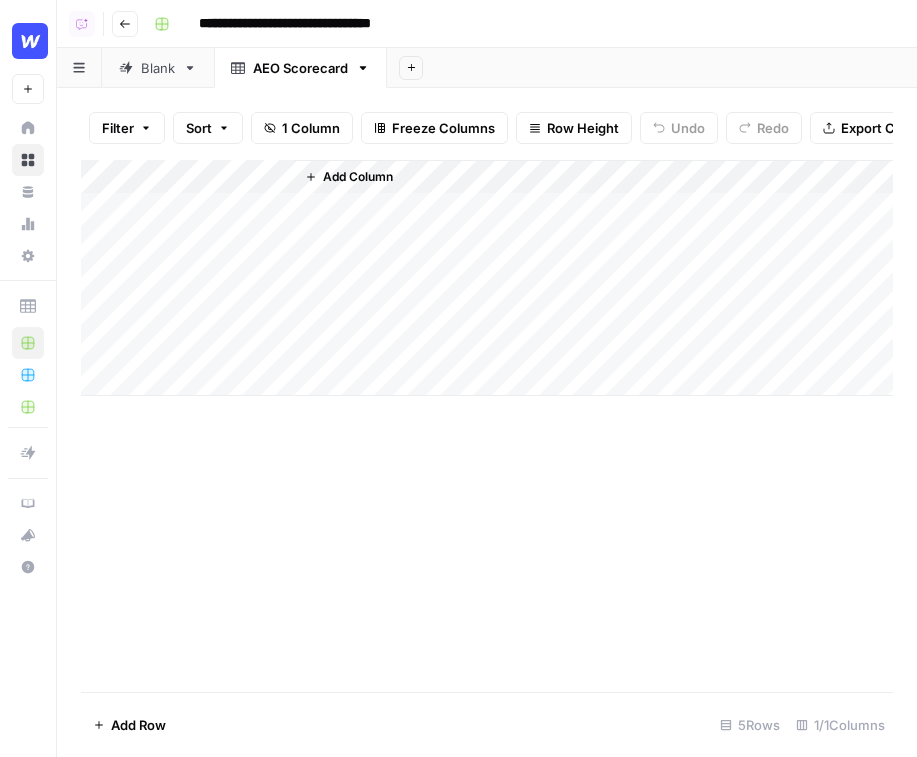 click on "Add Column" at bounding box center [593, 278] 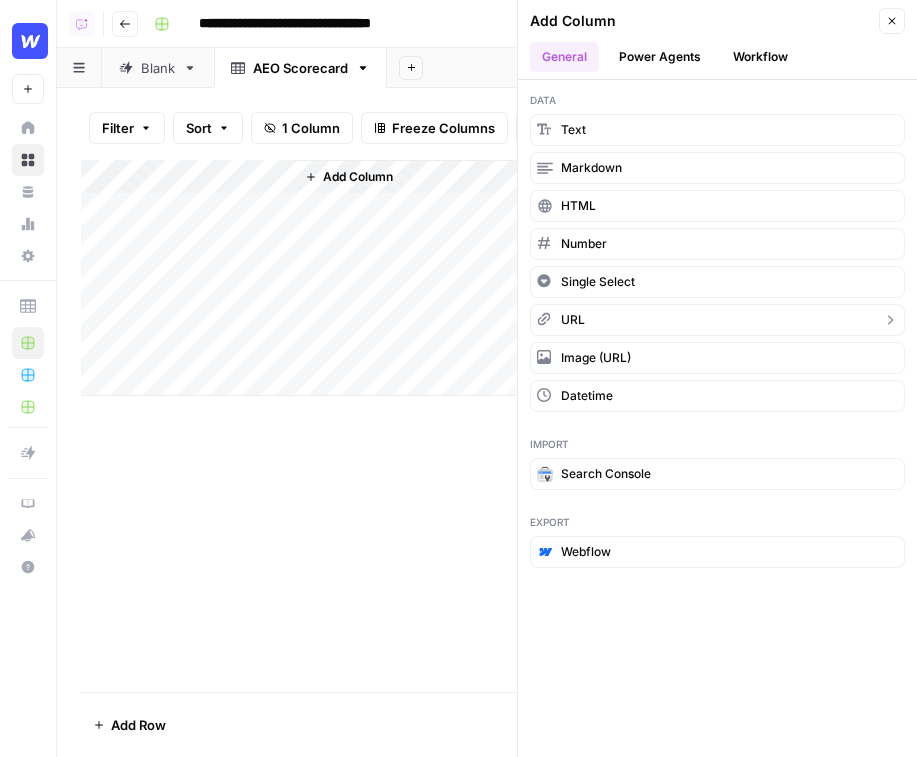 click on "URL" at bounding box center [717, 320] 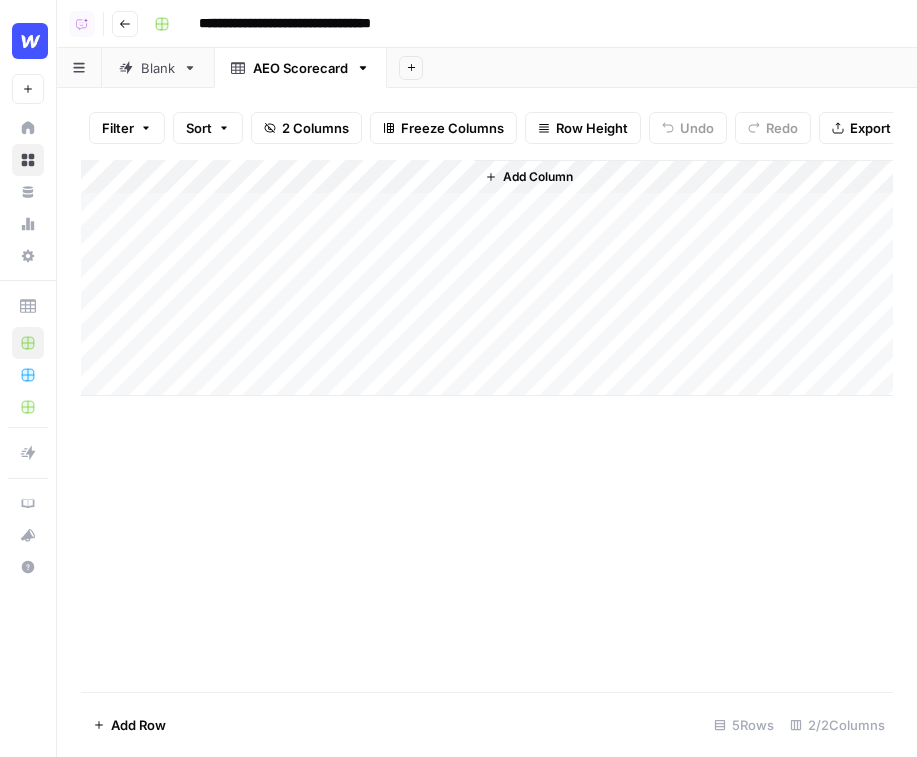 drag, startPoint x: 373, startPoint y: 170, endPoint x: 164, endPoint y: 166, distance: 209.03827 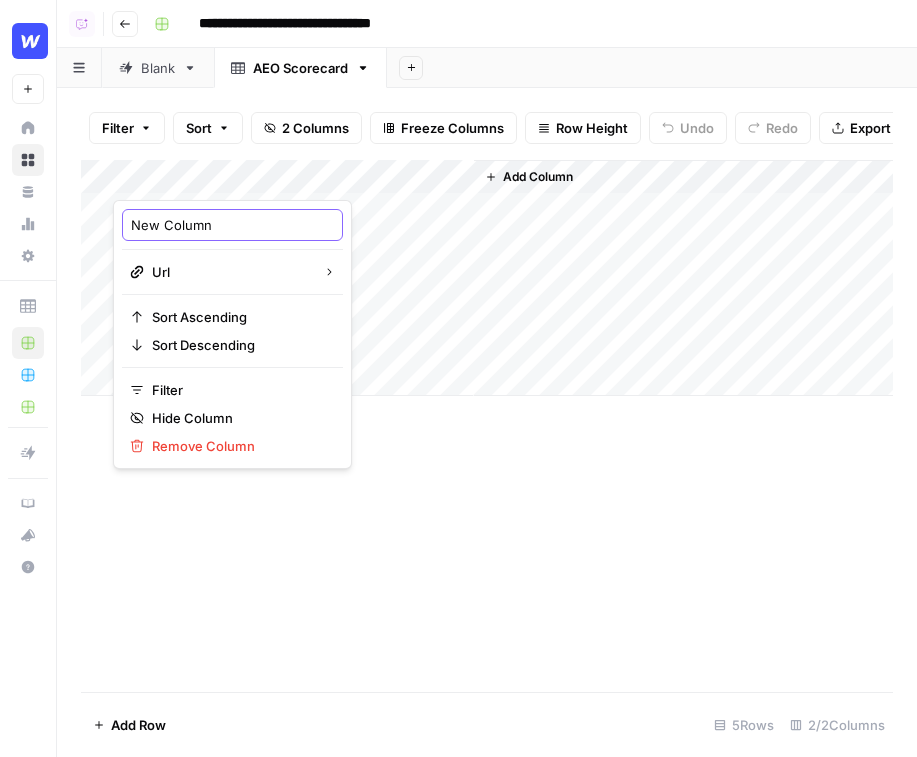 click on "New Column" at bounding box center [232, 225] 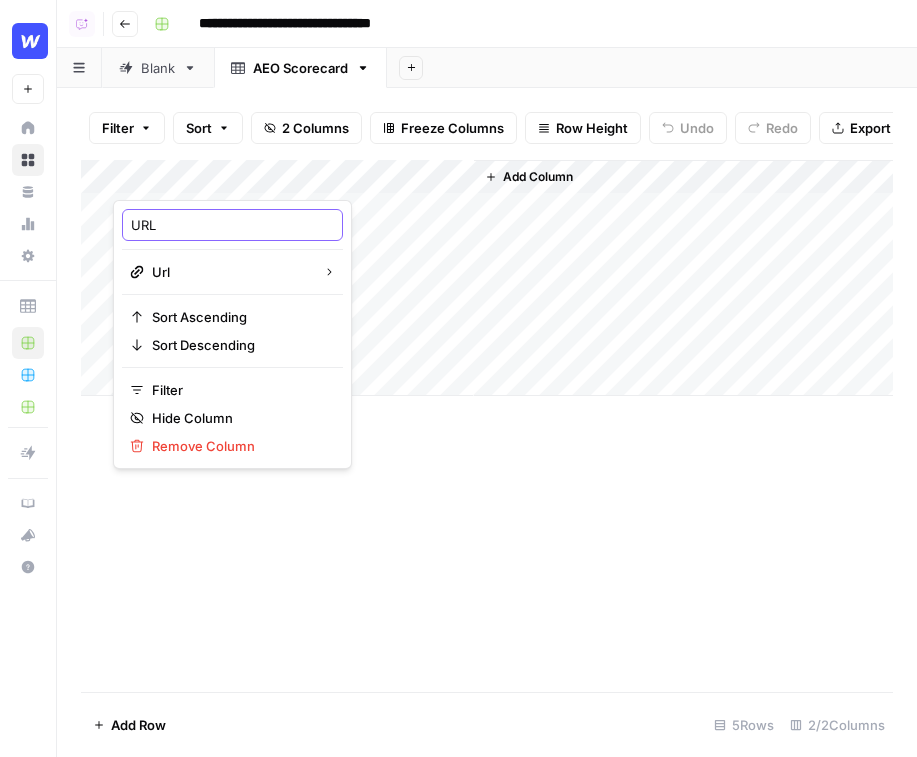 type on "URL" 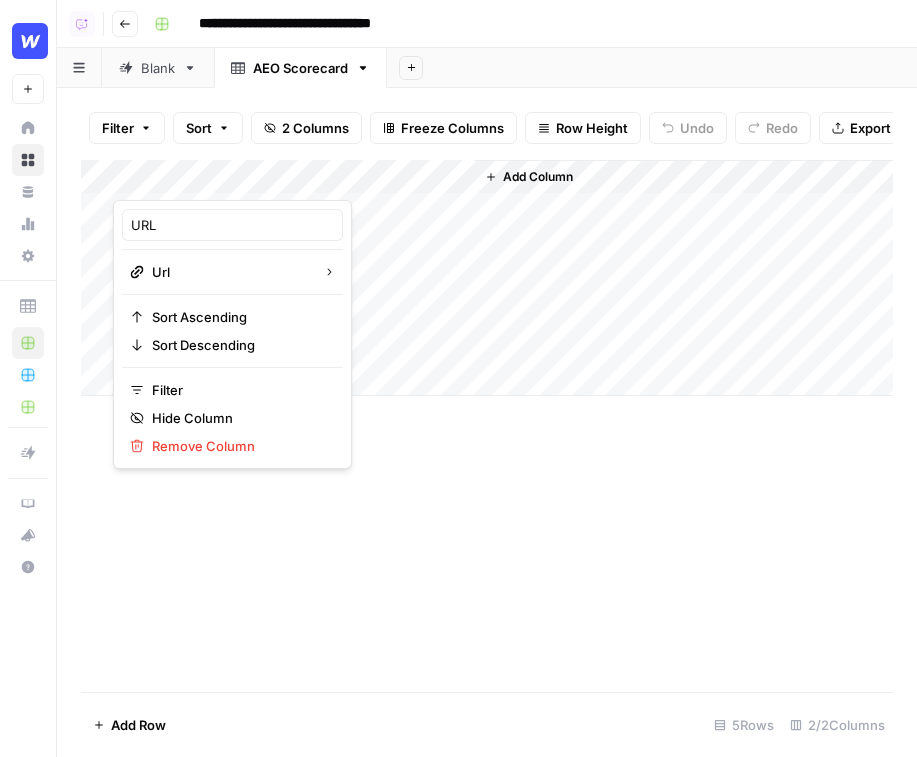 click on "Add Column" at bounding box center (487, 278) 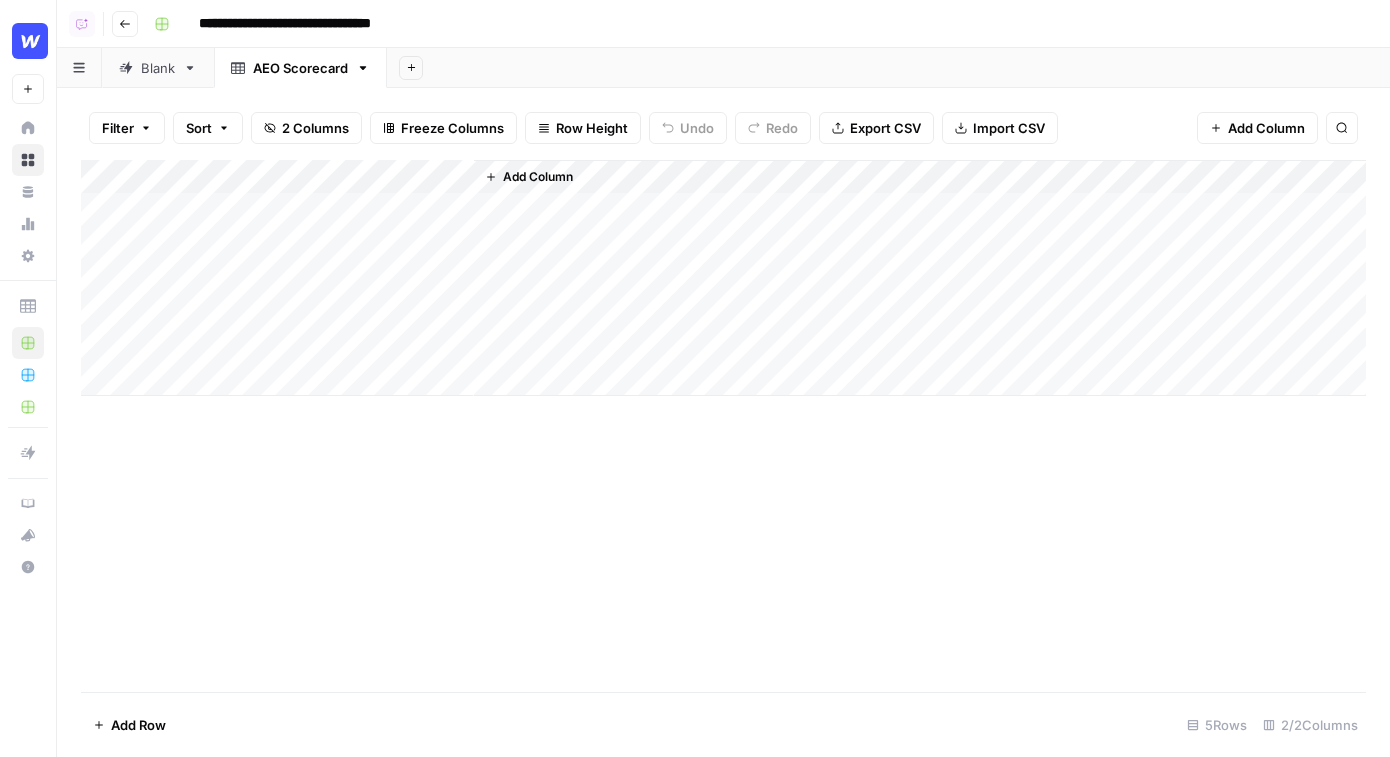 click on "Add Column" at bounding box center [723, 278] 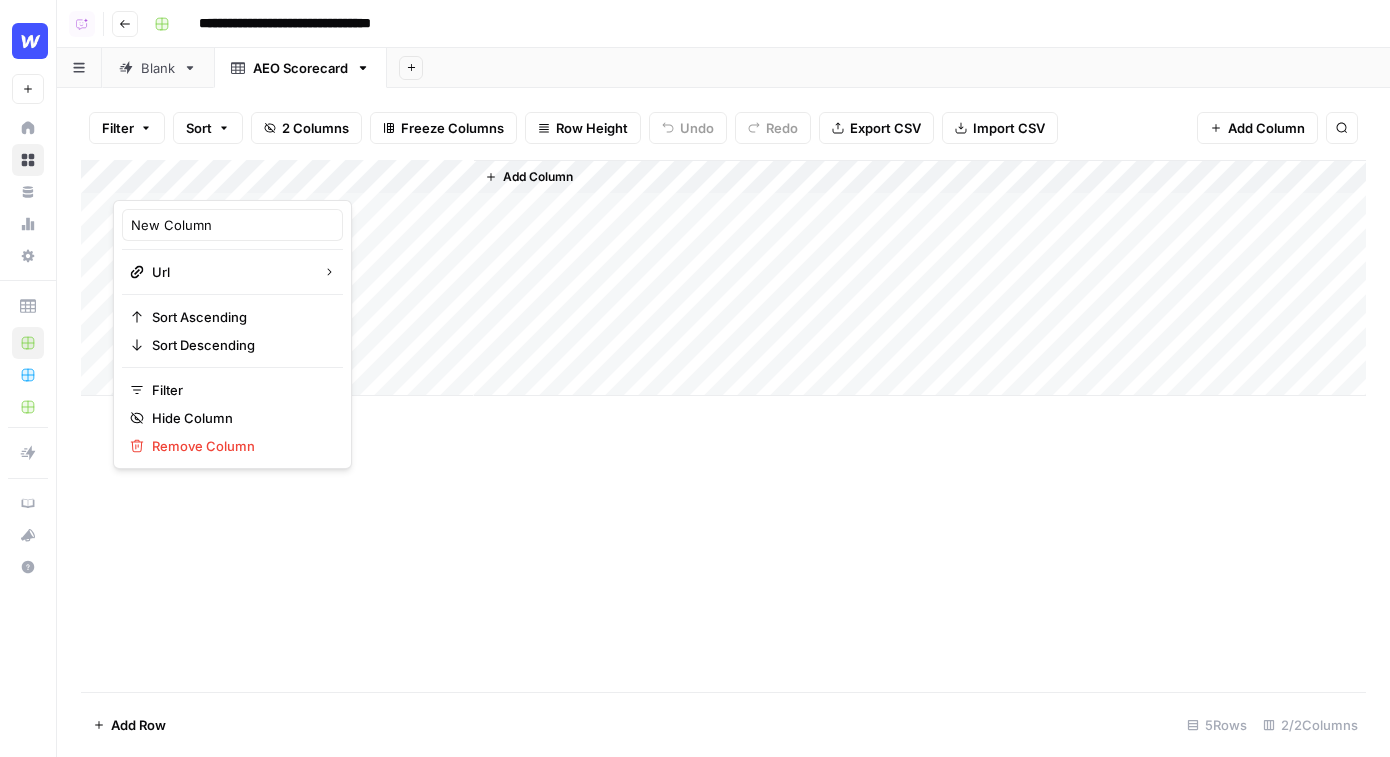 click at bounding box center [203, 180] 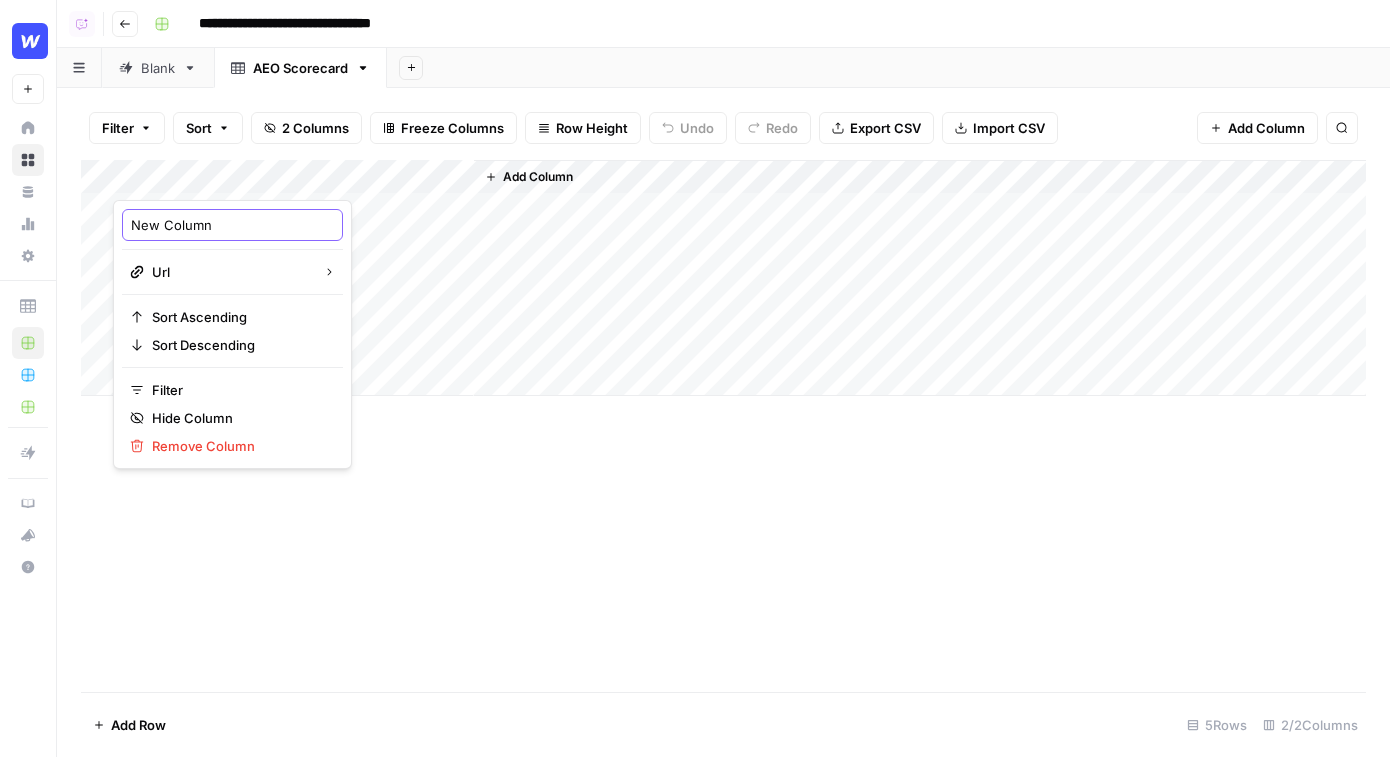 click on "New Column" at bounding box center [232, 225] 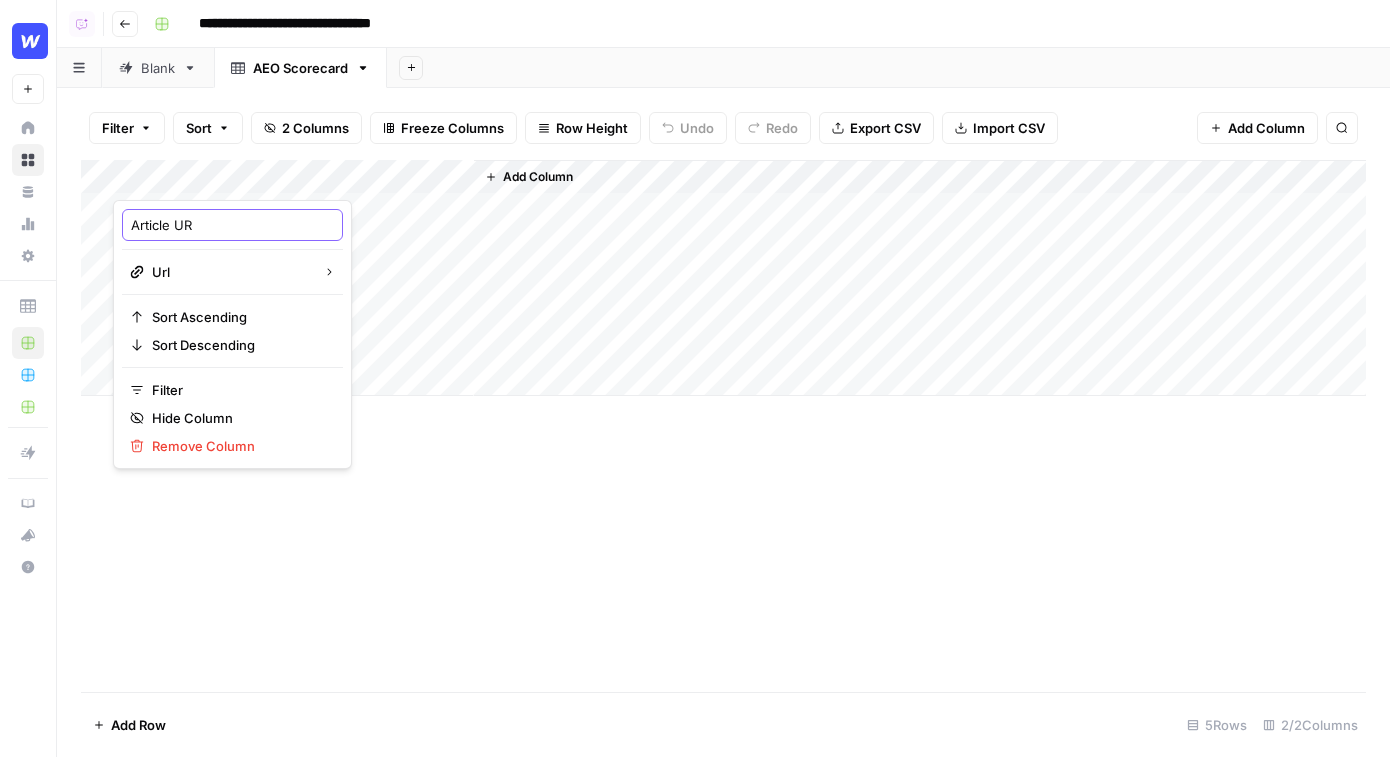 type on "Article URL" 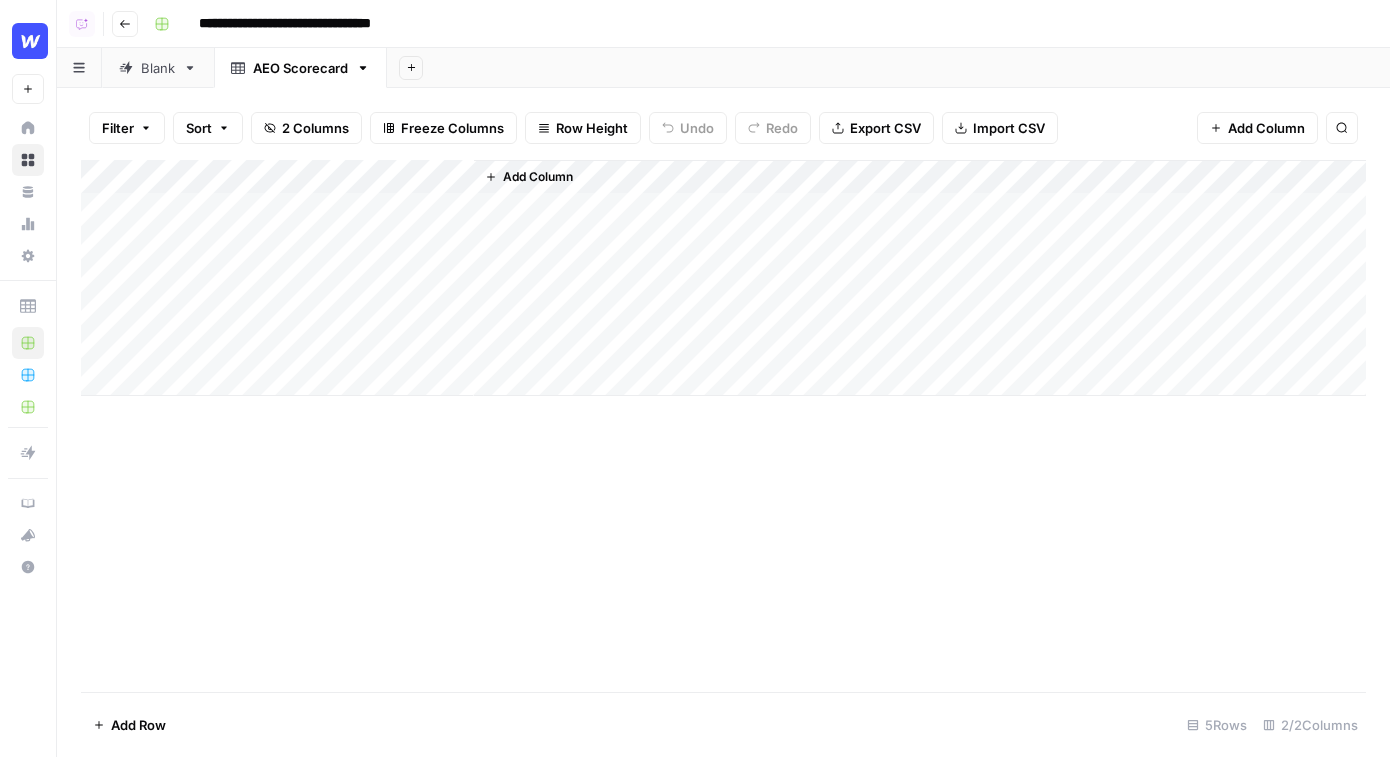 click on "Filter Sort 2 Columns Freeze Columns Row Height Undo Redo Export CSV Import CSV Add Column Search Add Column Add Row 5  Rows 2/2  Columns" at bounding box center (723, 422) 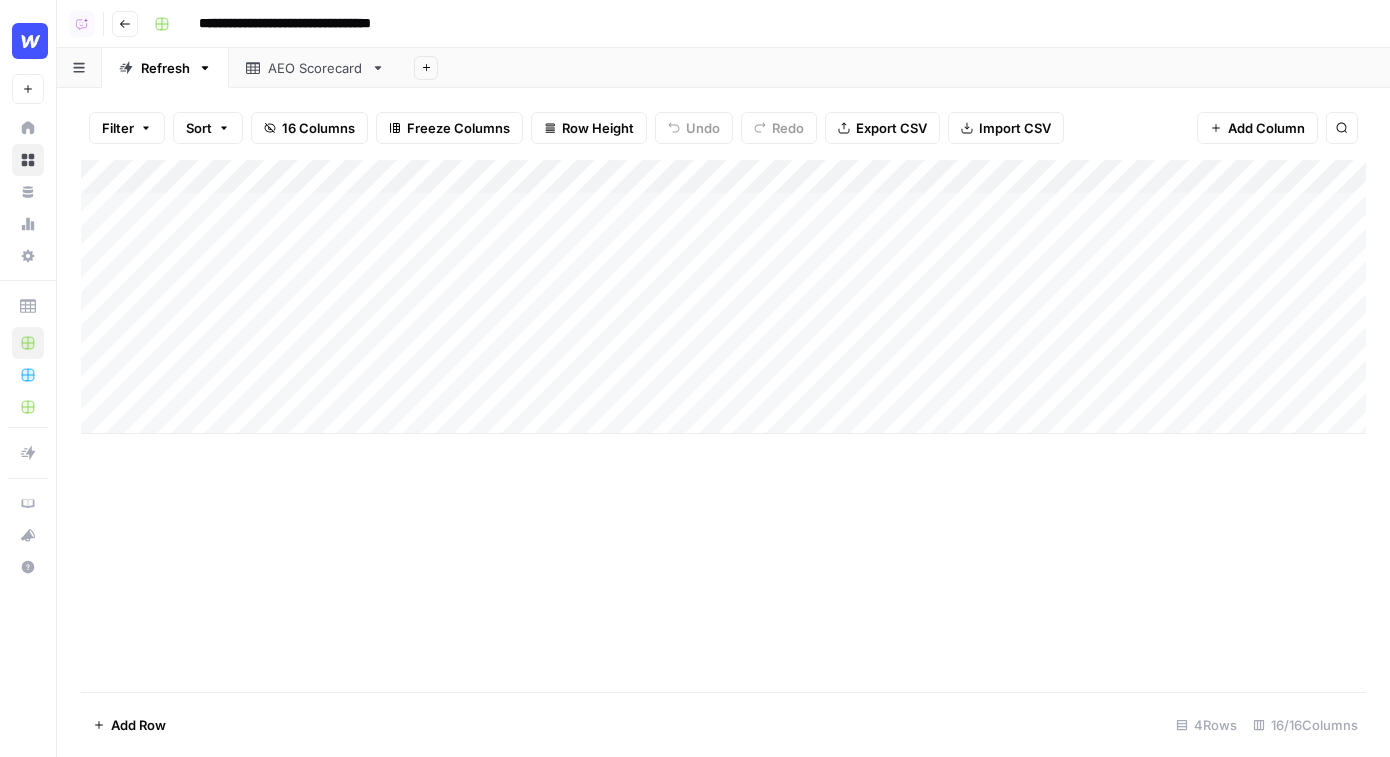click on "Add Column" at bounding box center (723, 297) 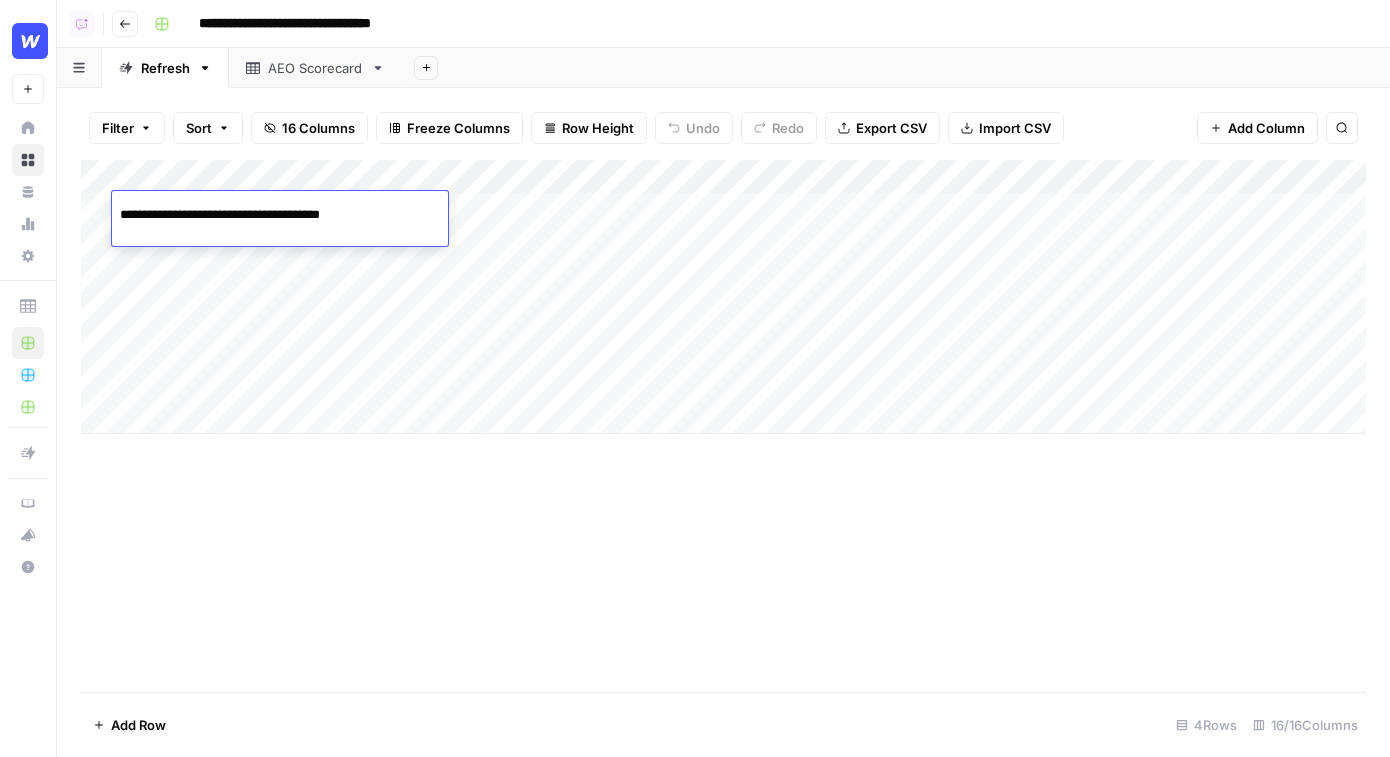 click on "**********" at bounding box center (280, 215) 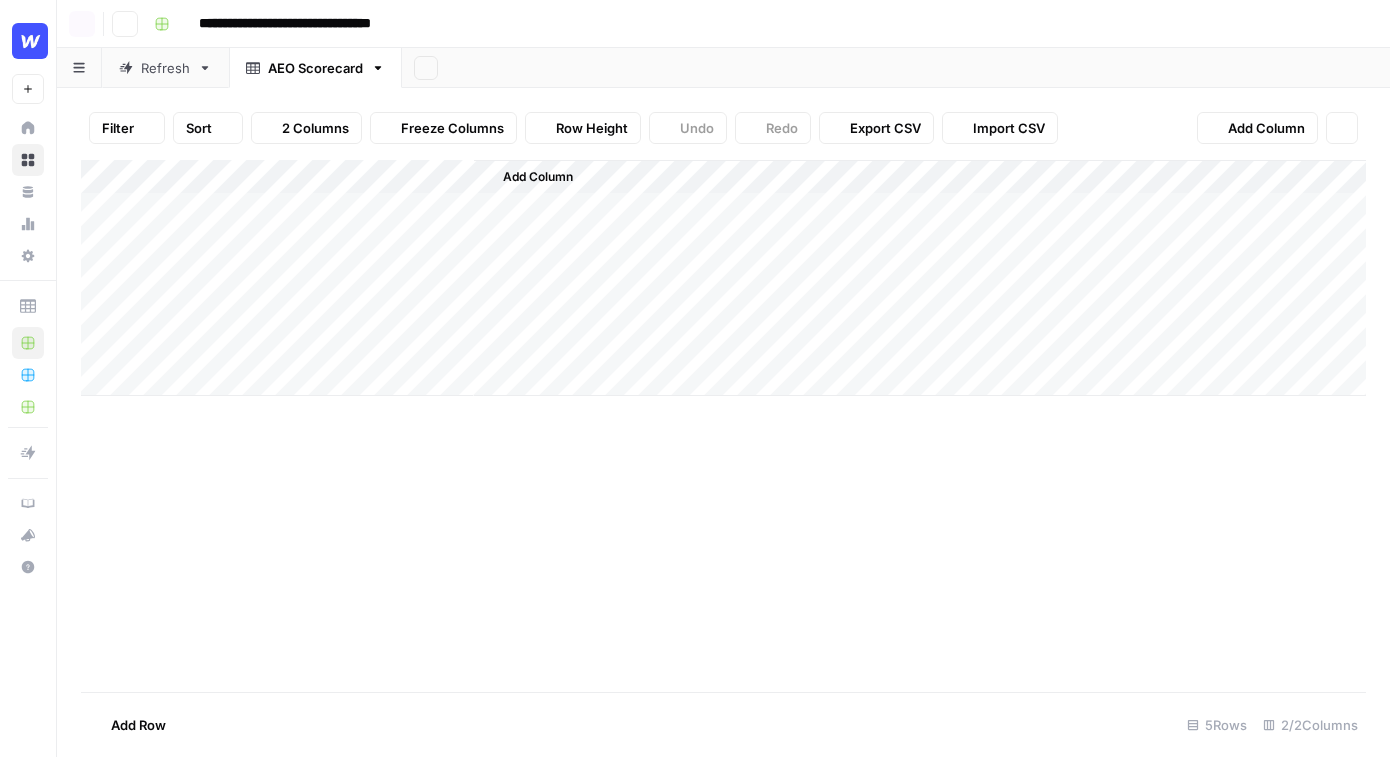 click on "Add Column" at bounding box center [723, 278] 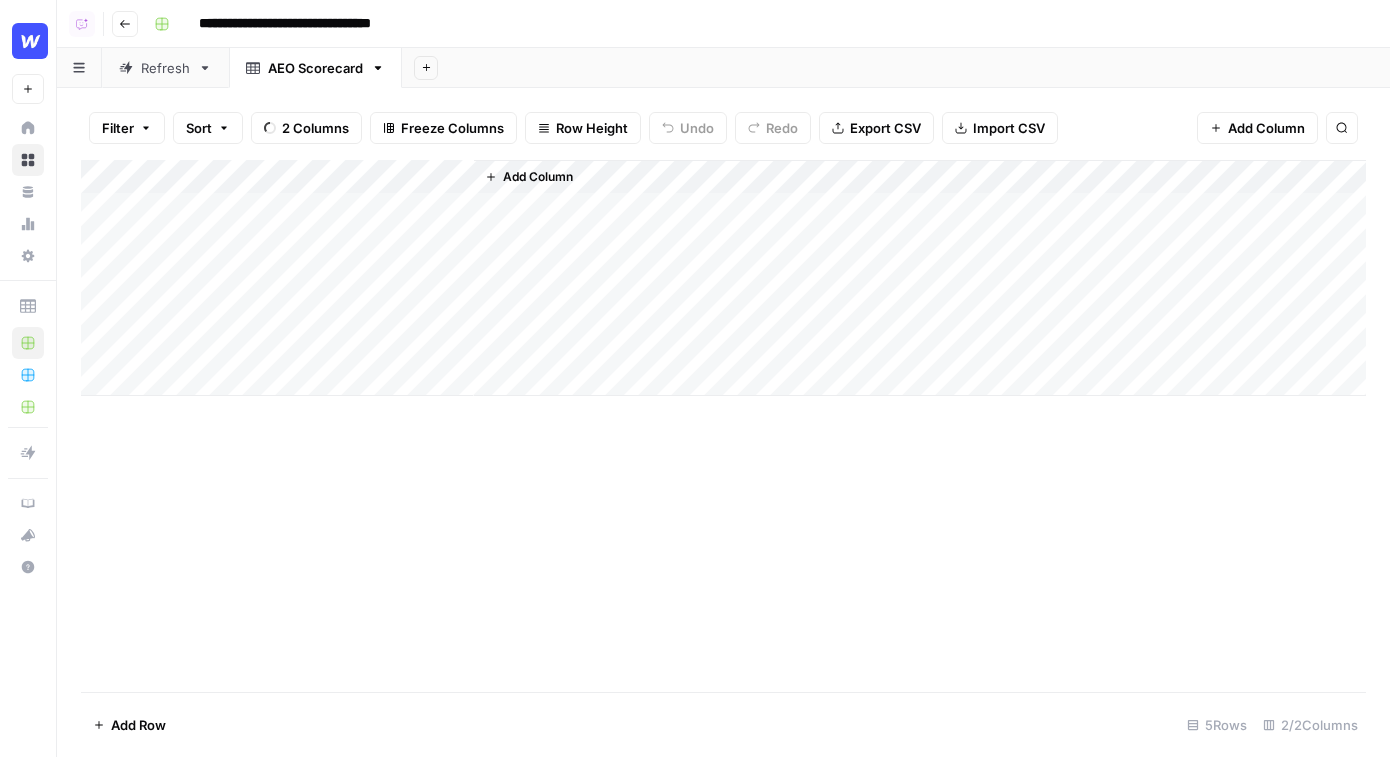 click on "Add Column" at bounding box center [723, 278] 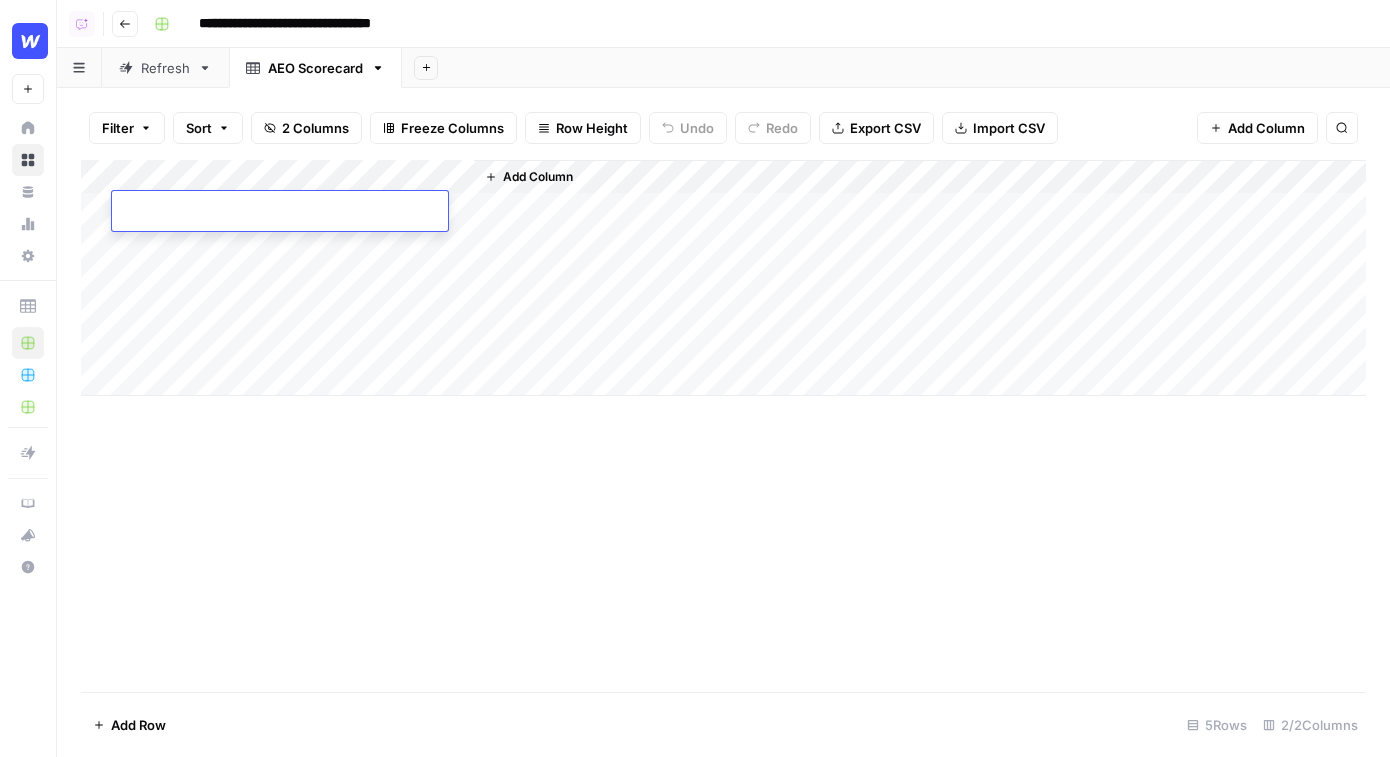 type on "**********" 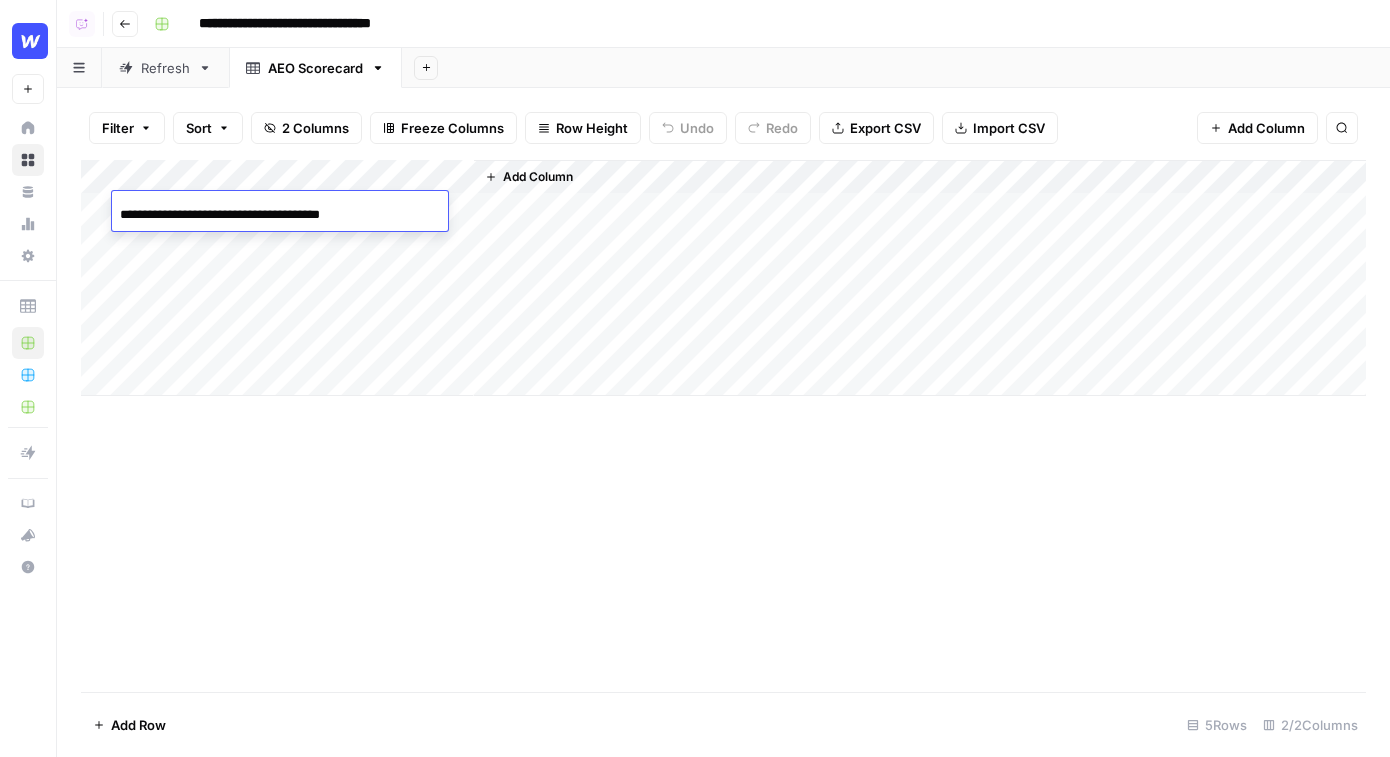 click on "Refresh" at bounding box center (165, 68) 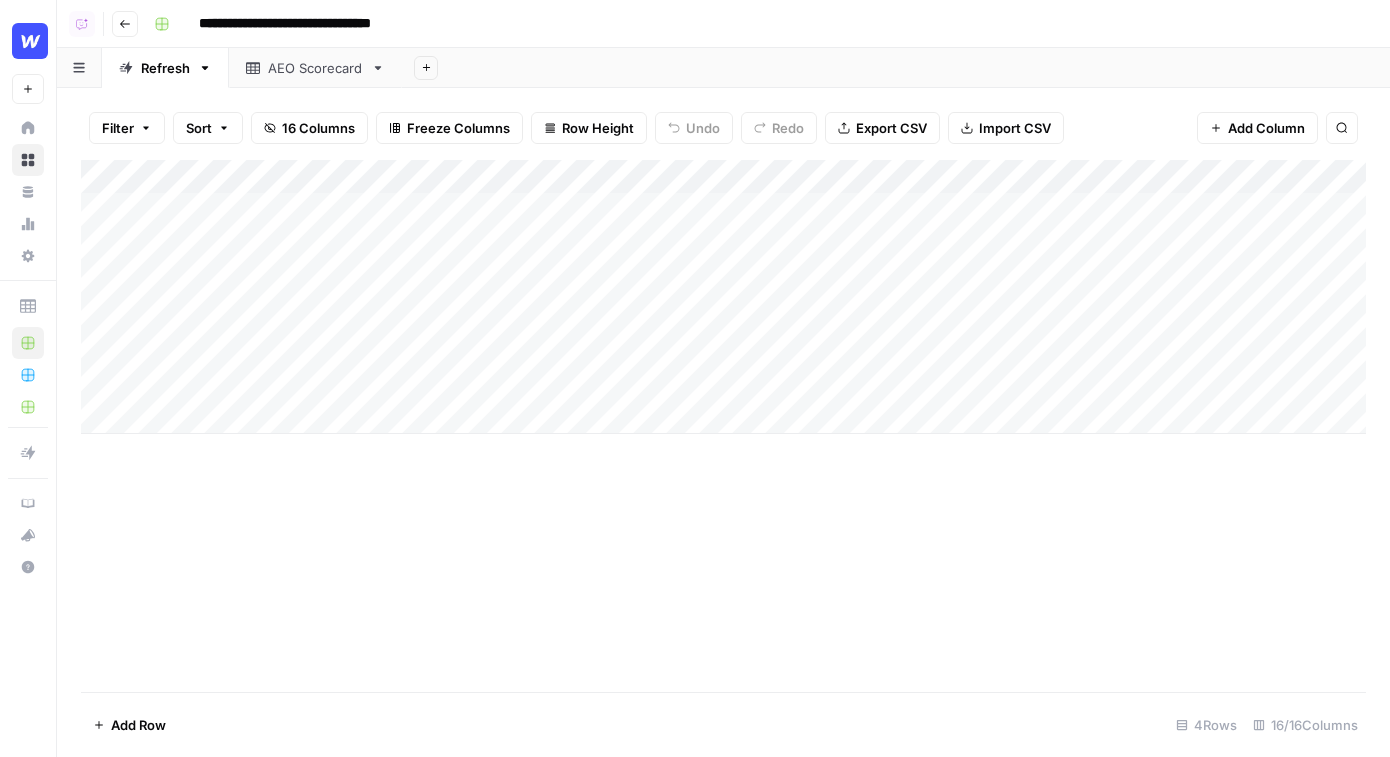 click on "Add Column" at bounding box center (723, 297) 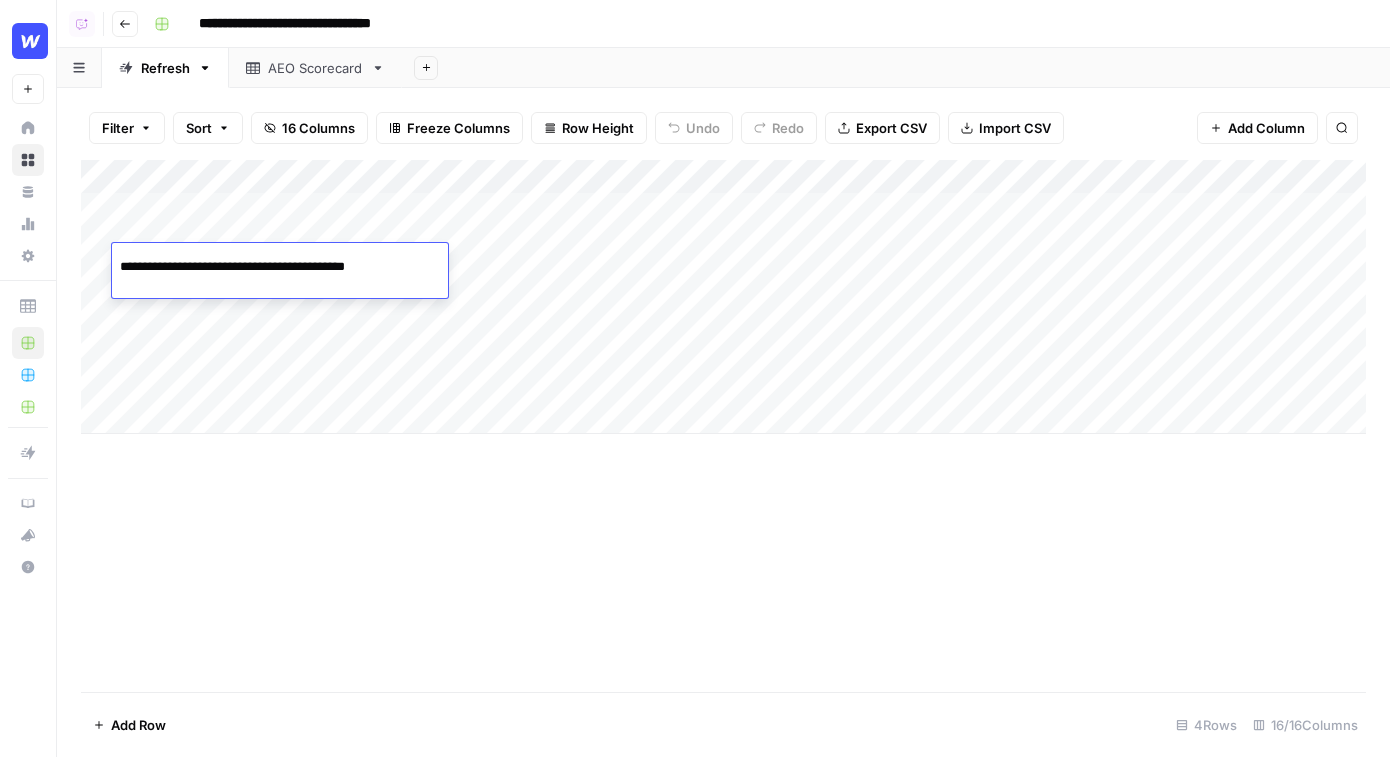 copy 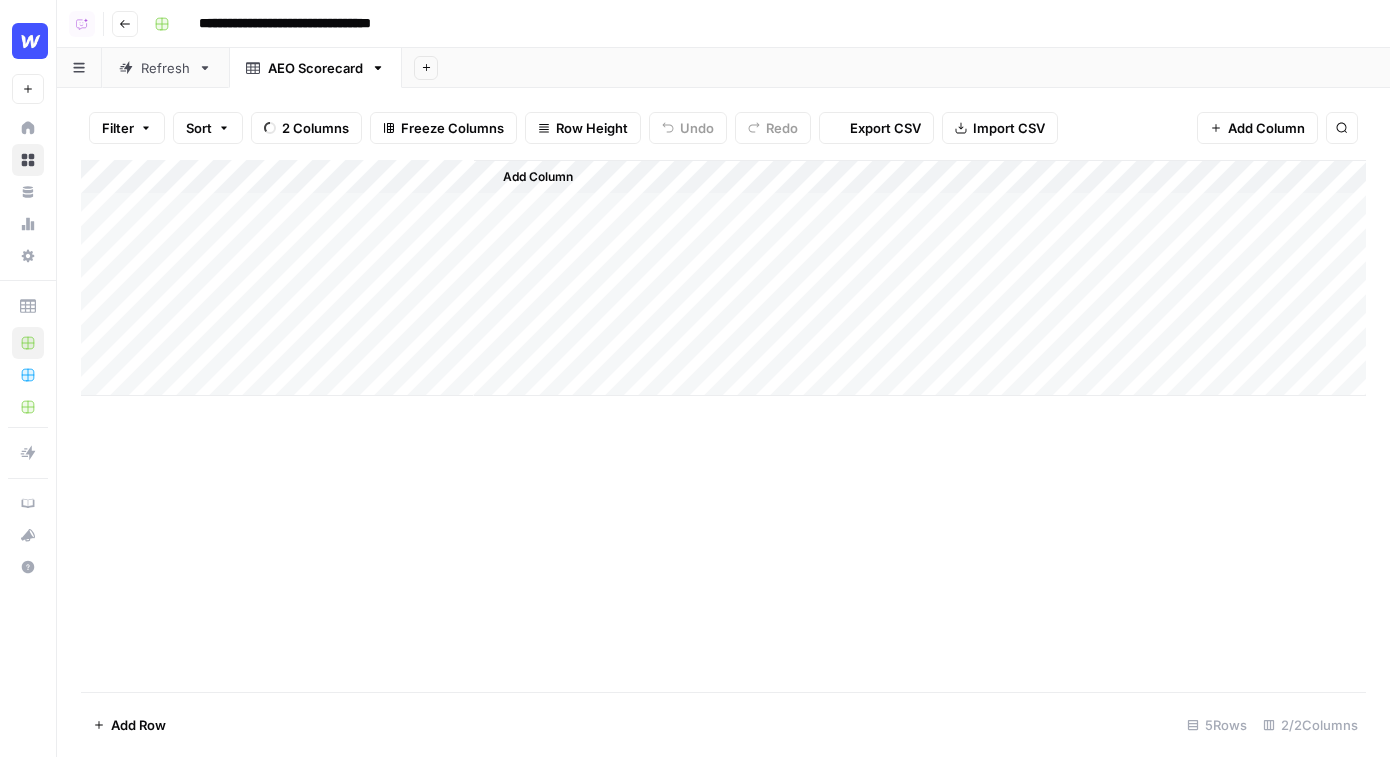 click on "Add Column" at bounding box center [723, 278] 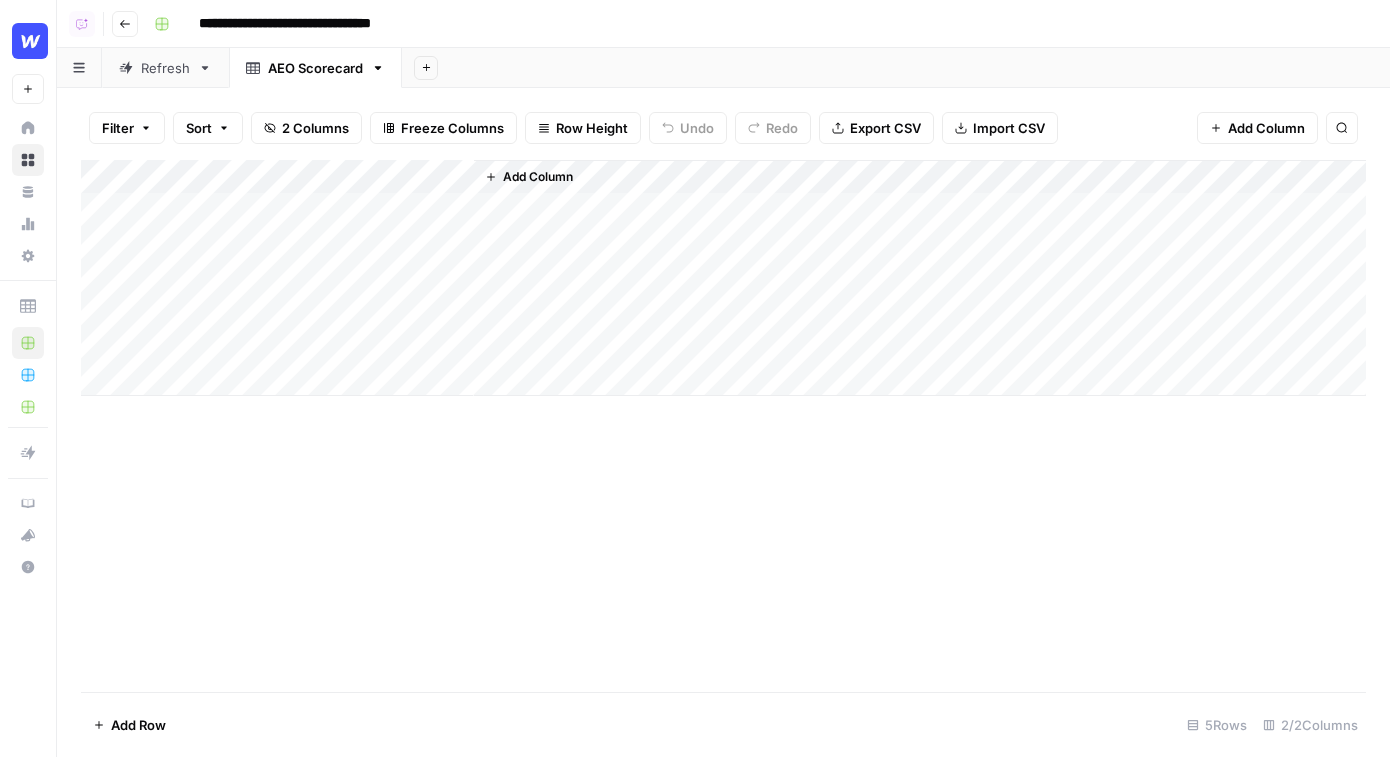click on "Add Column" at bounding box center (723, 278) 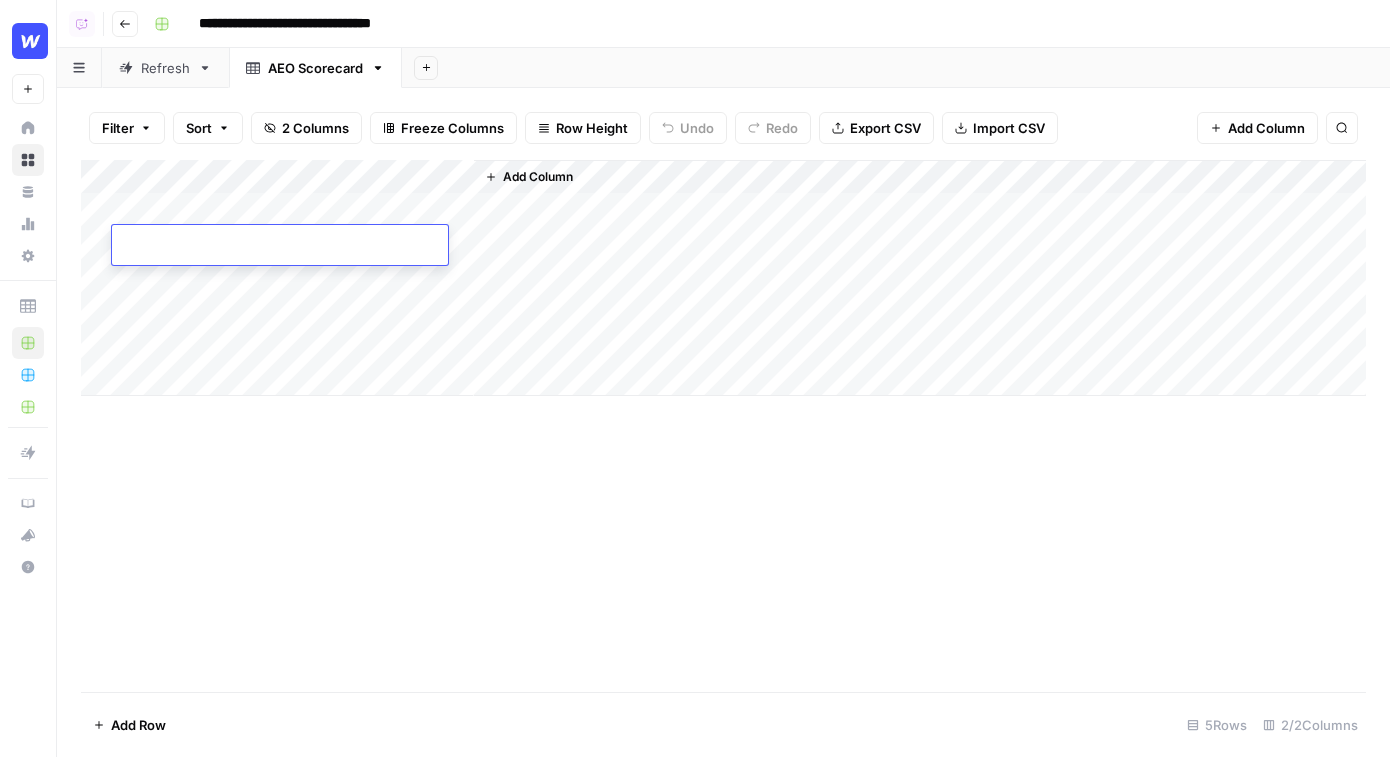 type on "**********" 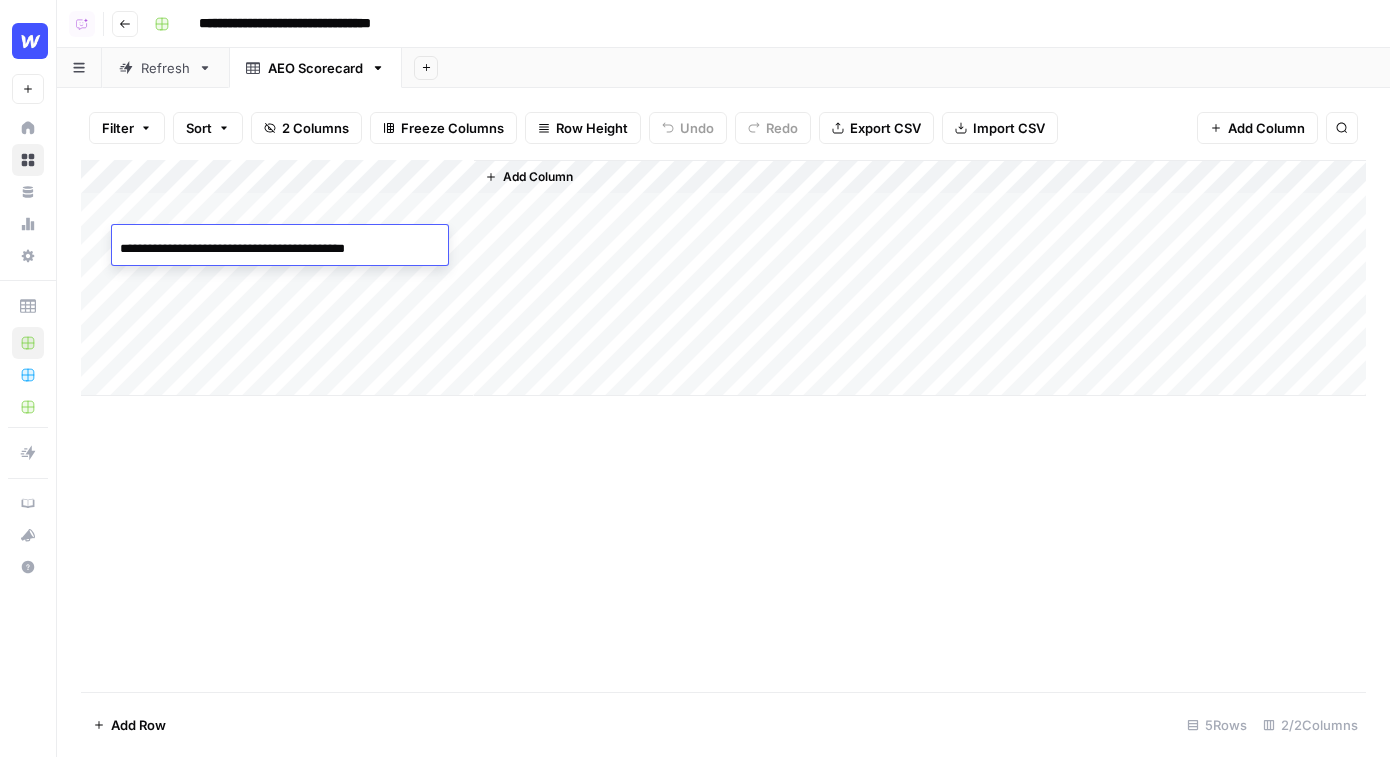 click on "Refresh" at bounding box center (165, 68) 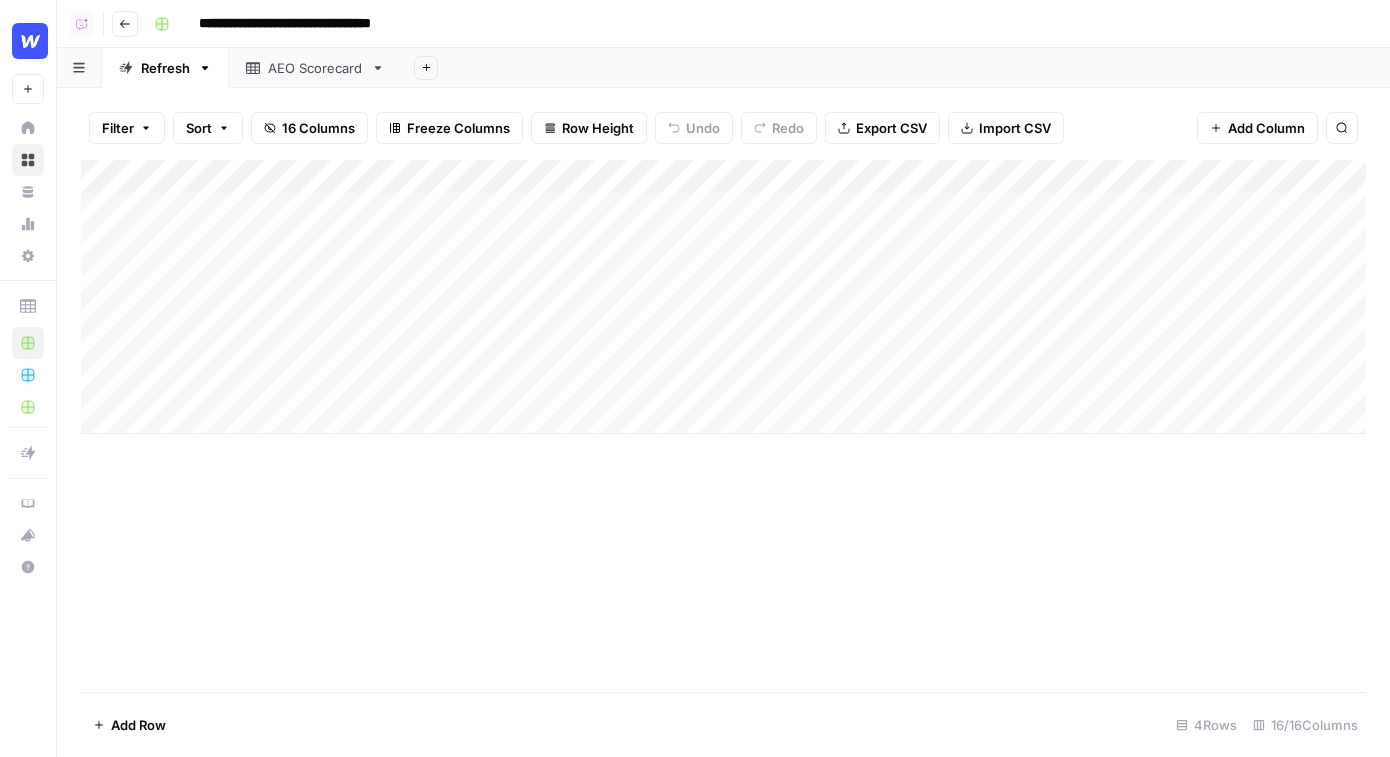 click on "Add Column" at bounding box center [723, 297] 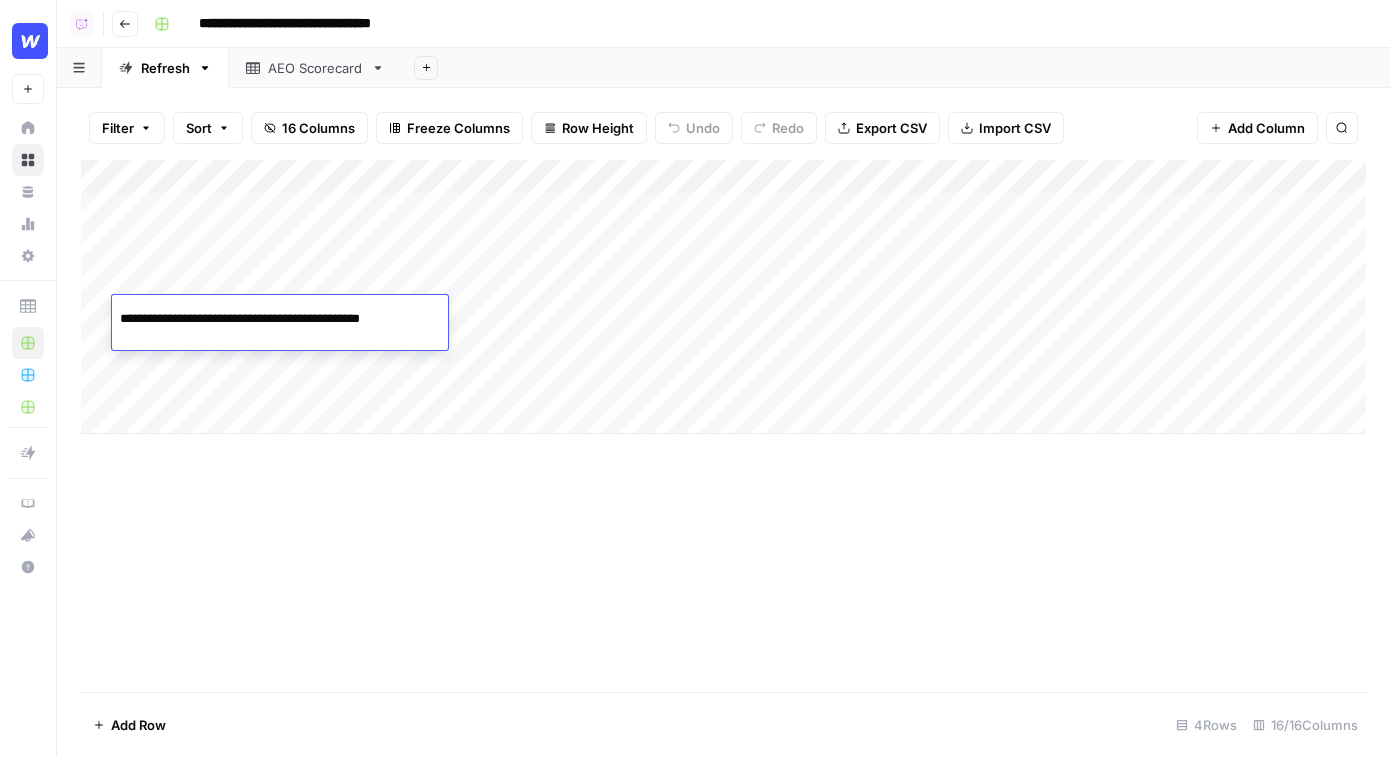 click on "**********" at bounding box center (280, 319) 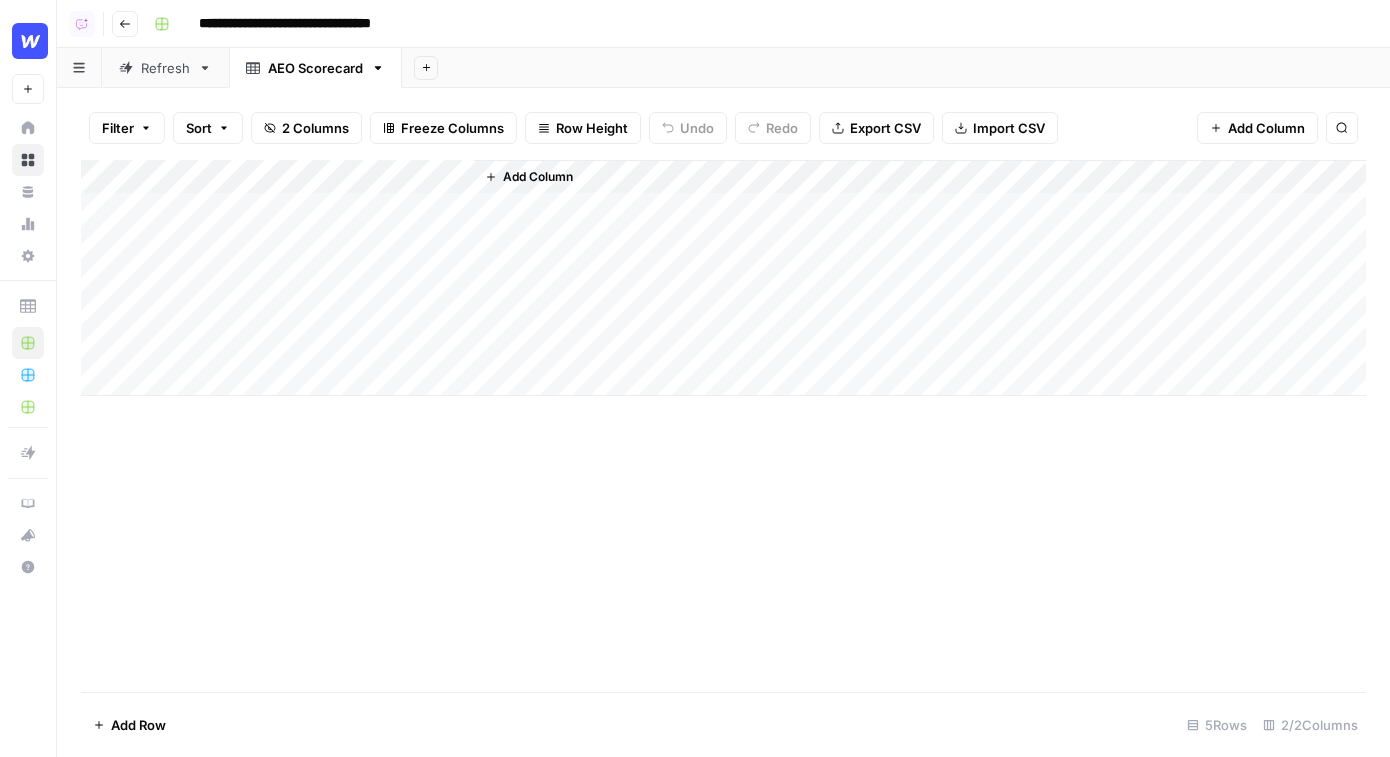 click on "Add Column" at bounding box center (723, 278) 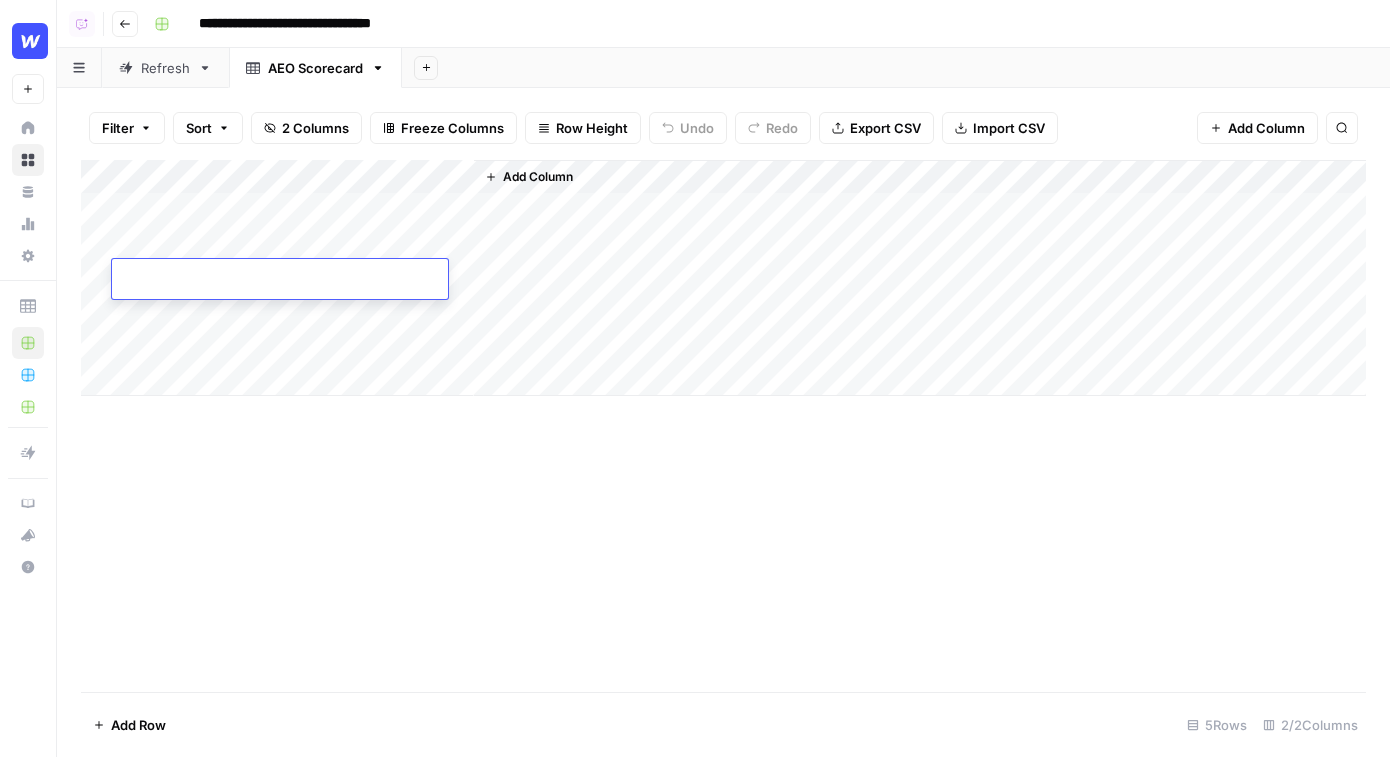 type on "**********" 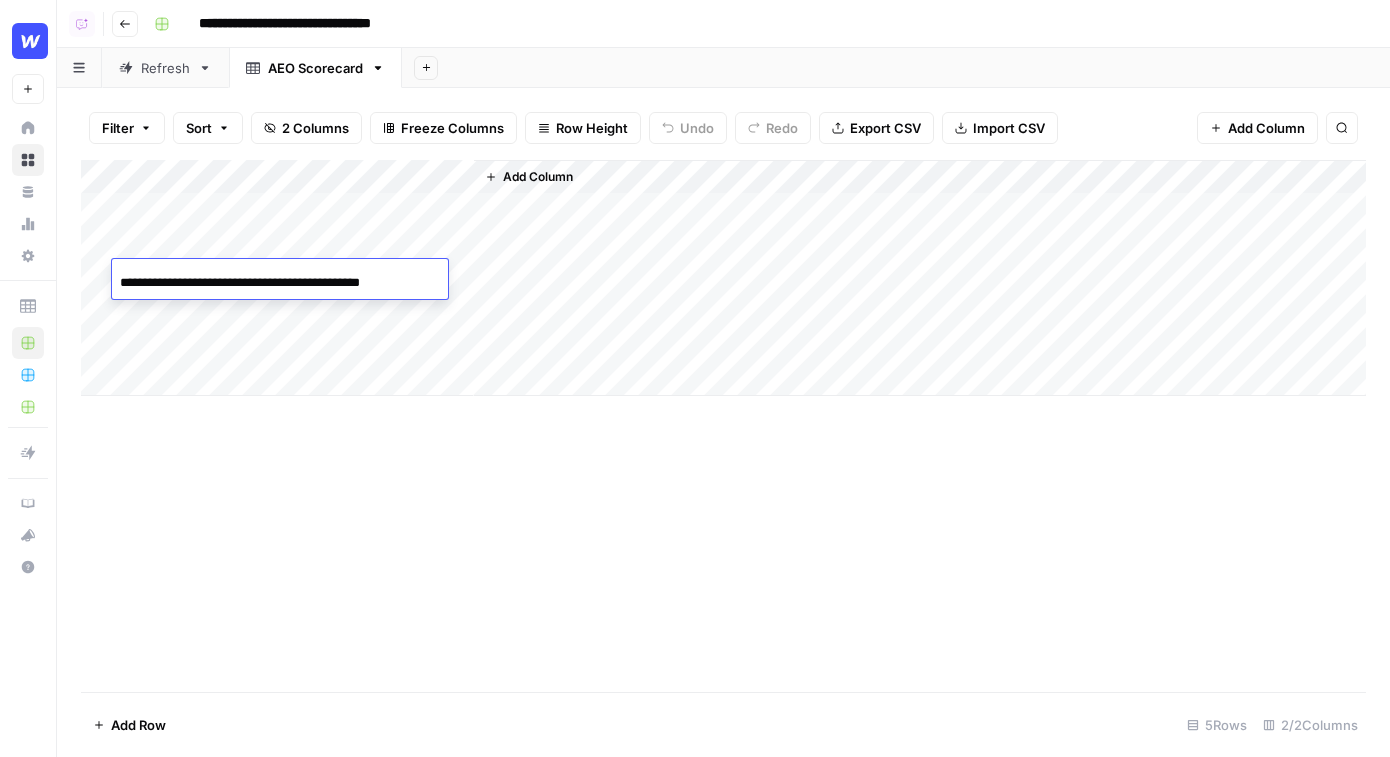 click on "Add Column" at bounding box center [723, 278] 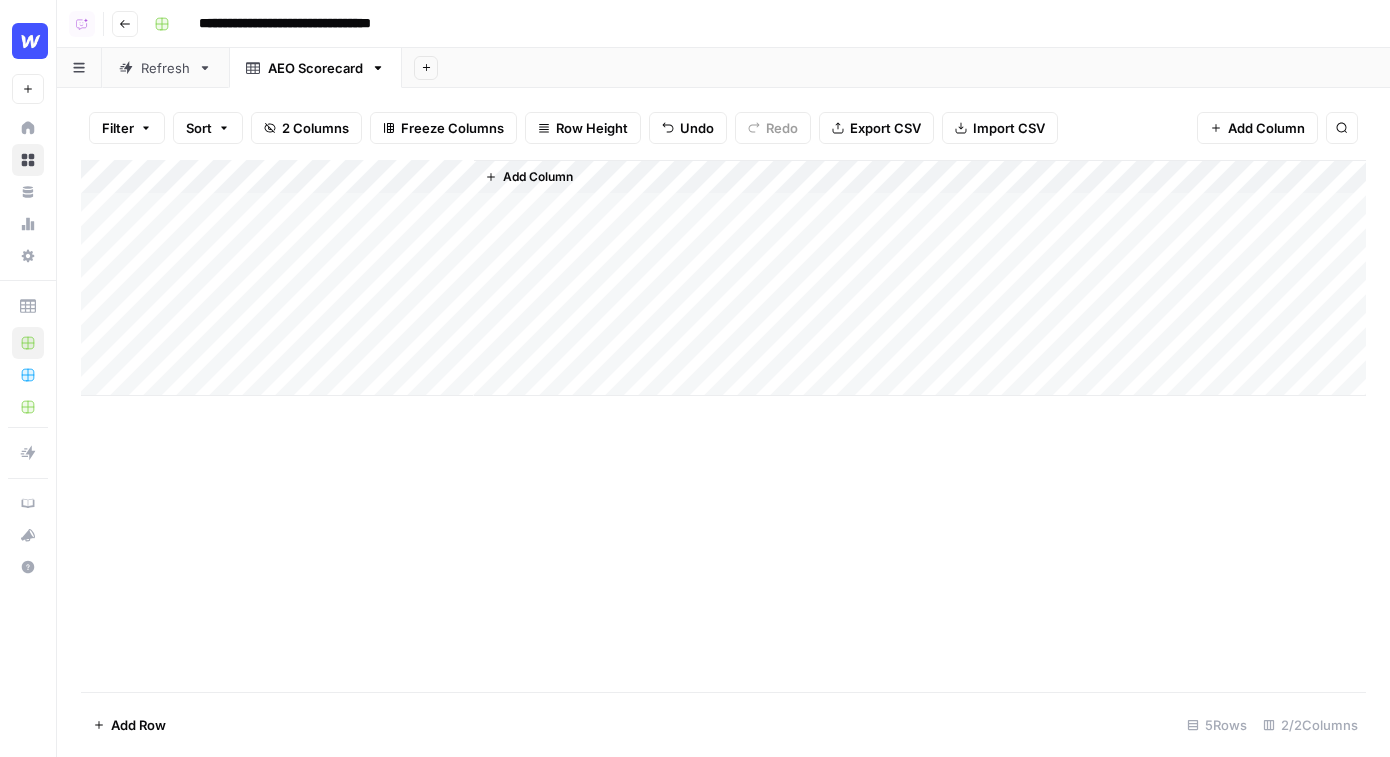 click on "Refresh" at bounding box center (165, 68) 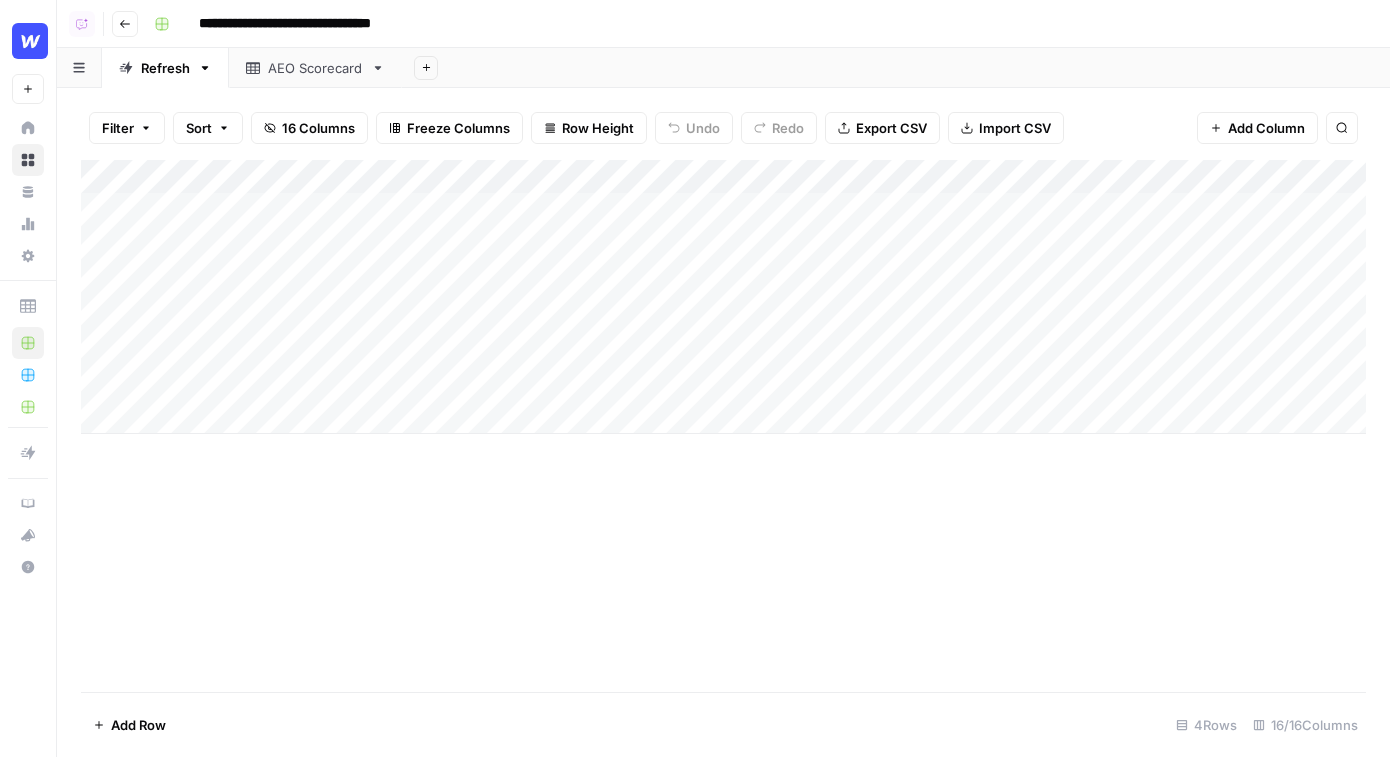 click on "Add Column" at bounding box center (723, 297) 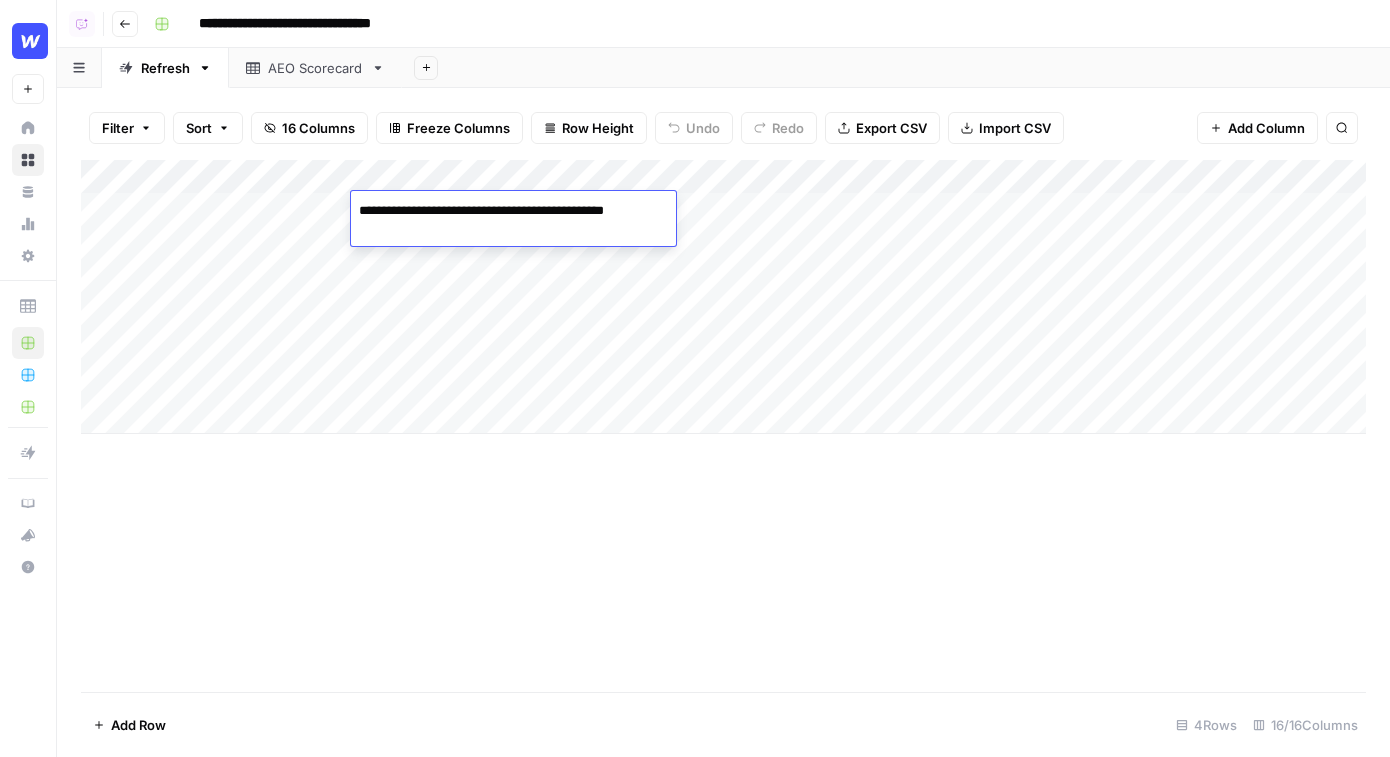 click on "**********" at bounding box center (511, 211) 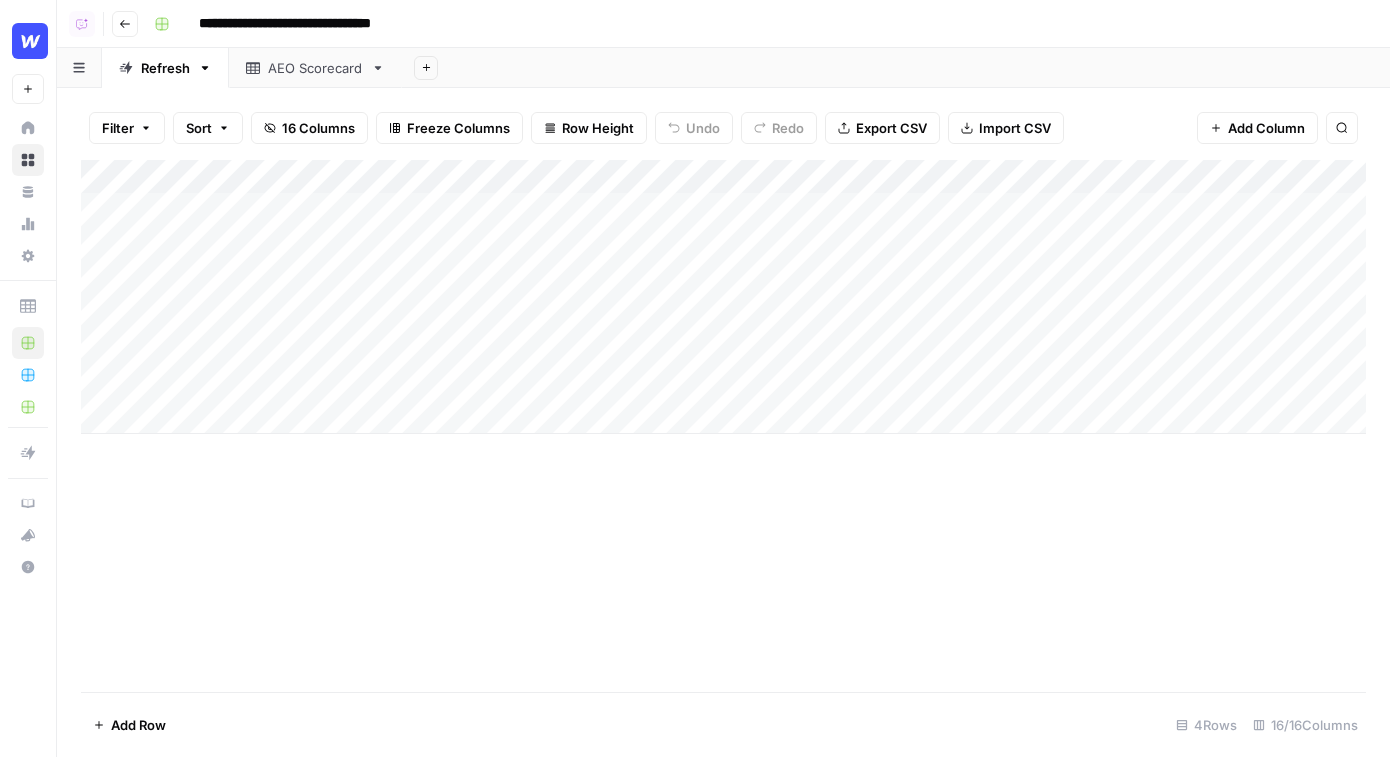 click on "AEO Scorecard" at bounding box center [315, 68] 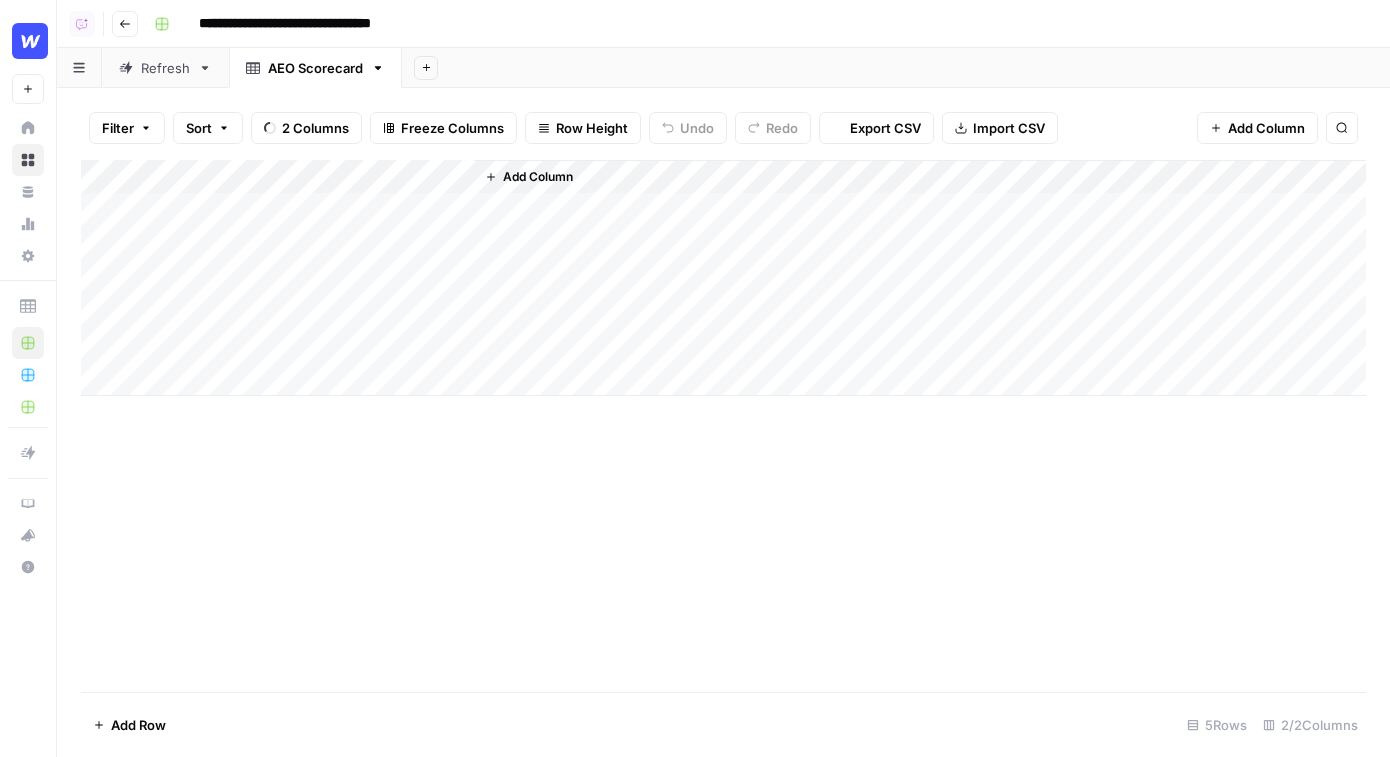 click on "Add Column" at bounding box center [723, 278] 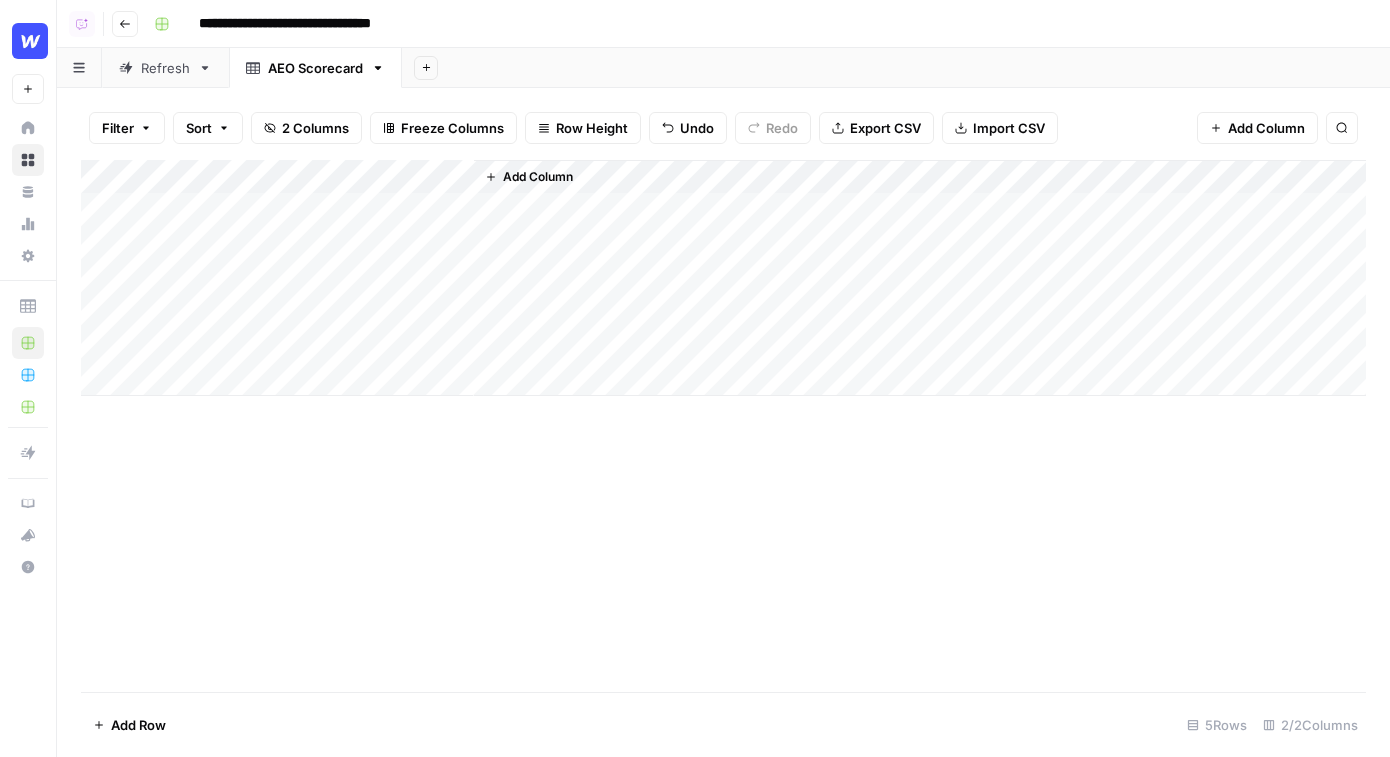 click on "Add Column" at bounding box center (723, 278) 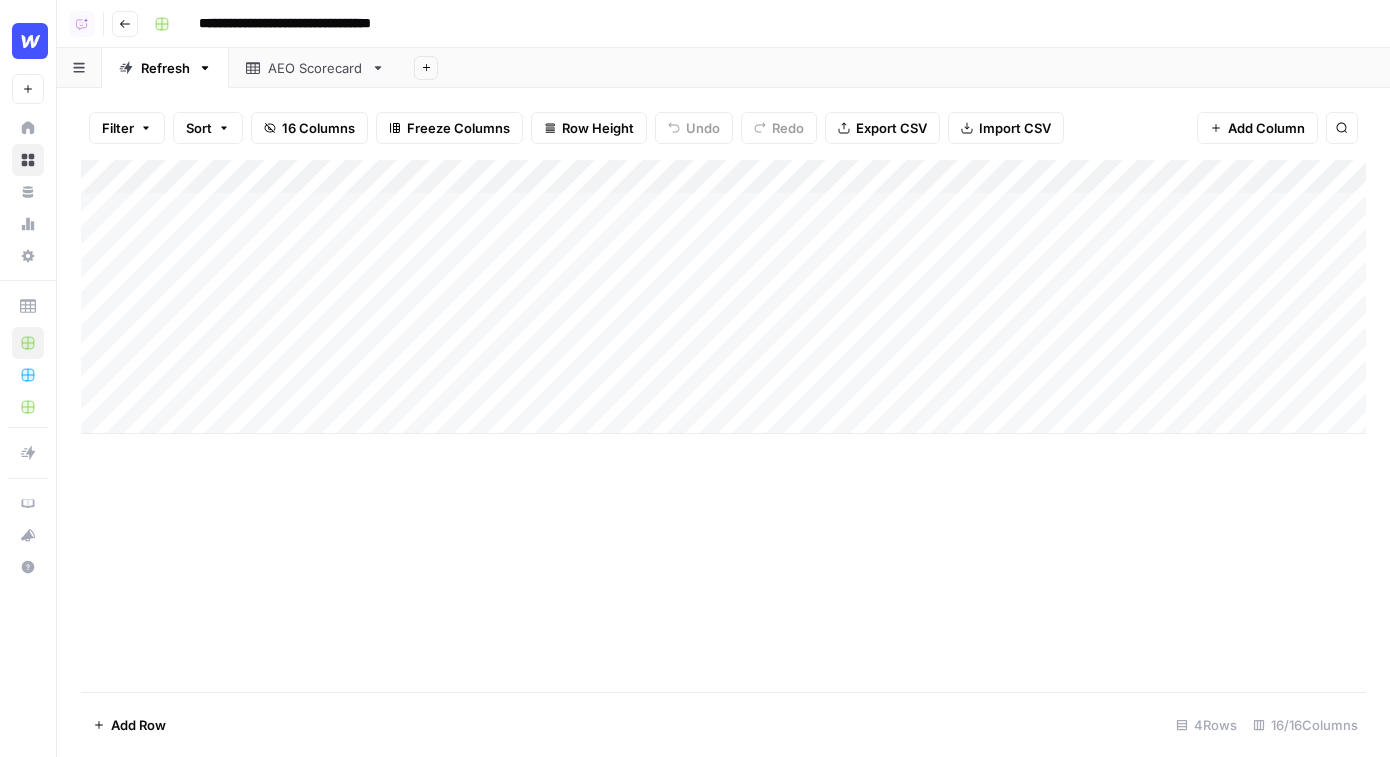 click on "Add Column" at bounding box center (723, 297) 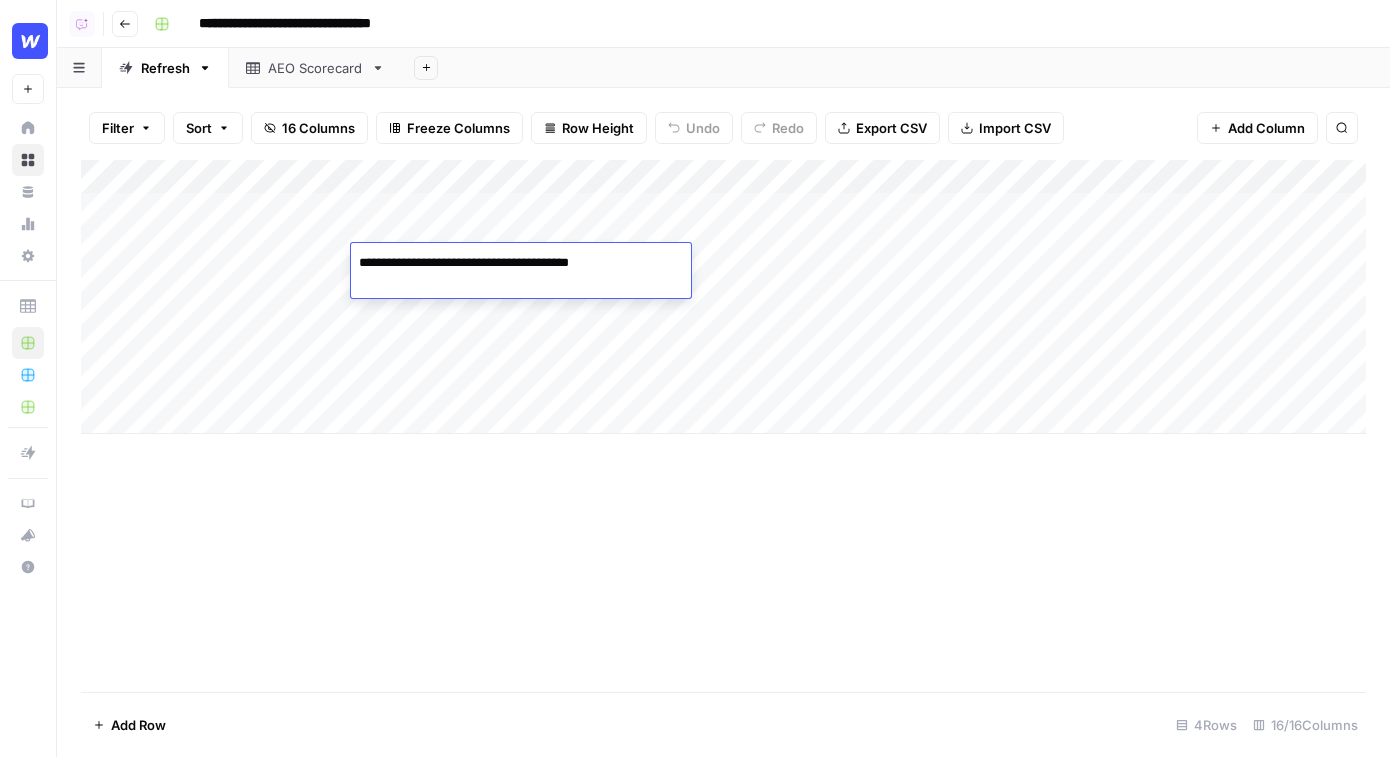 click on "**********" at bounding box center (511, 263) 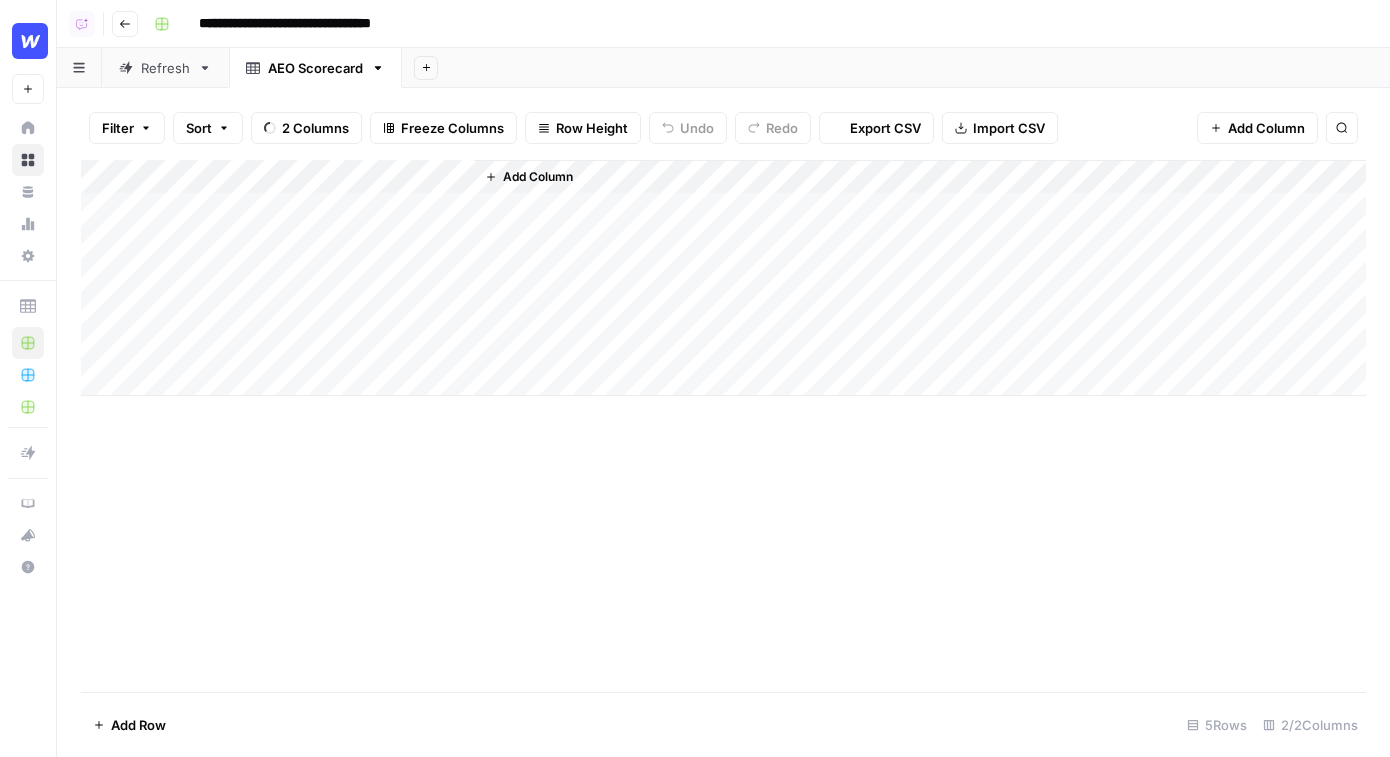 click on "Add Column" at bounding box center (723, 278) 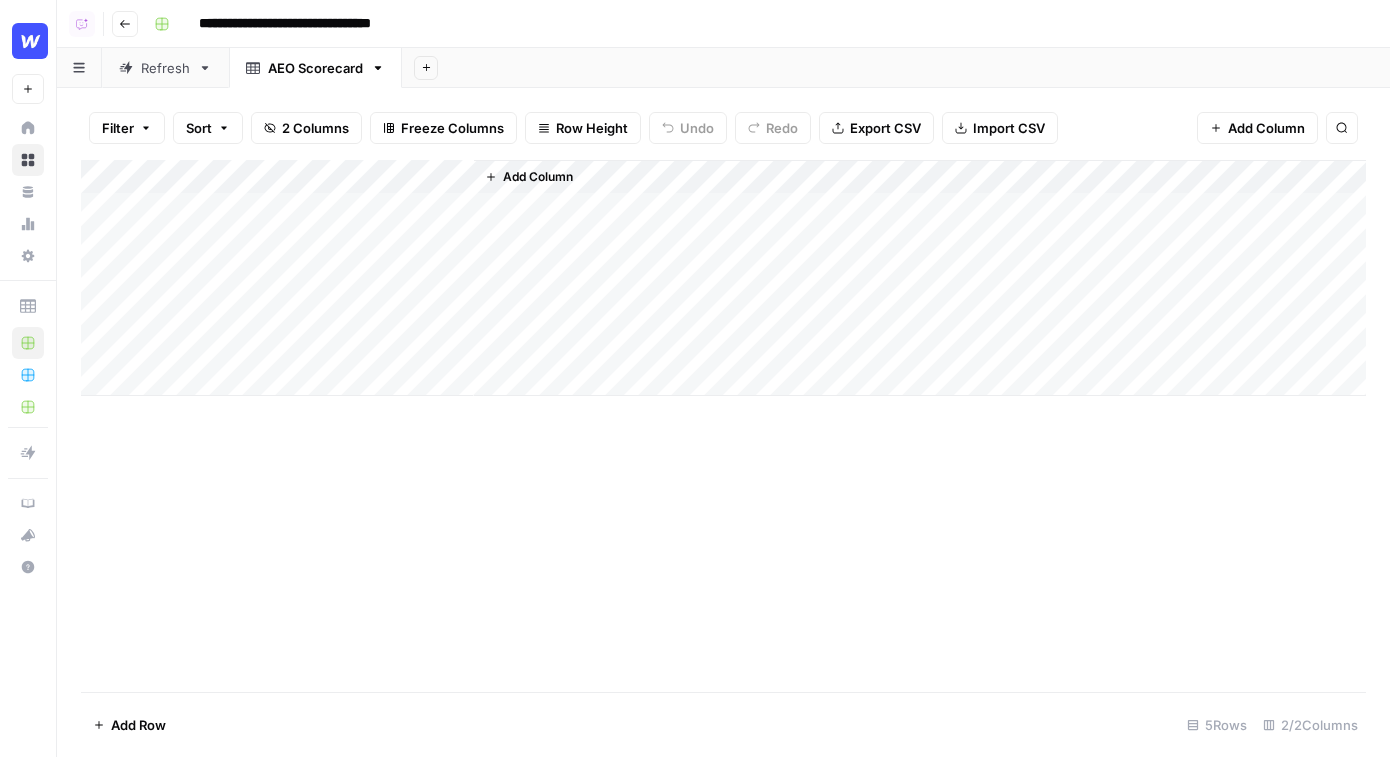 click on "Add Column" at bounding box center (723, 278) 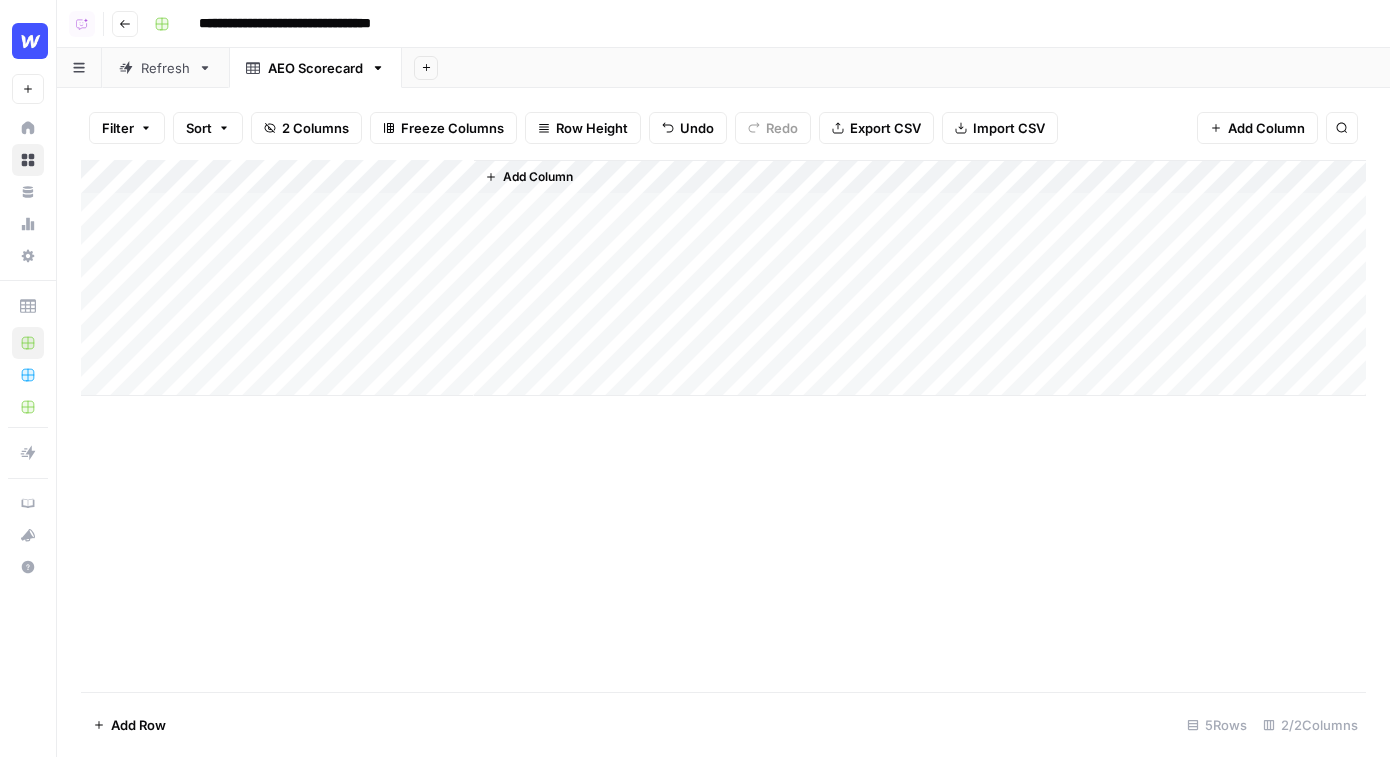 click on "Refresh" at bounding box center (165, 68) 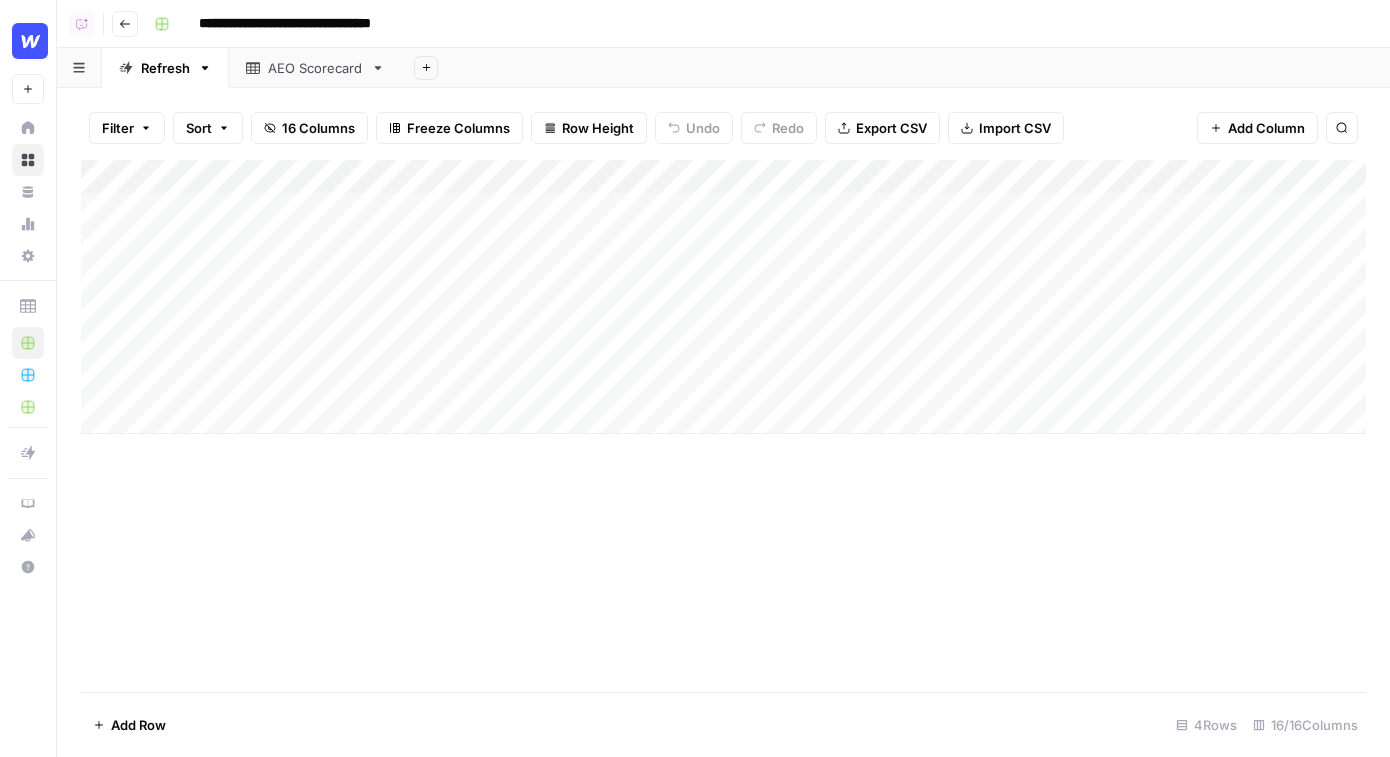 click on "Add Column" at bounding box center [723, 297] 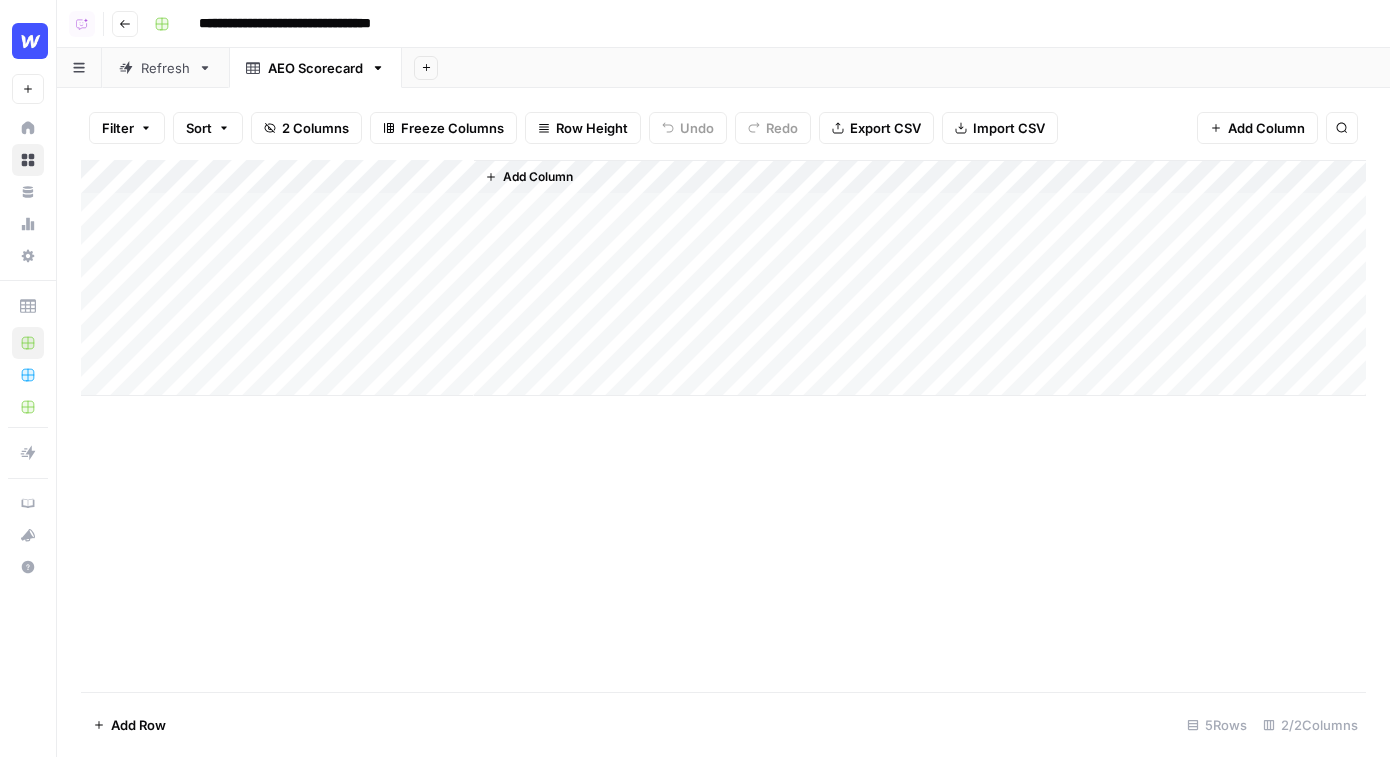 click on "Add Column" at bounding box center [723, 278] 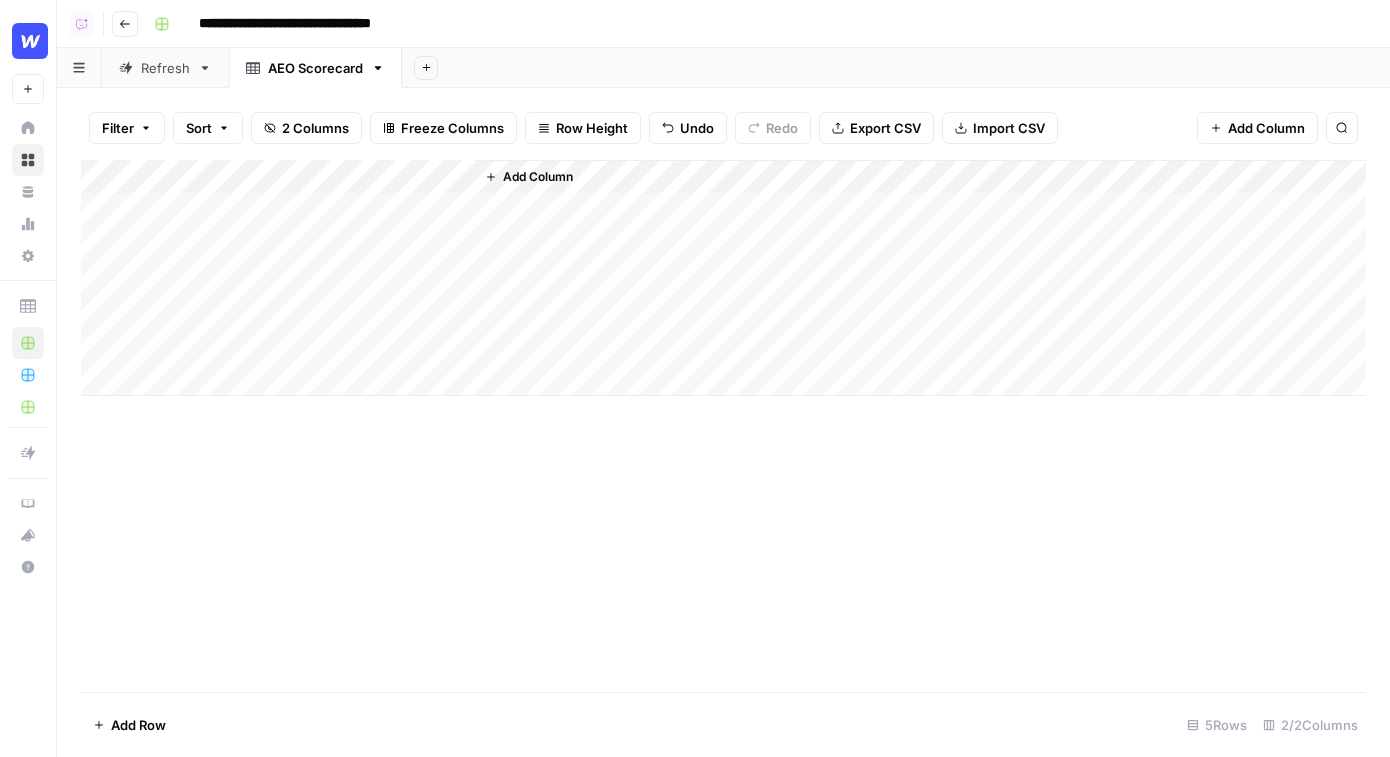 click on "Add Column" at bounding box center [538, 177] 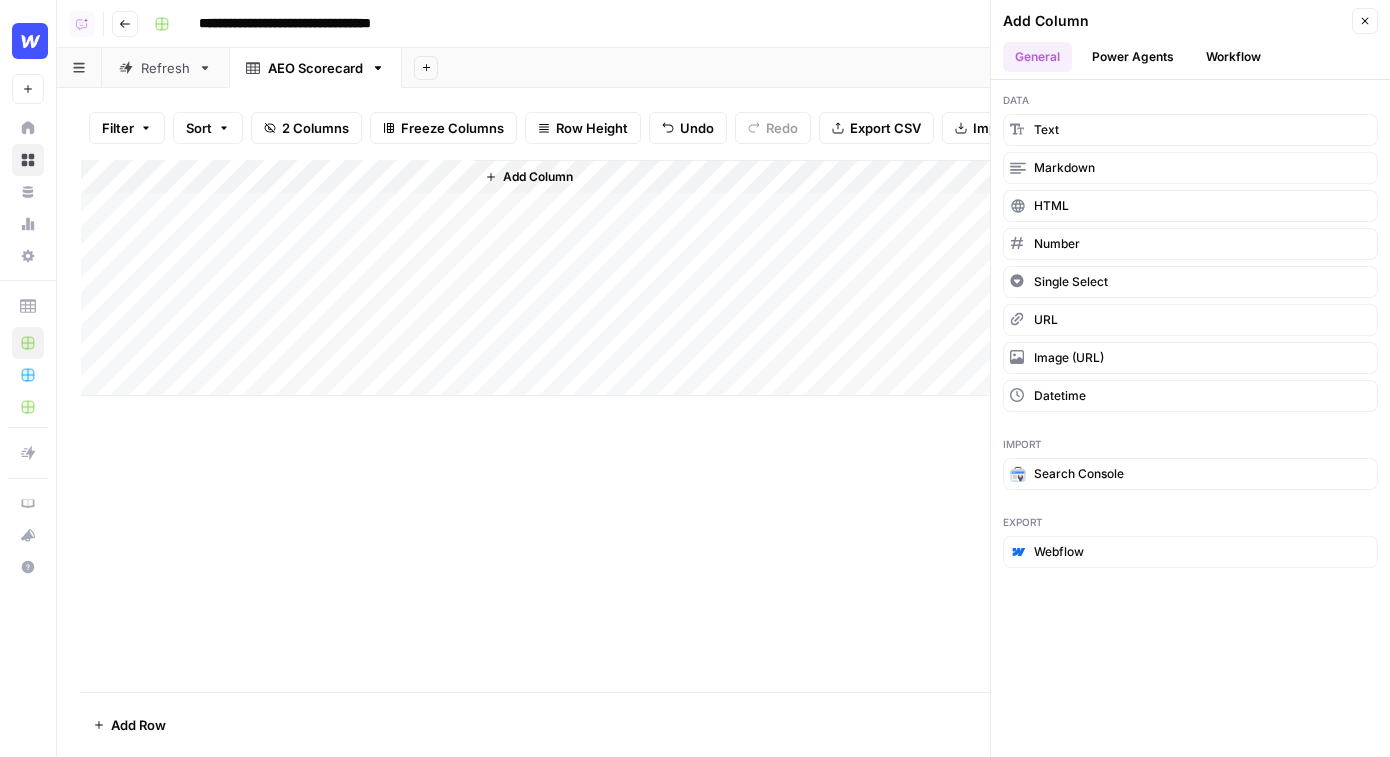 click on "Power Agents" at bounding box center (1133, 57) 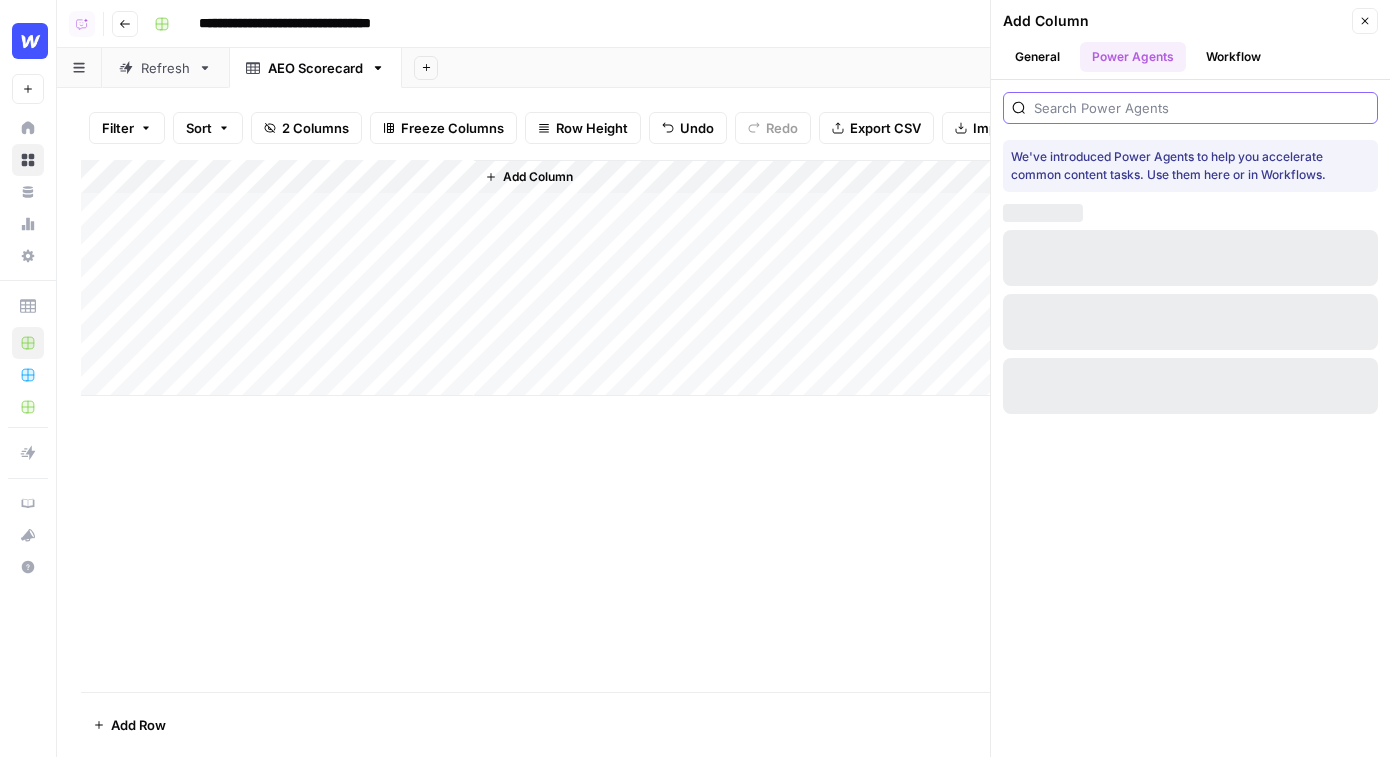click at bounding box center [1201, 108] 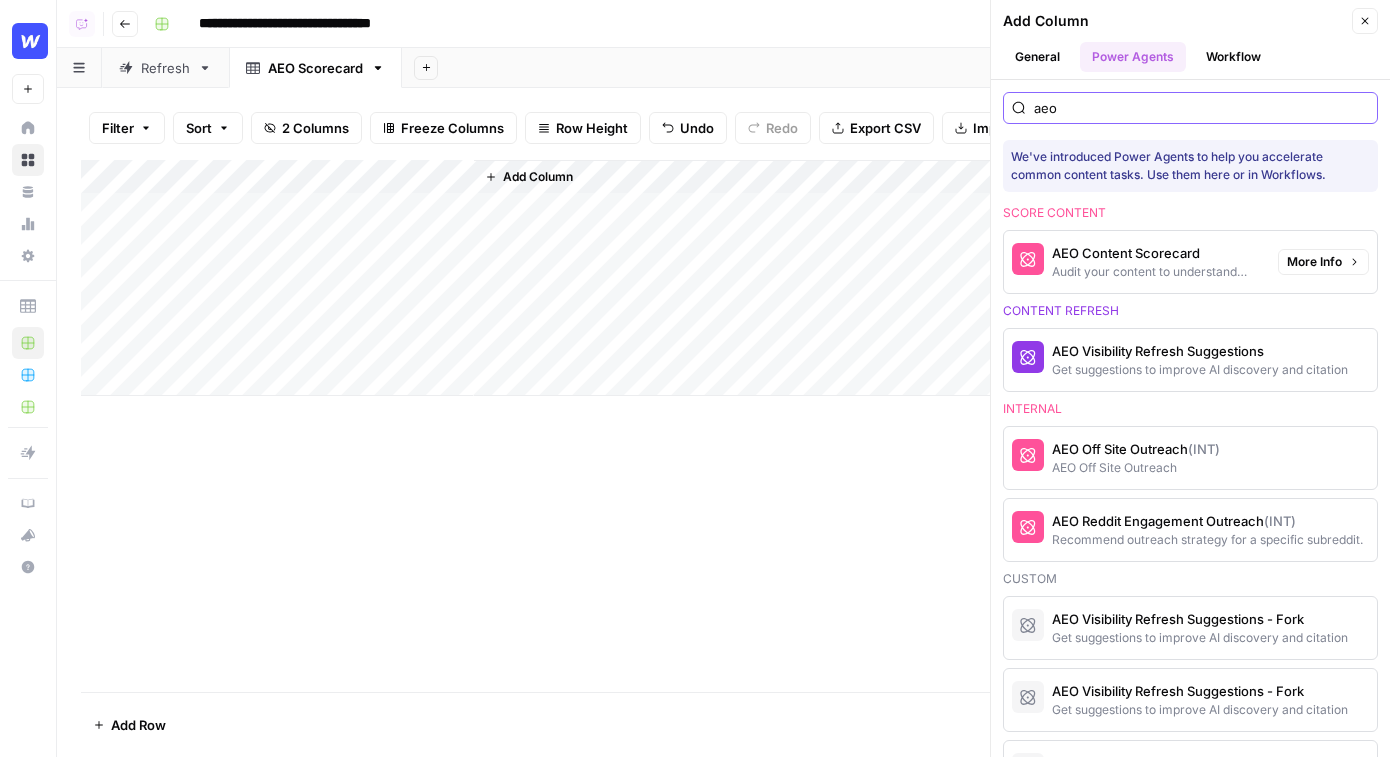 type on "aeo" 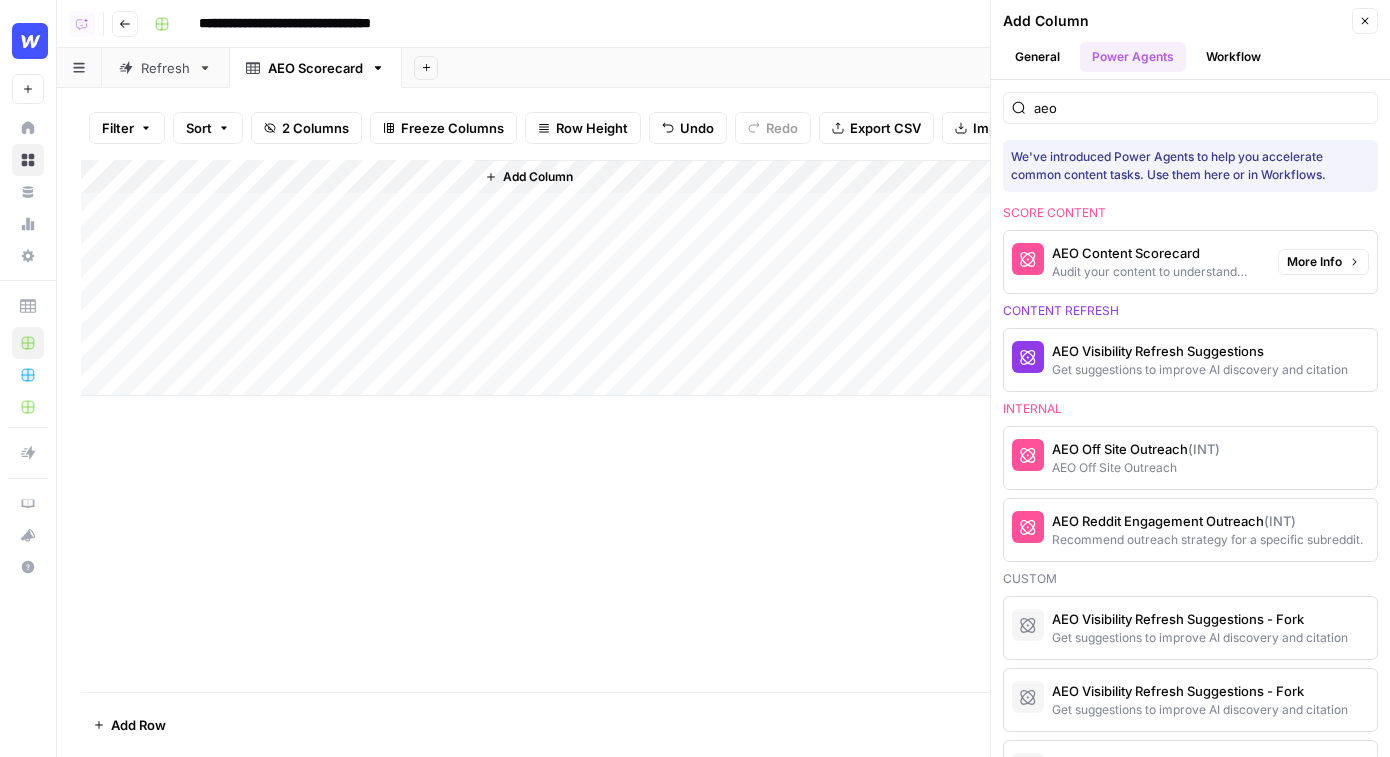 click on "Audit your content to understand readability for LLMs" at bounding box center (1157, 272) 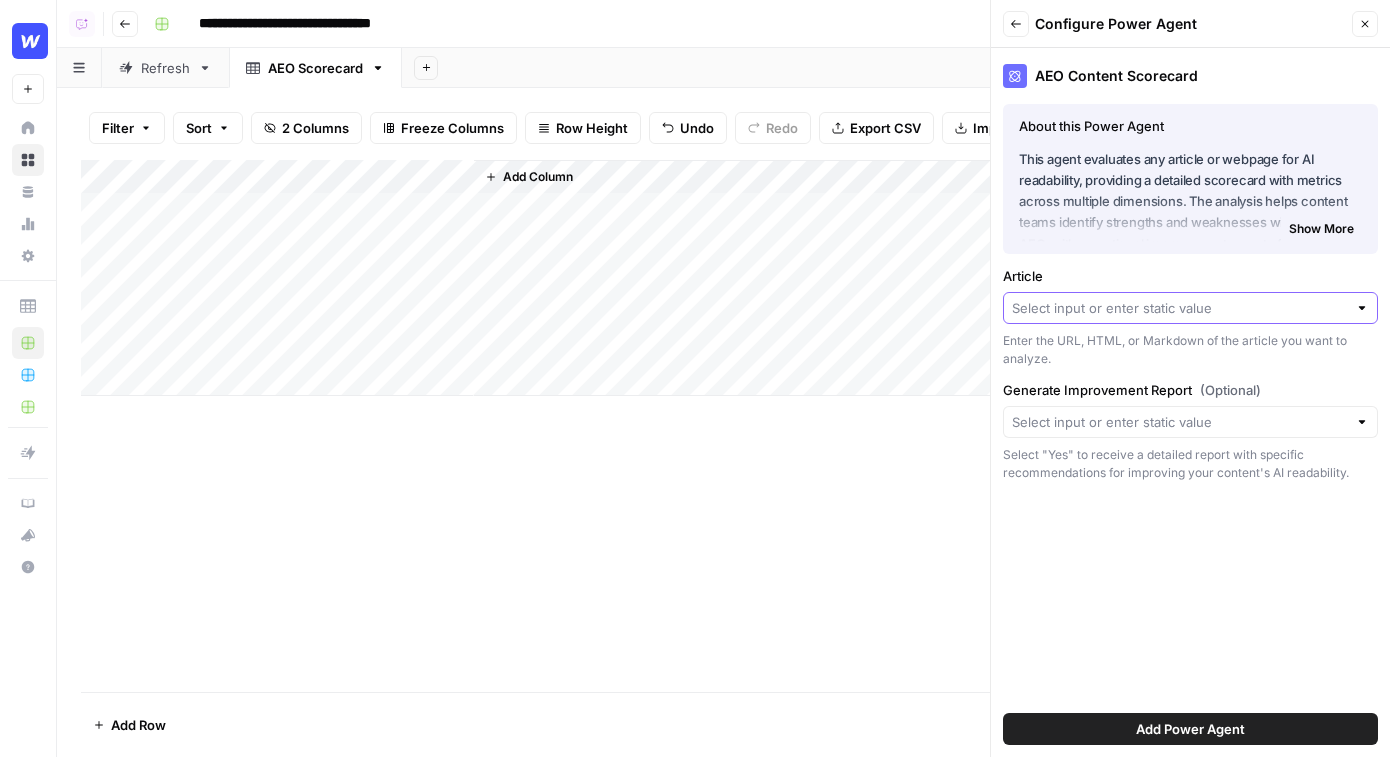 click on "Article" at bounding box center [1179, 308] 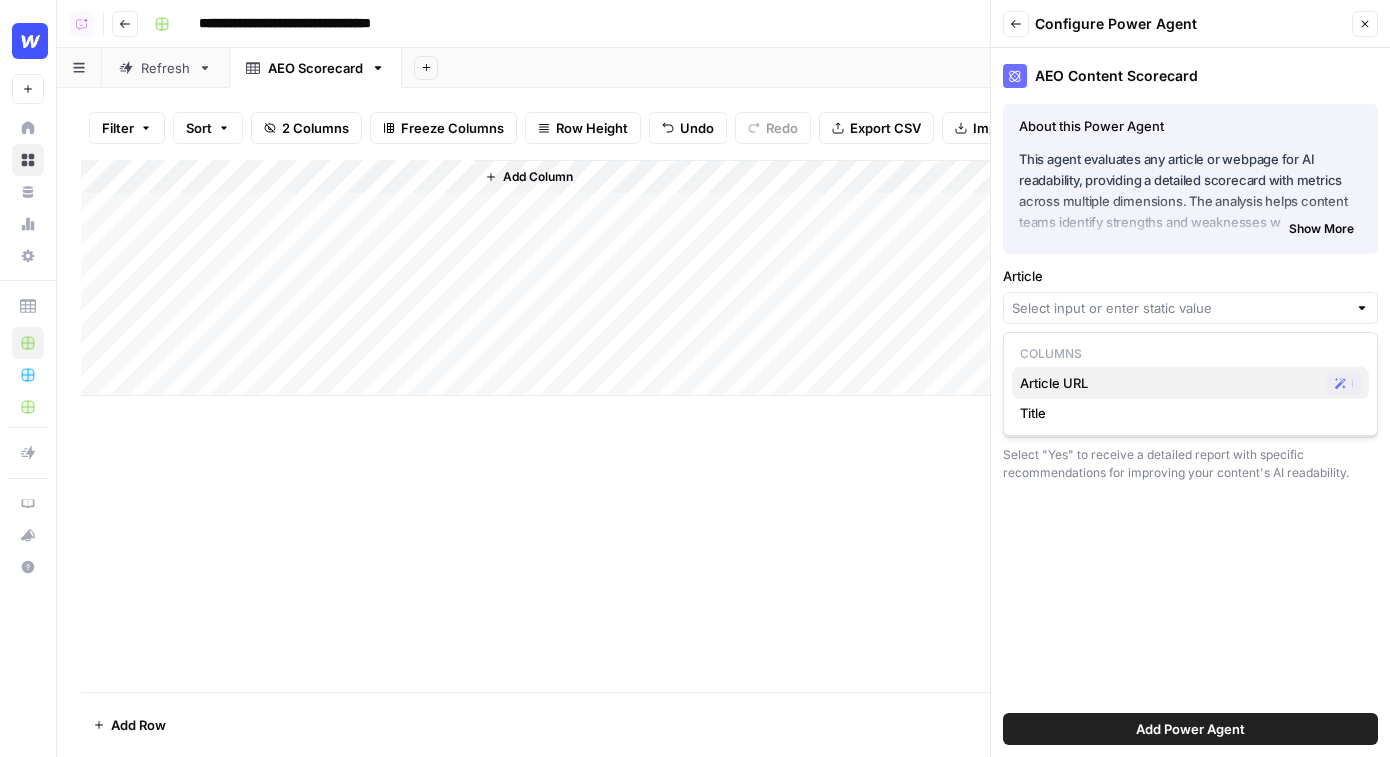 click on "Article URL" at bounding box center [1169, 383] 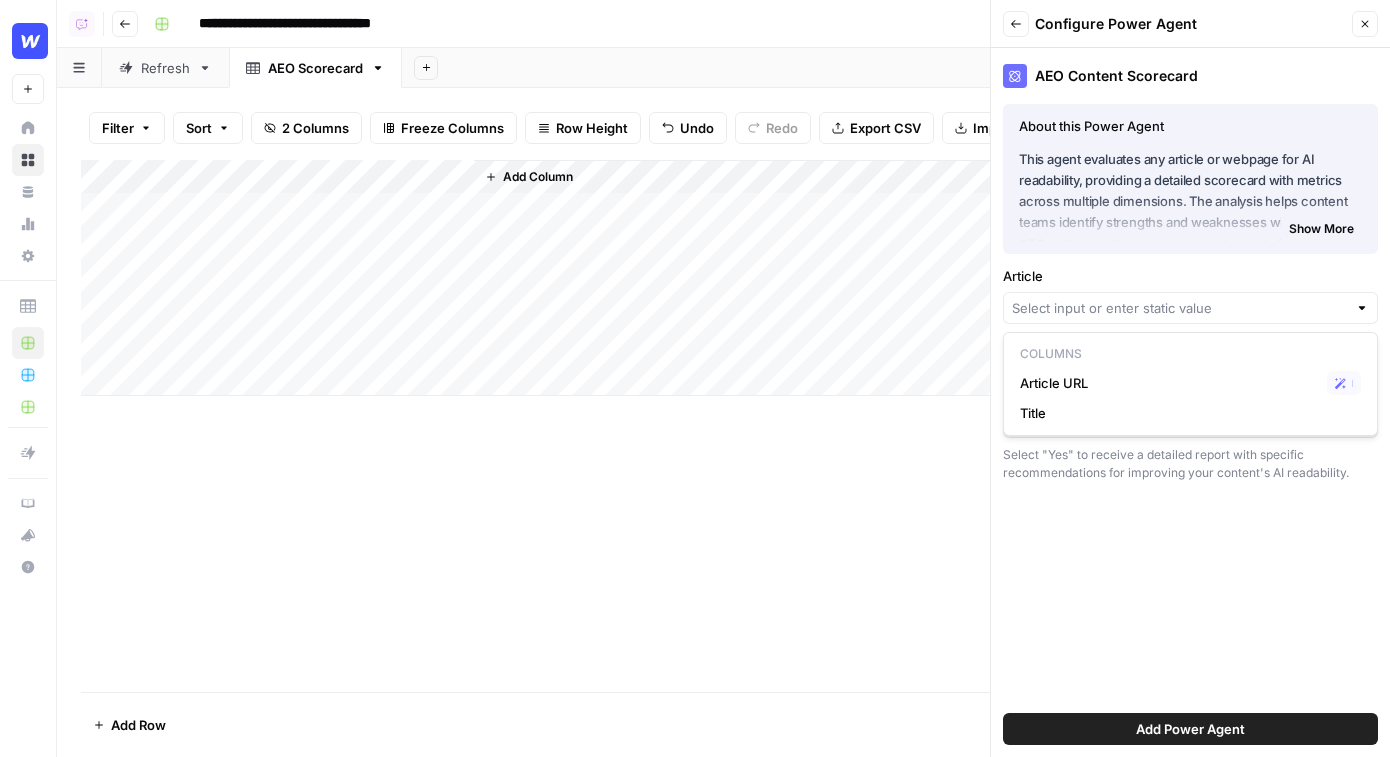 type on "Article URL" 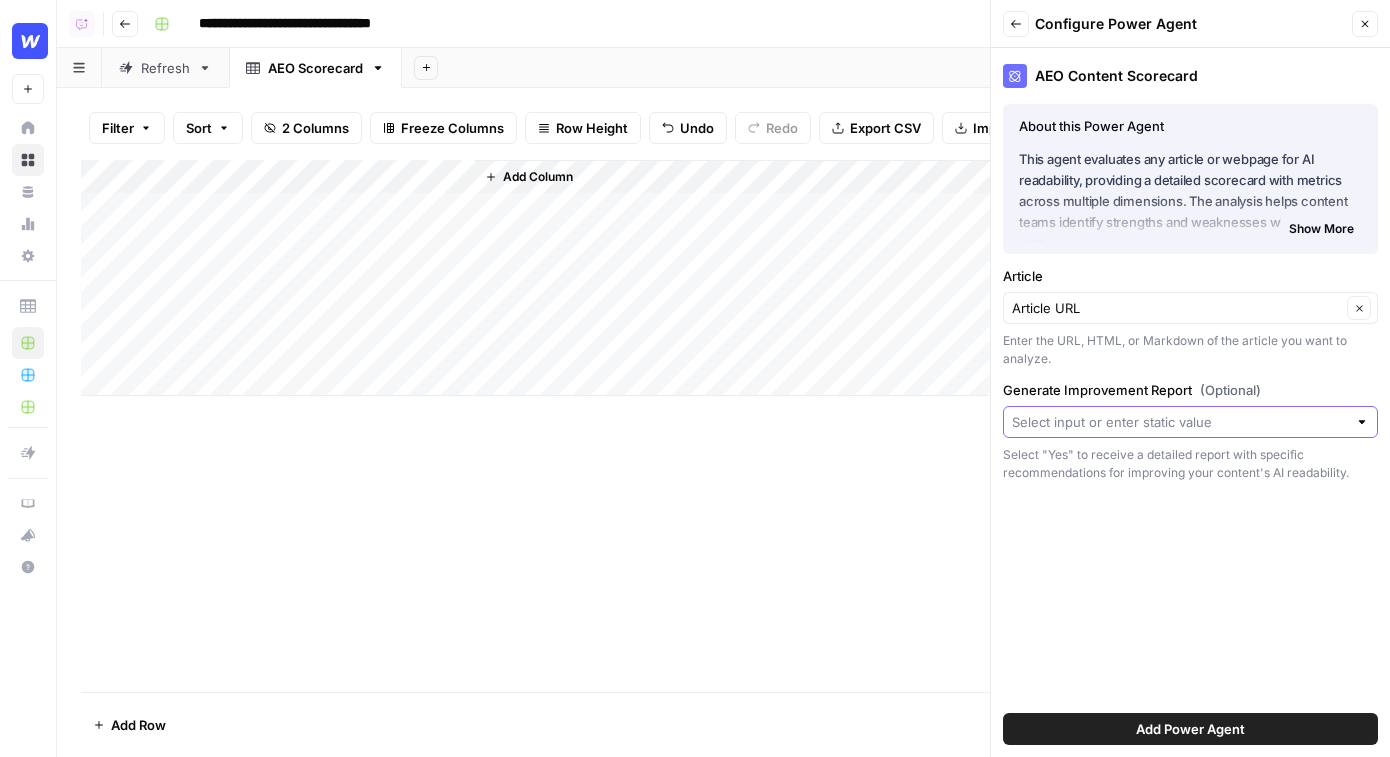 click on "Generate Improvement Report   (Optional)" at bounding box center (1179, 422) 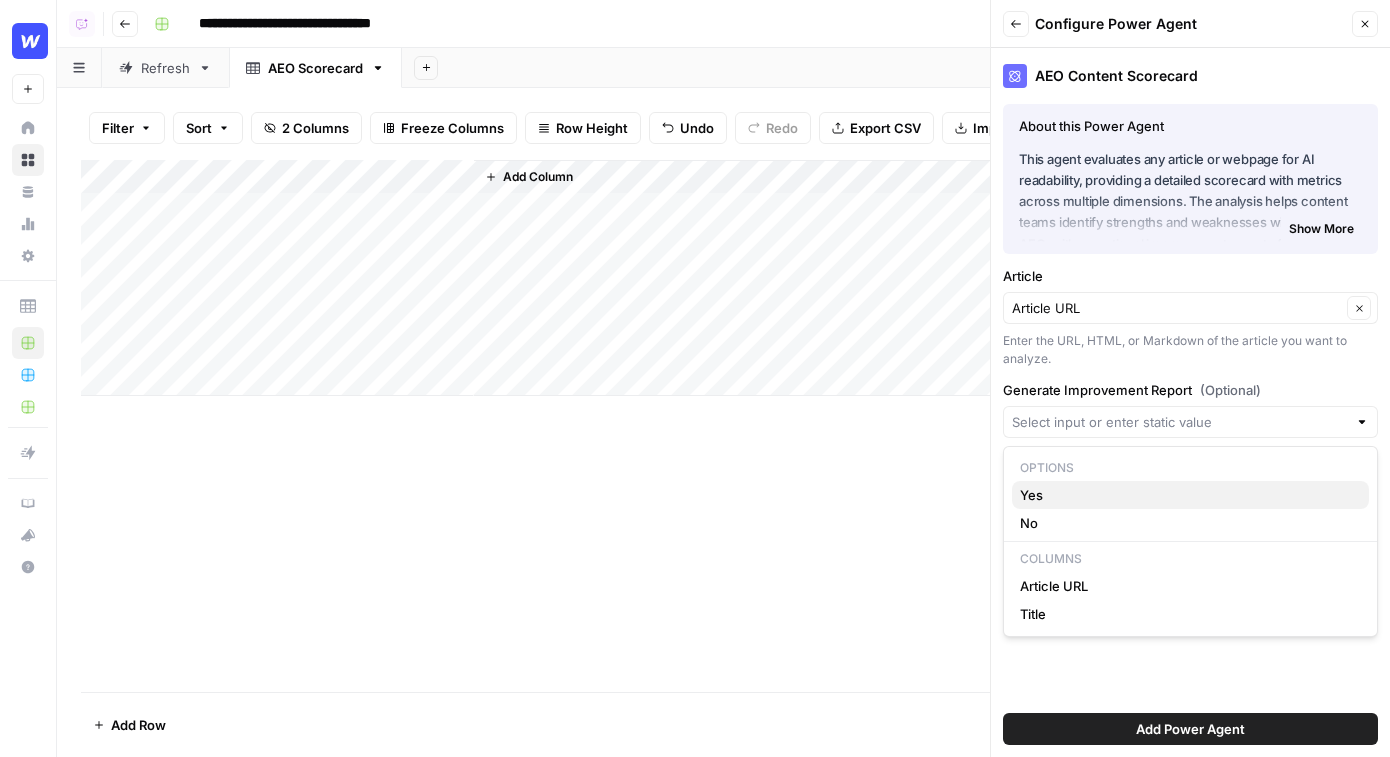 click on "Yes" at bounding box center [1186, 495] 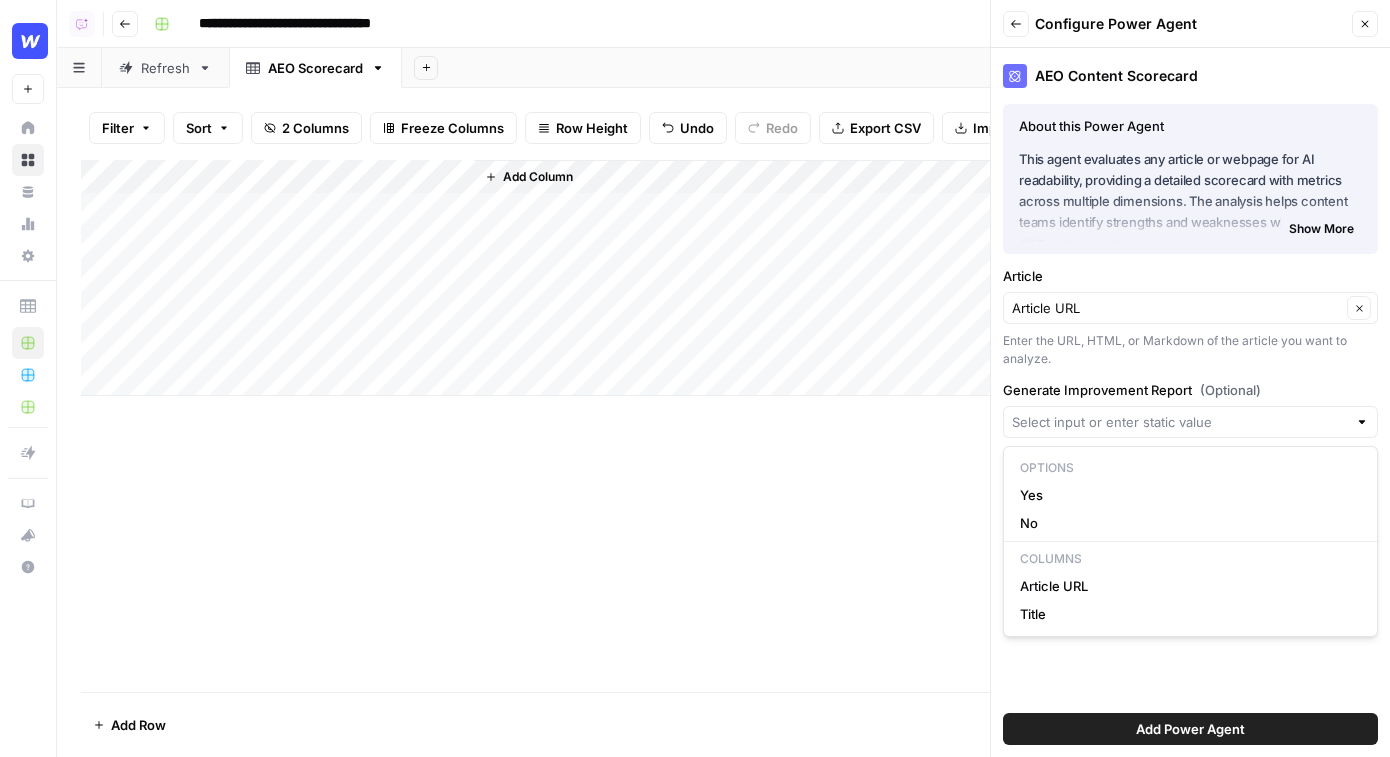 type on "Yes" 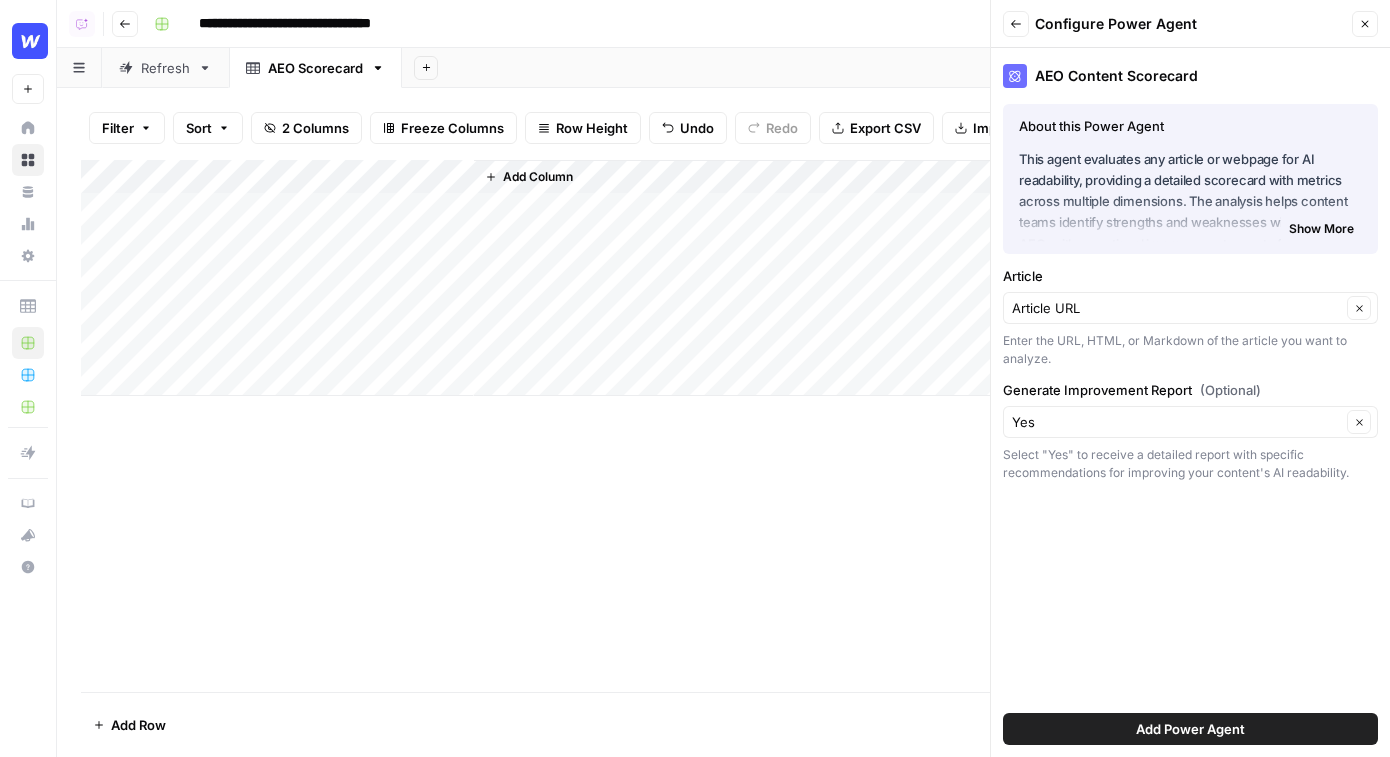 click on "Add Power Agent" at bounding box center (1190, 729) 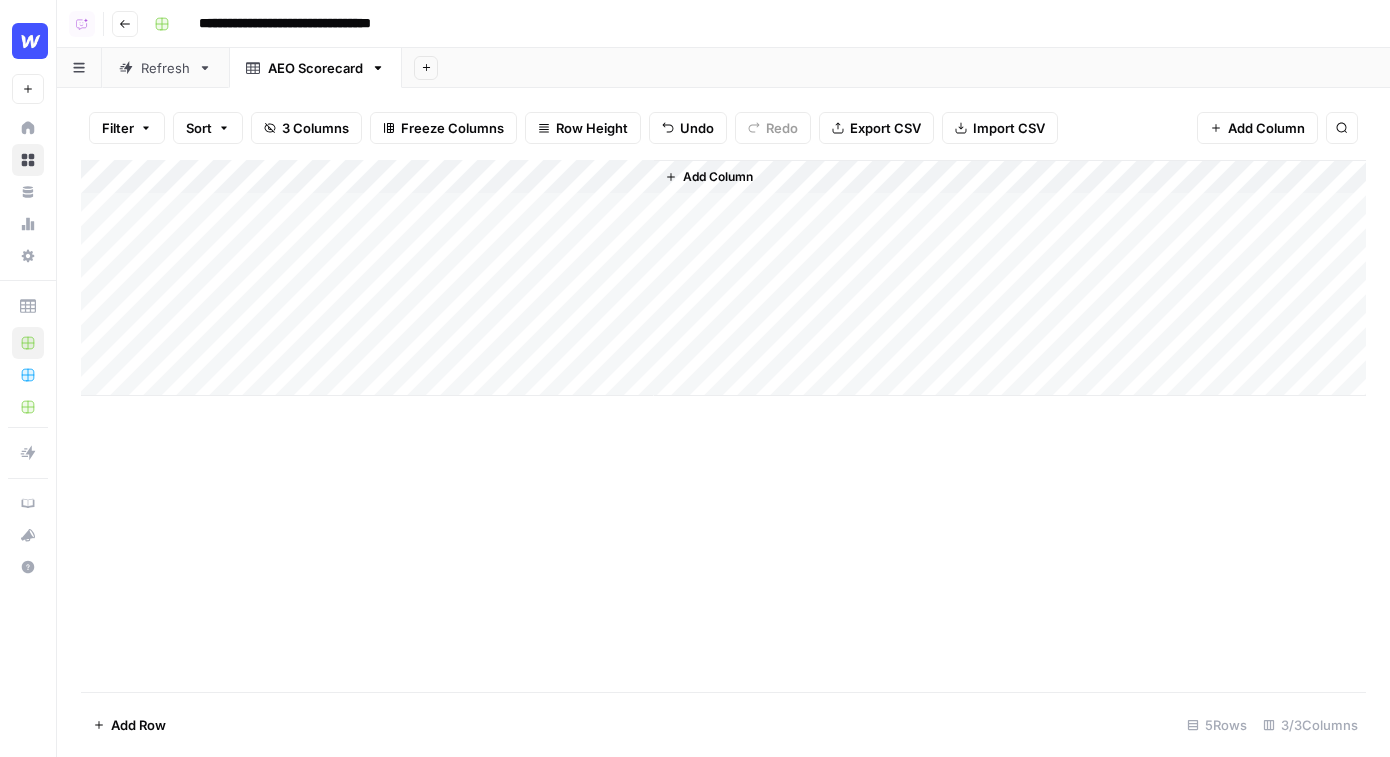 click on "Add Column" at bounding box center [723, 278] 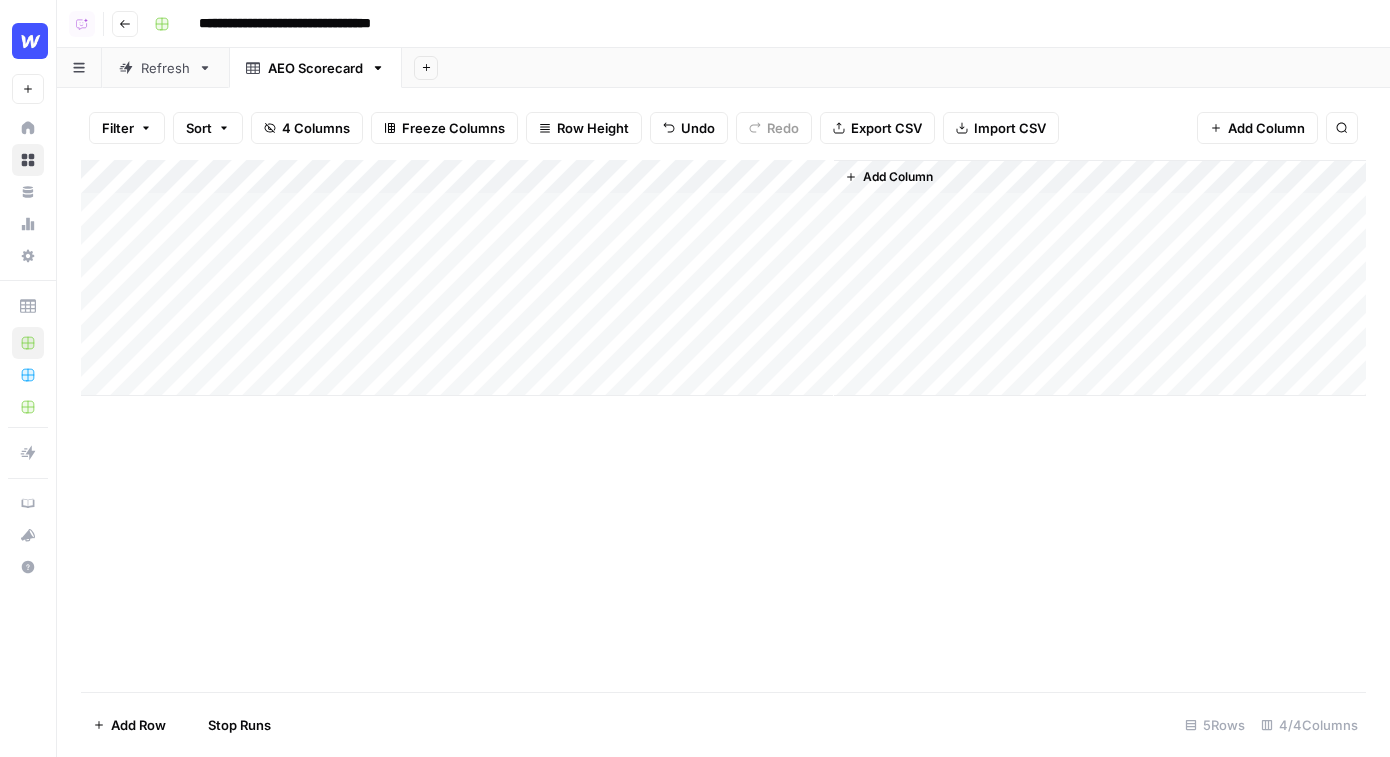 click on "Add Column" at bounding box center (723, 278) 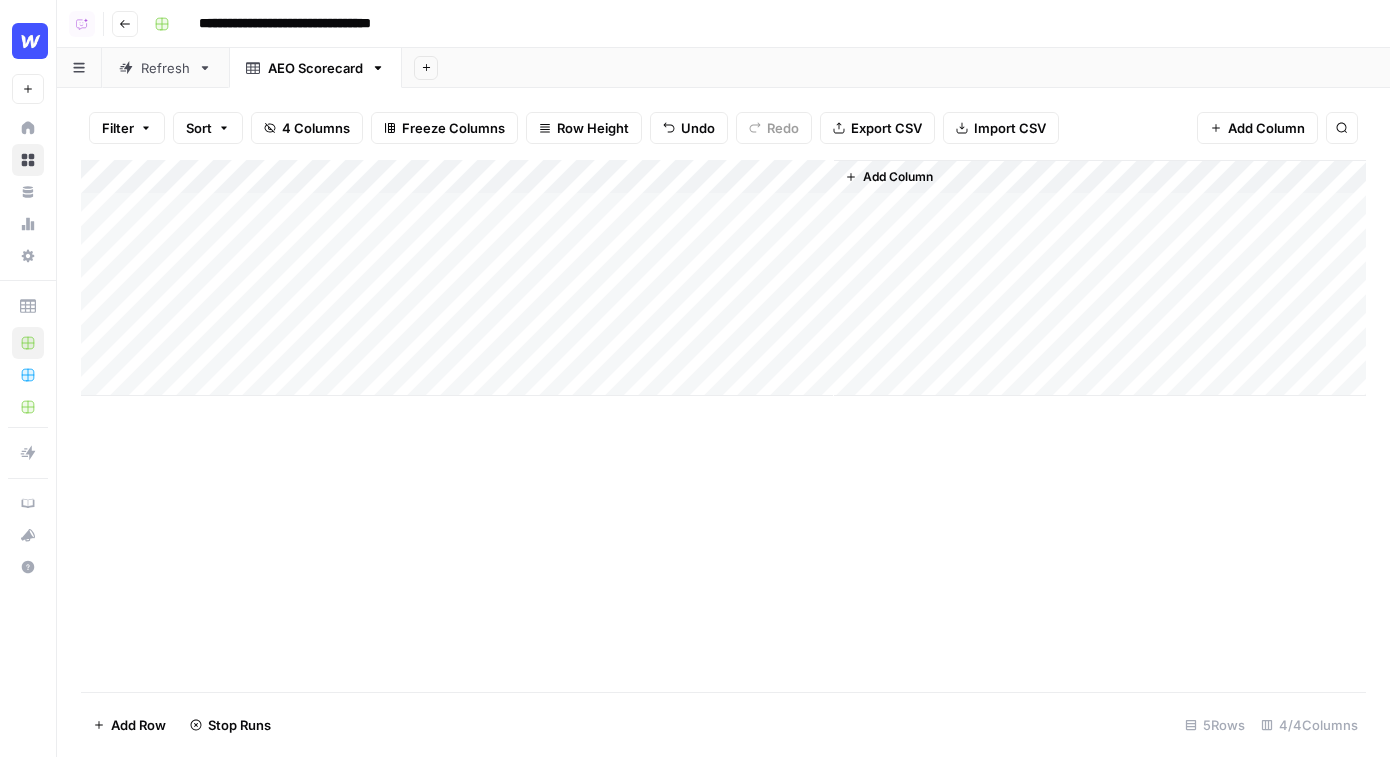 click on "Add Column" at bounding box center [723, 278] 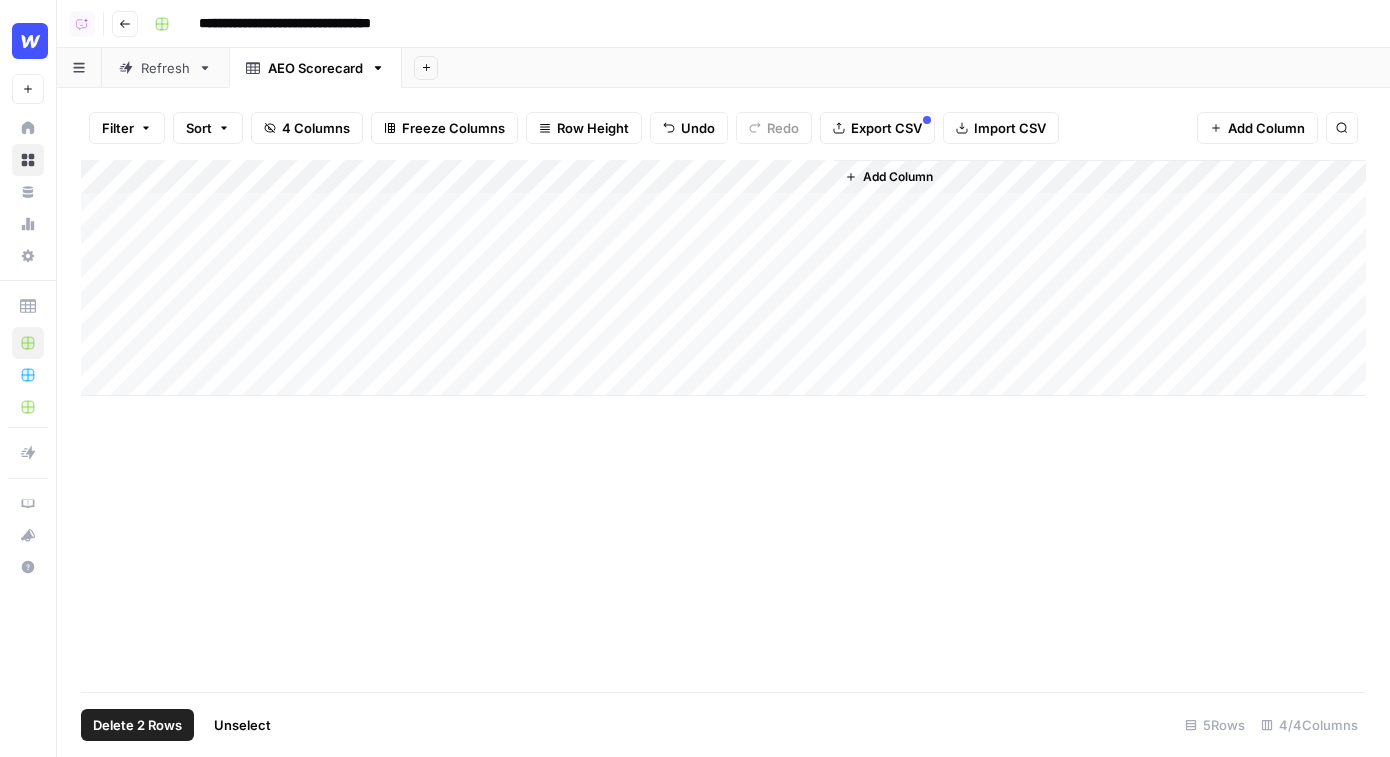 click on "Add Column" at bounding box center [723, 278] 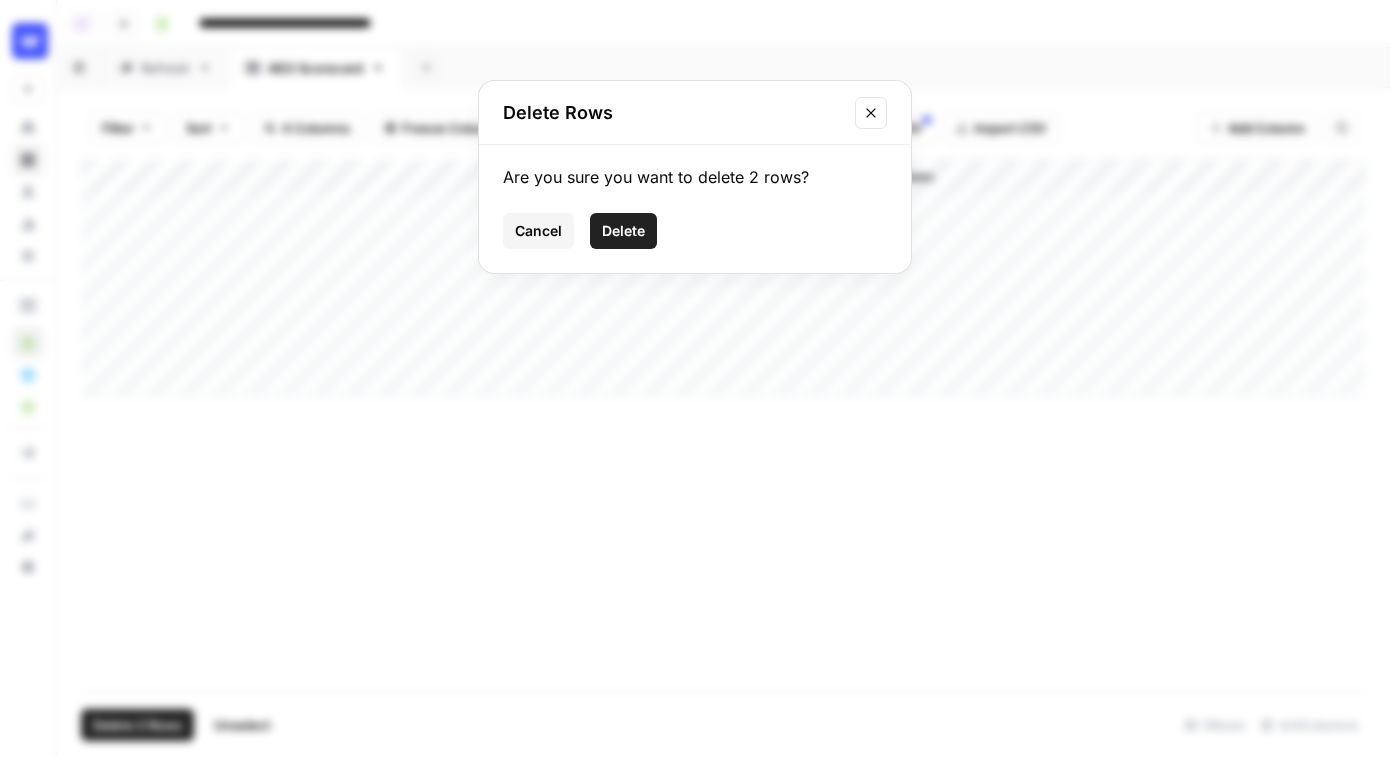 click on "Delete" at bounding box center [623, 231] 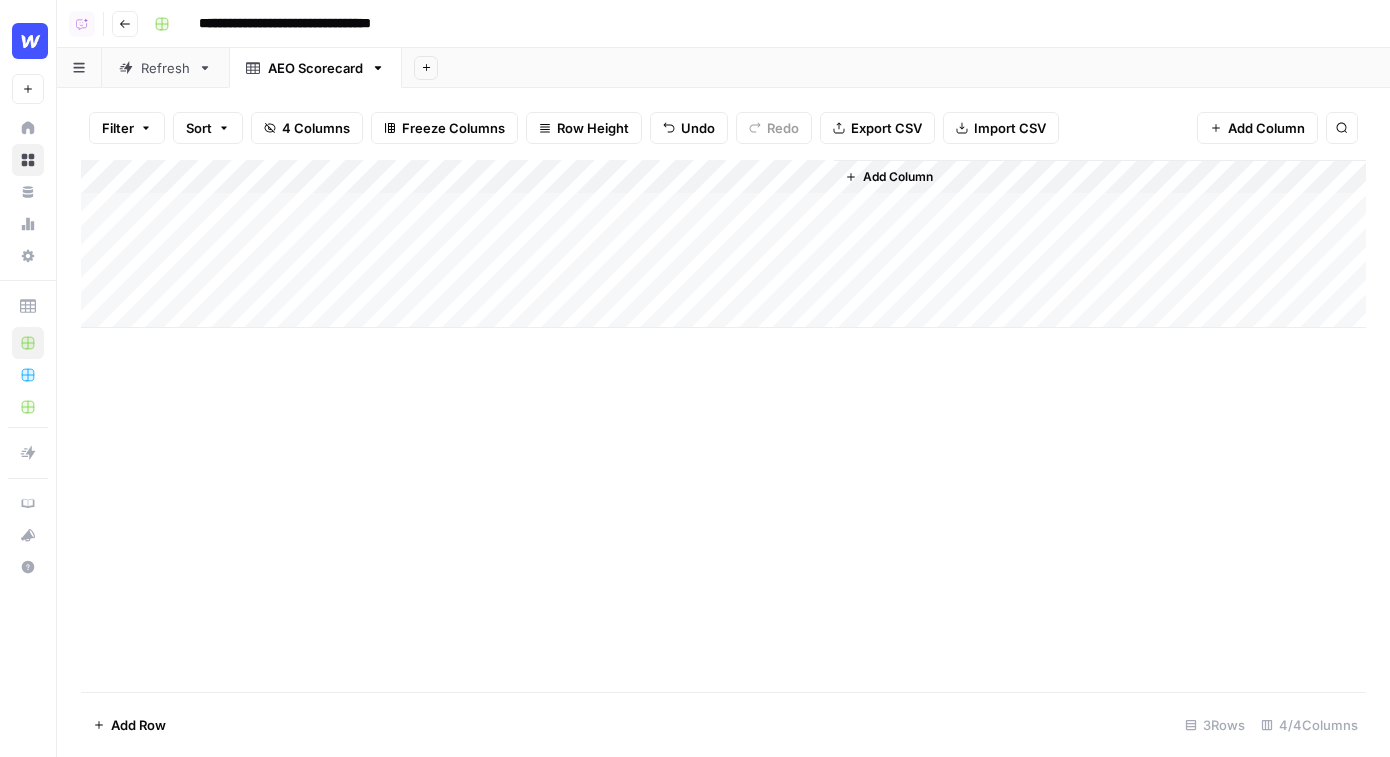 click on "Add Column" at bounding box center [723, 244] 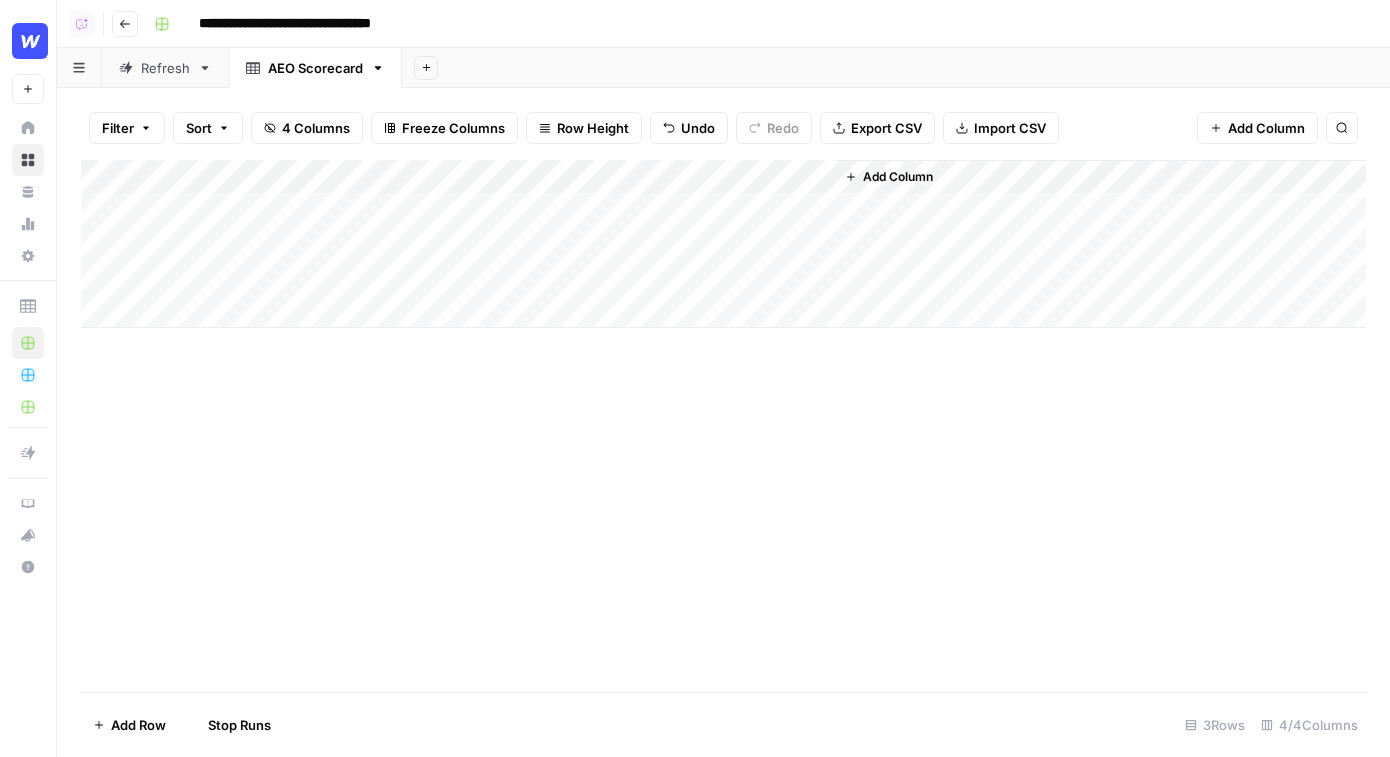 click on "Add Column" at bounding box center (723, 244) 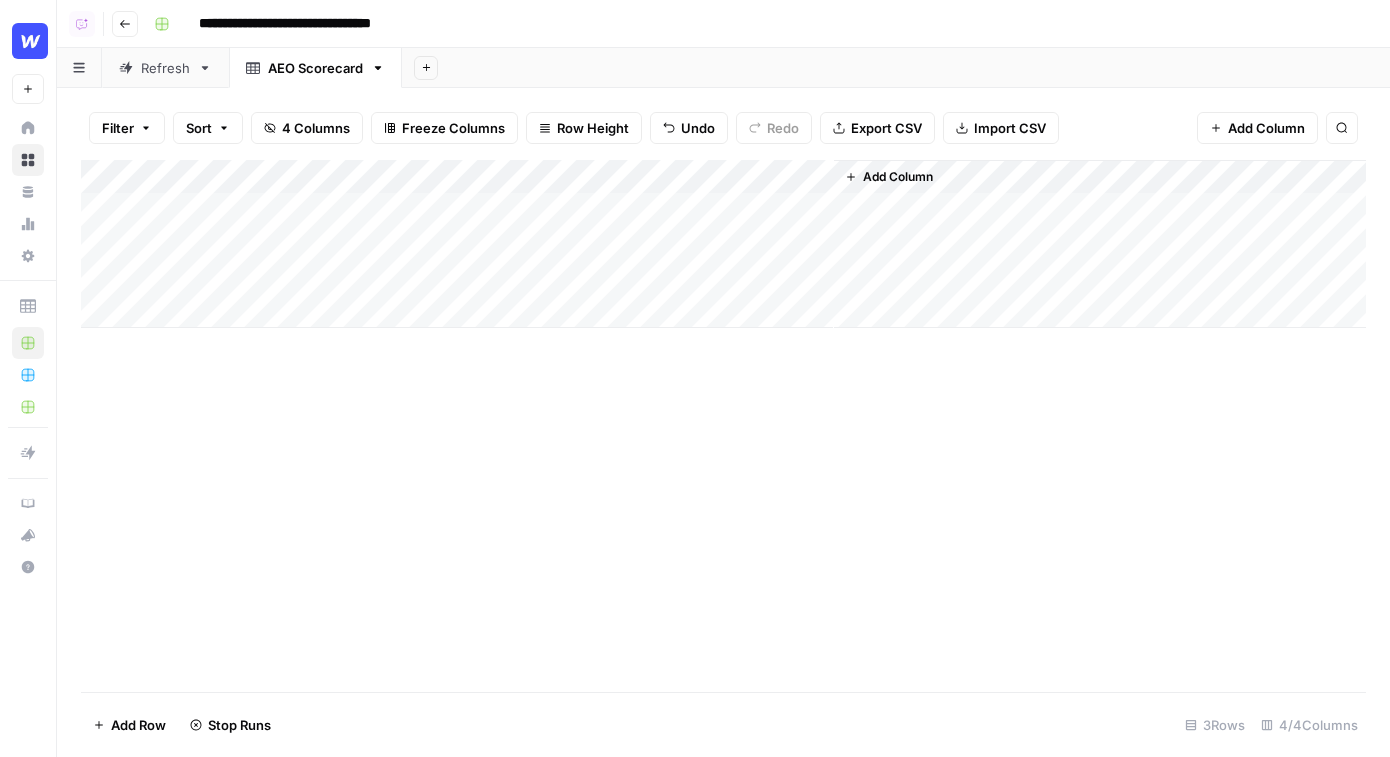 click on "Row Height" at bounding box center (593, 128) 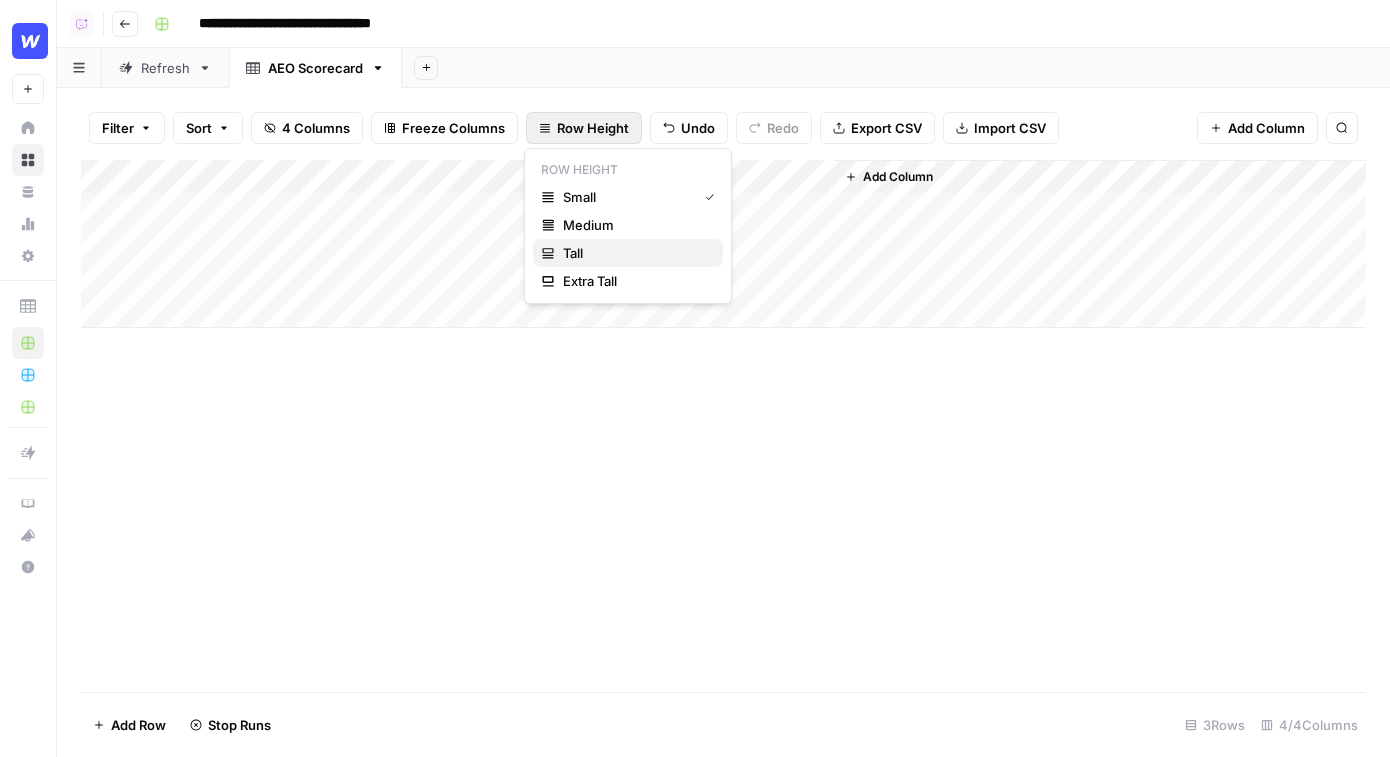 click on "Tall" at bounding box center [635, 253] 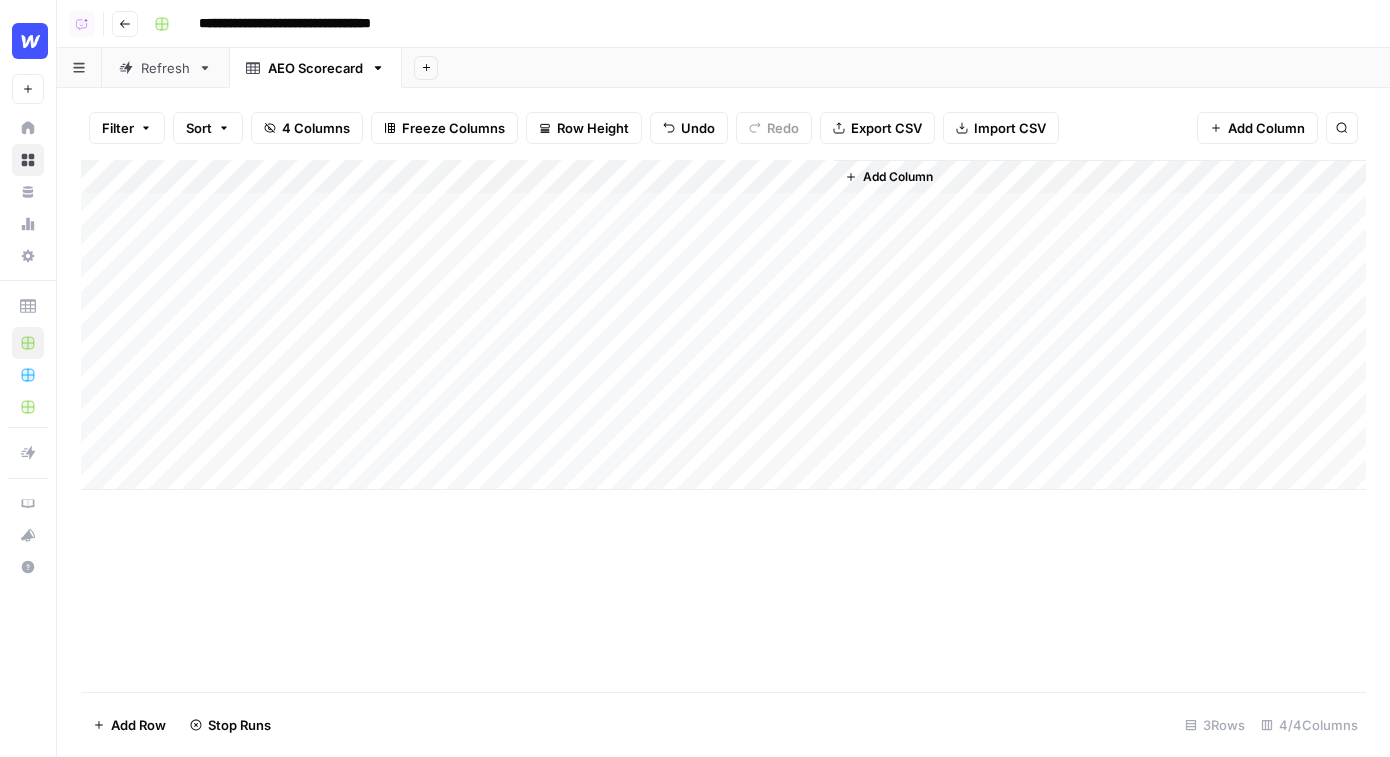 click on "Refresh" at bounding box center (165, 68) 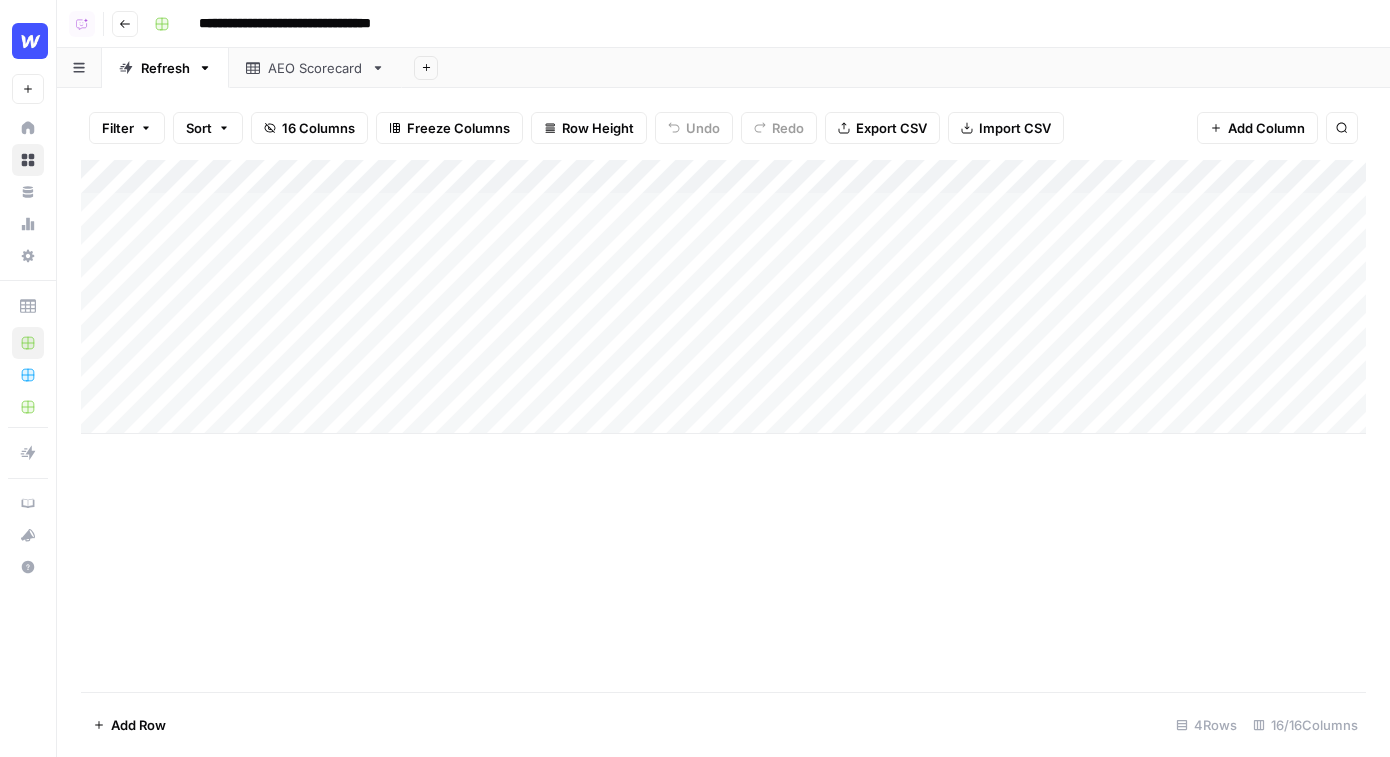 click on "Row Height" at bounding box center [598, 128] 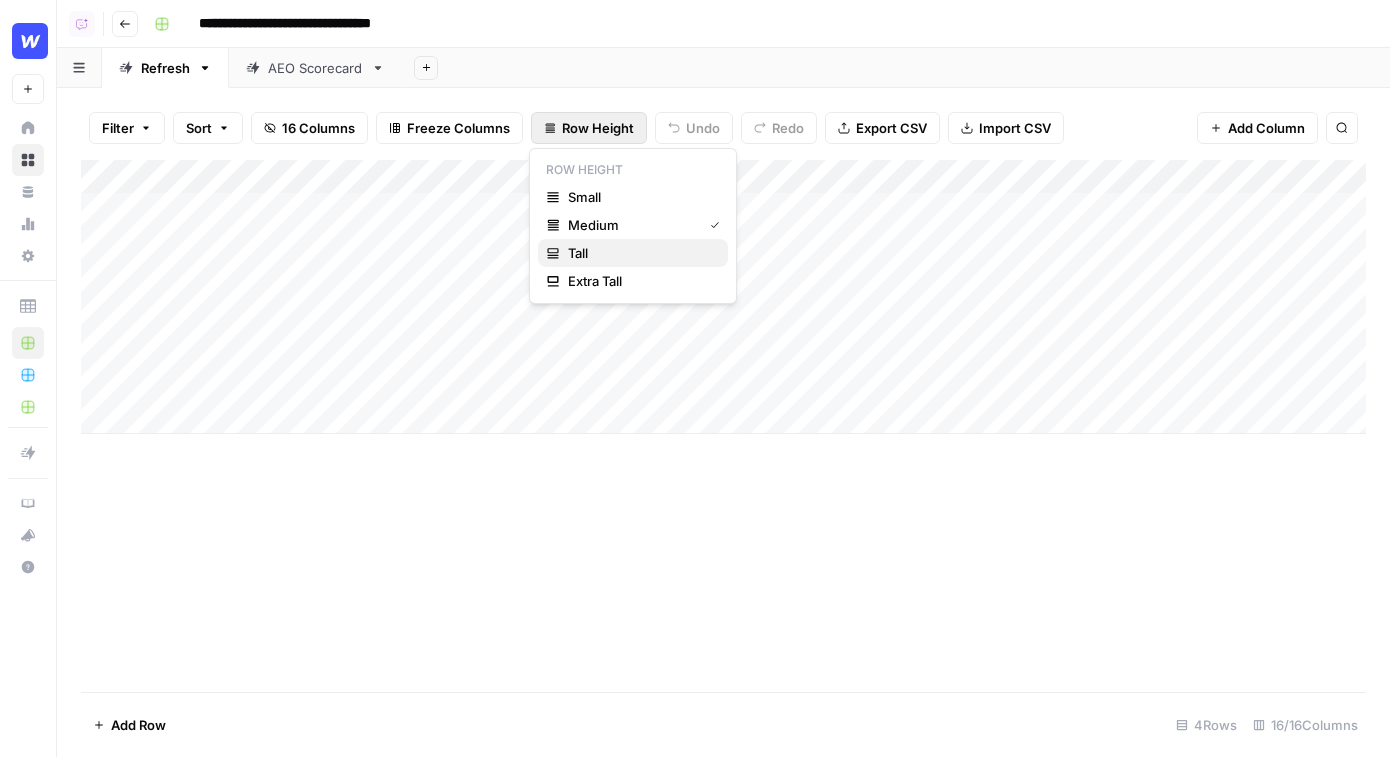 click on "Tall" at bounding box center [640, 253] 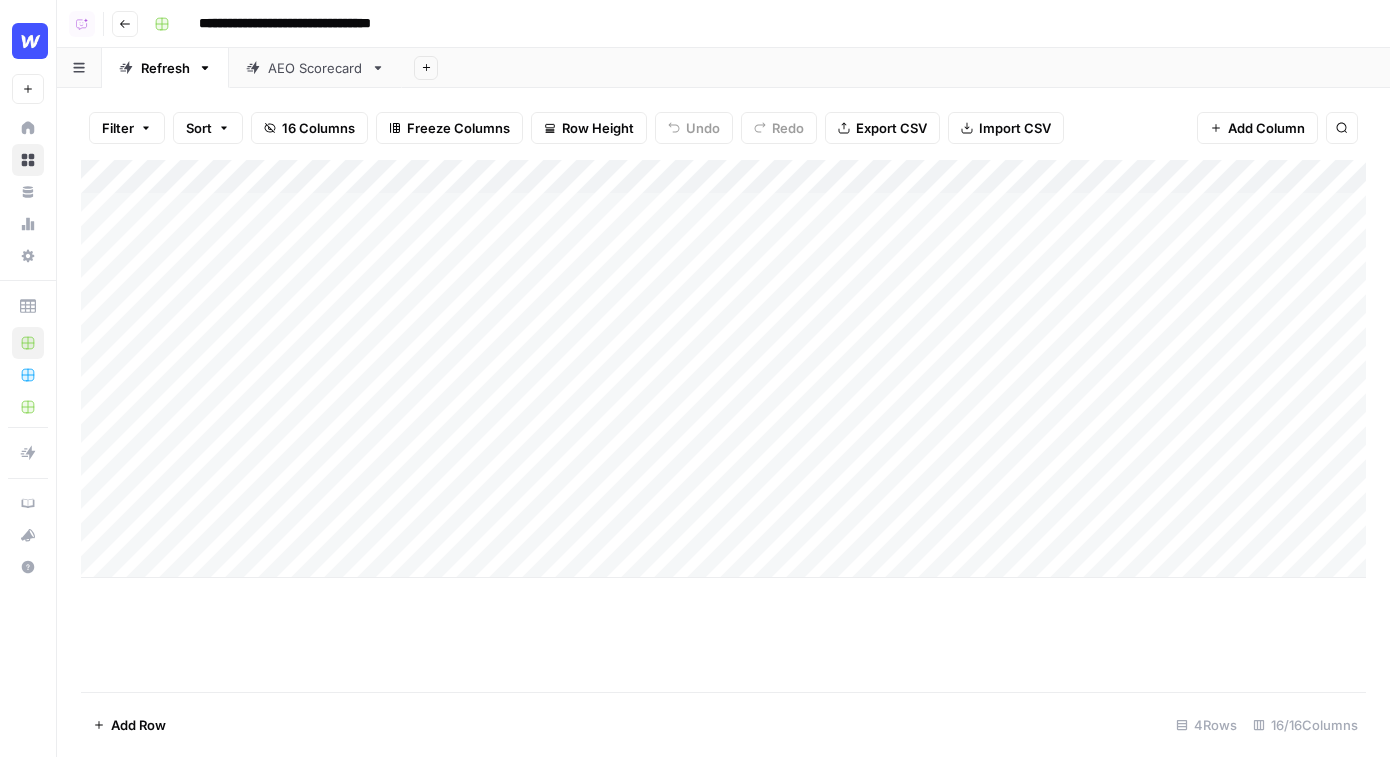 click on "Add Column" at bounding box center (723, 369) 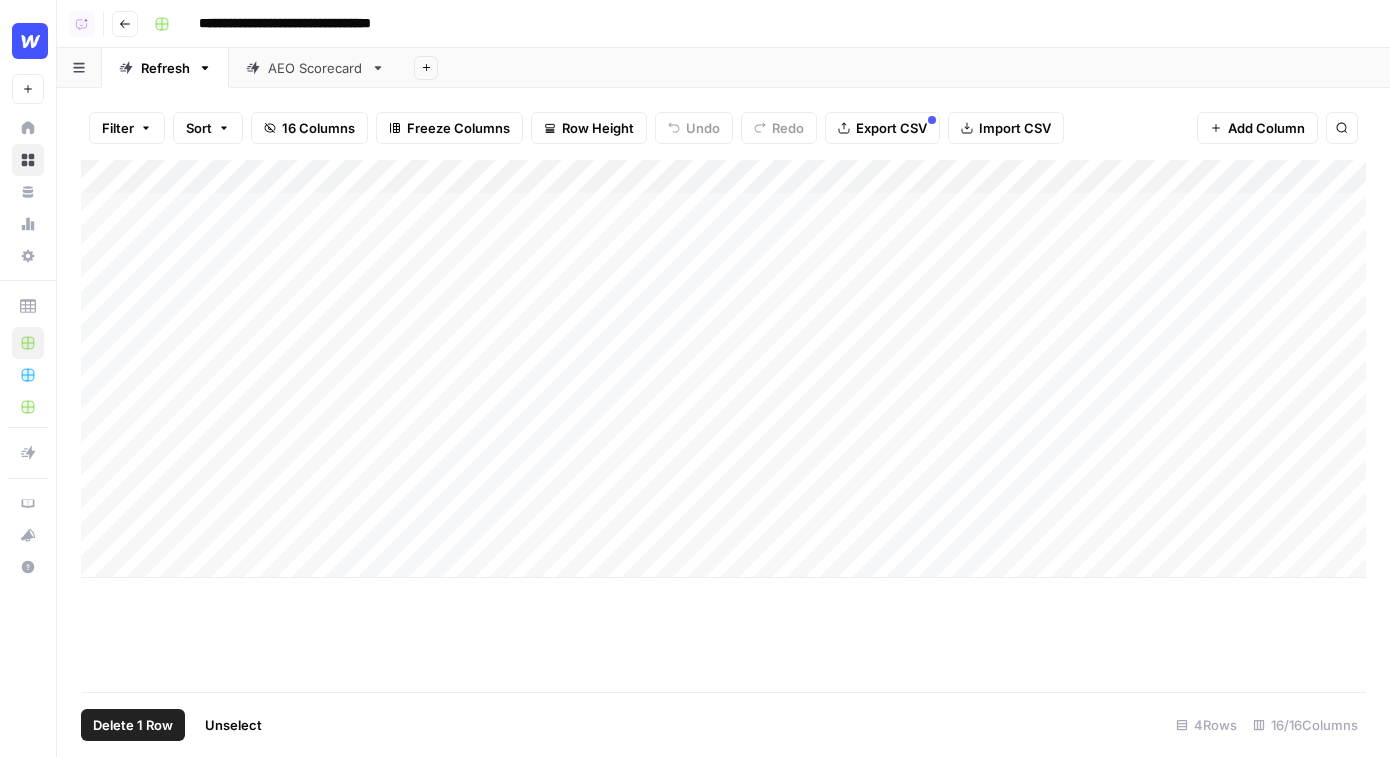 click on "Add Column" at bounding box center (723, 369) 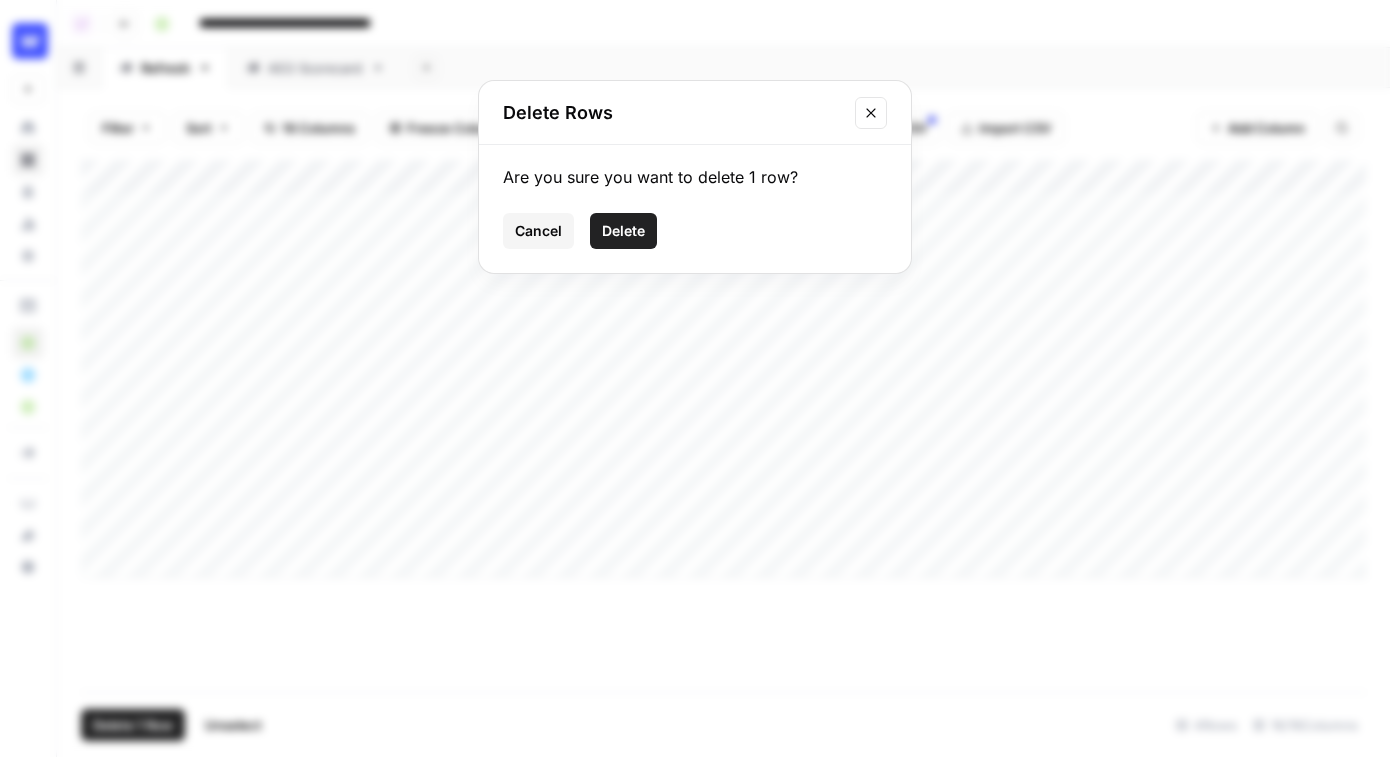 click on "Delete" at bounding box center [623, 231] 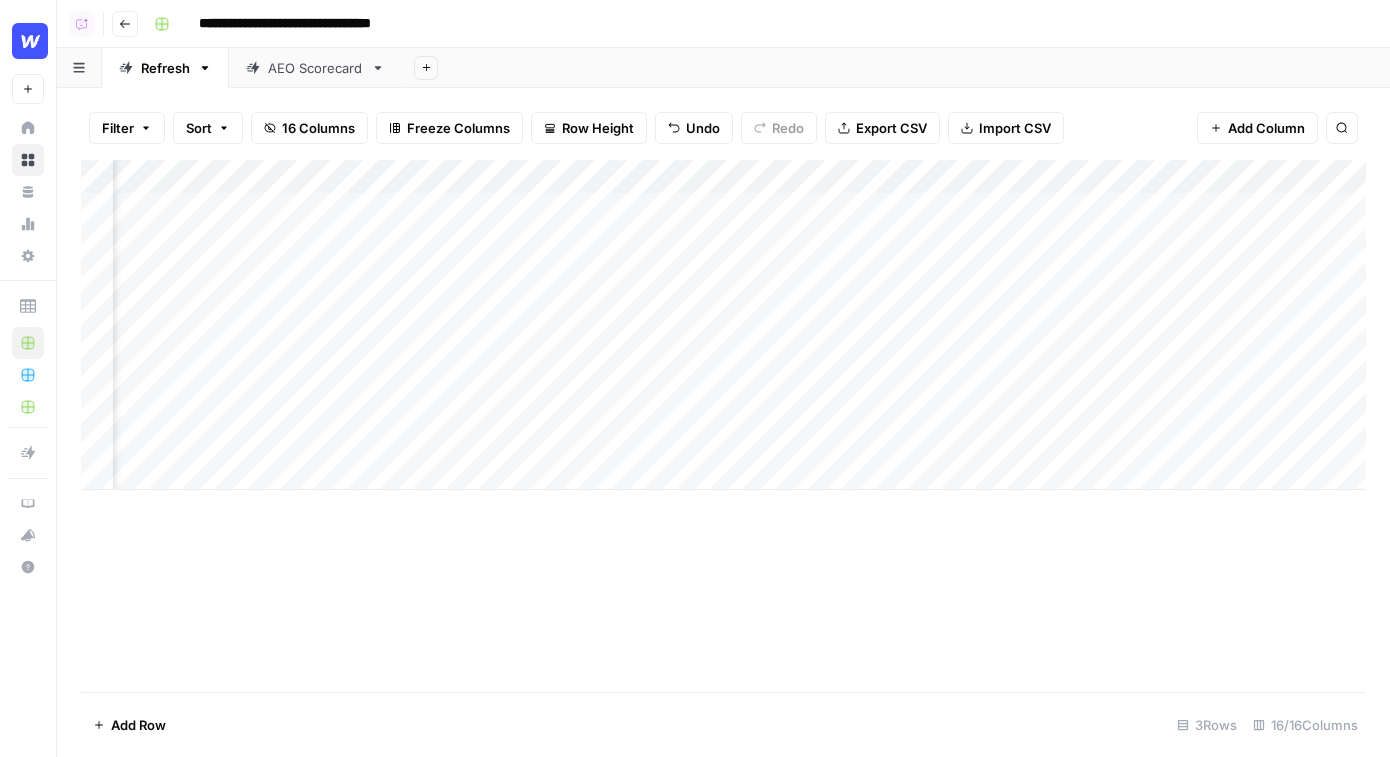 scroll, scrollTop: 0, scrollLeft: 0, axis: both 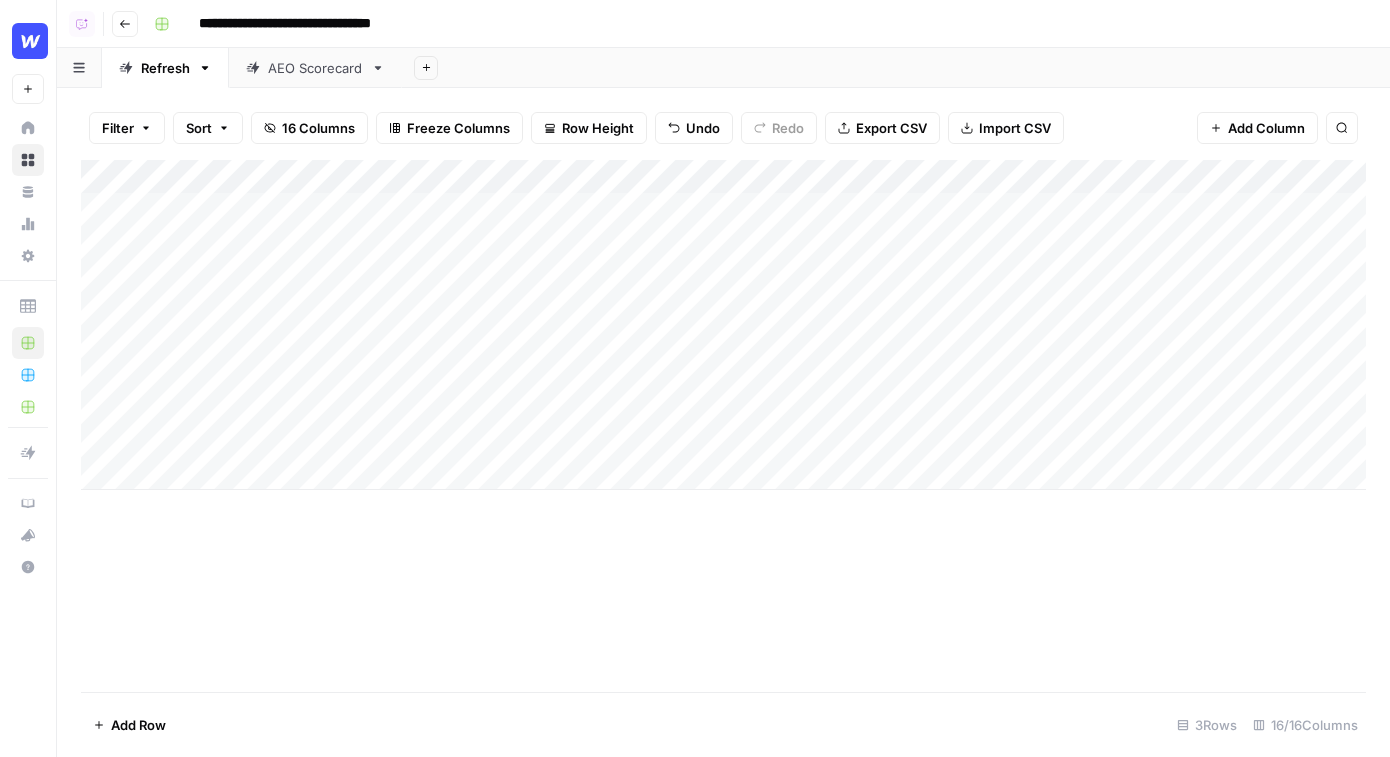 click on "AEO Scorecard" at bounding box center (315, 68) 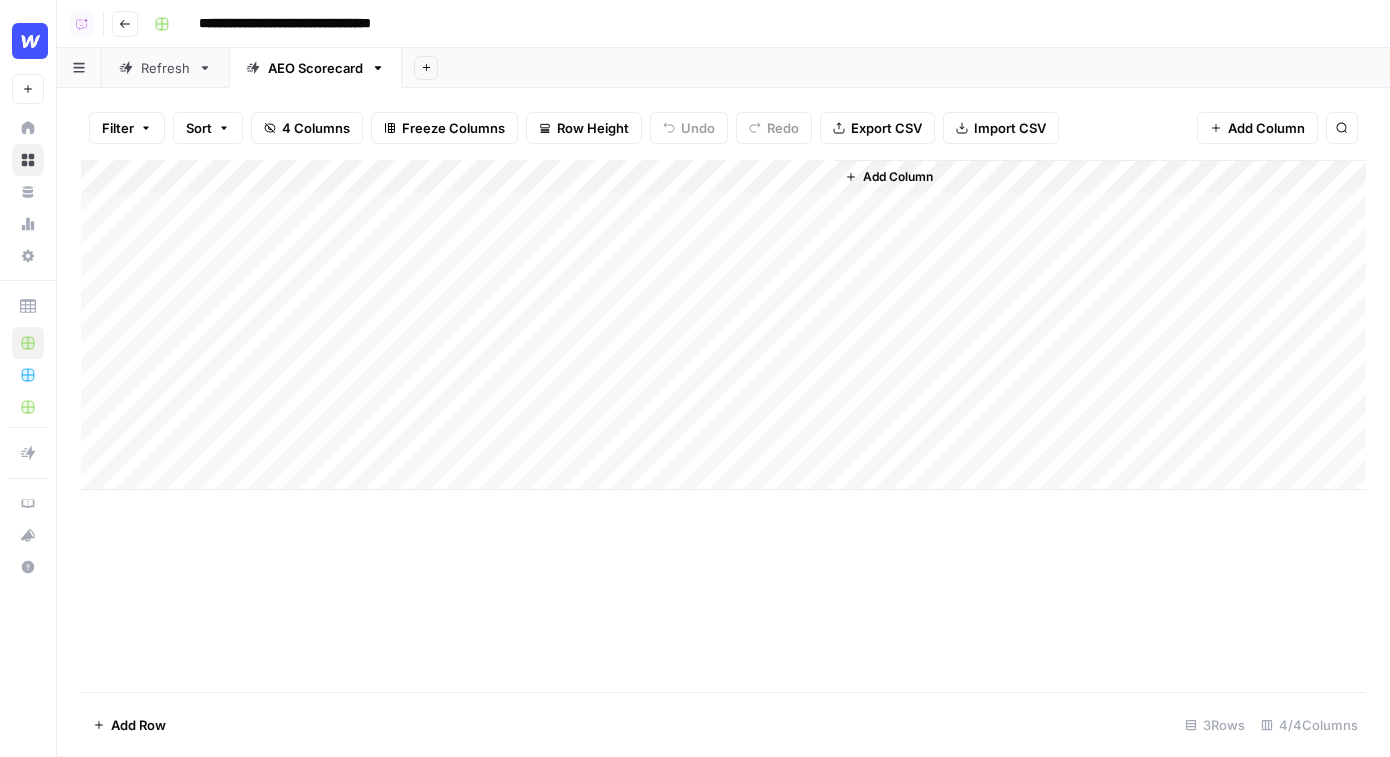 click on "Refresh" at bounding box center (165, 68) 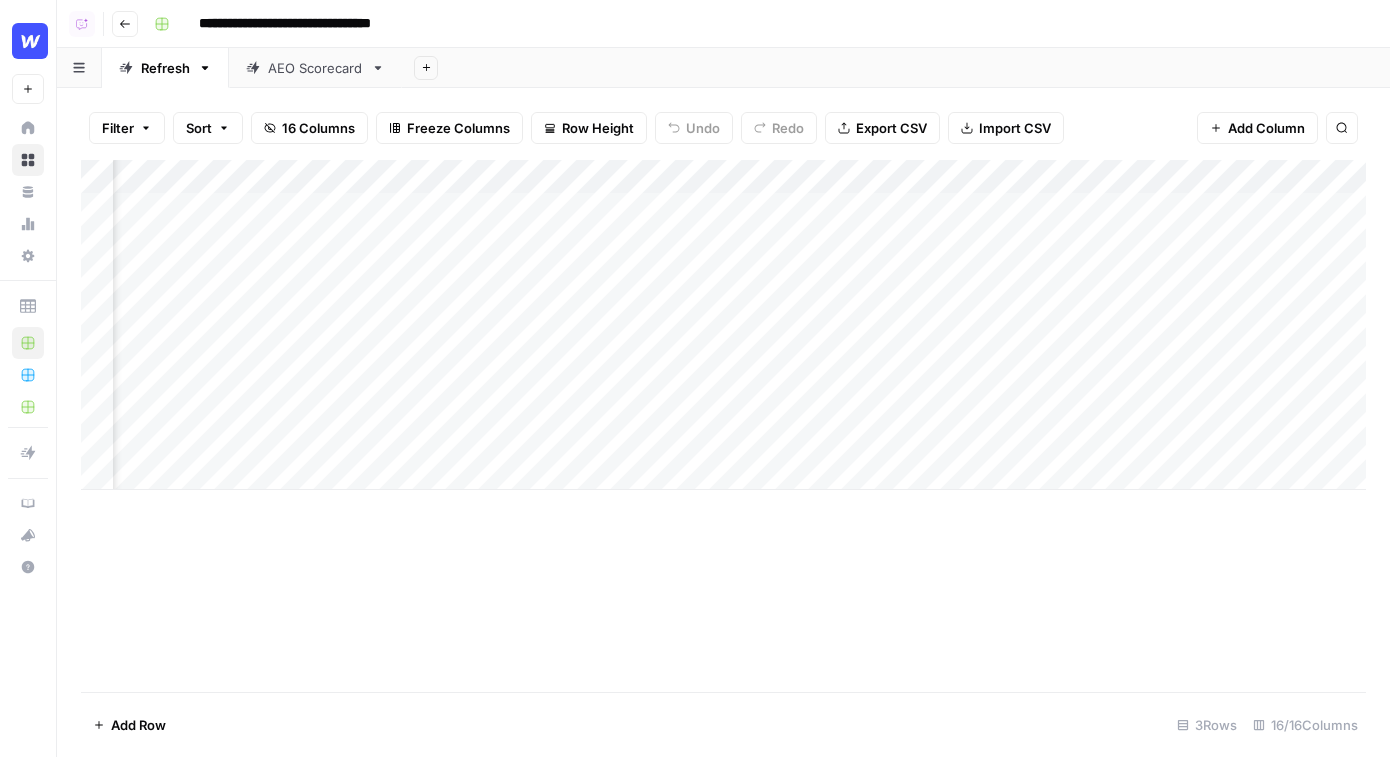scroll, scrollTop: 0, scrollLeft: 2413, axis: horizontal 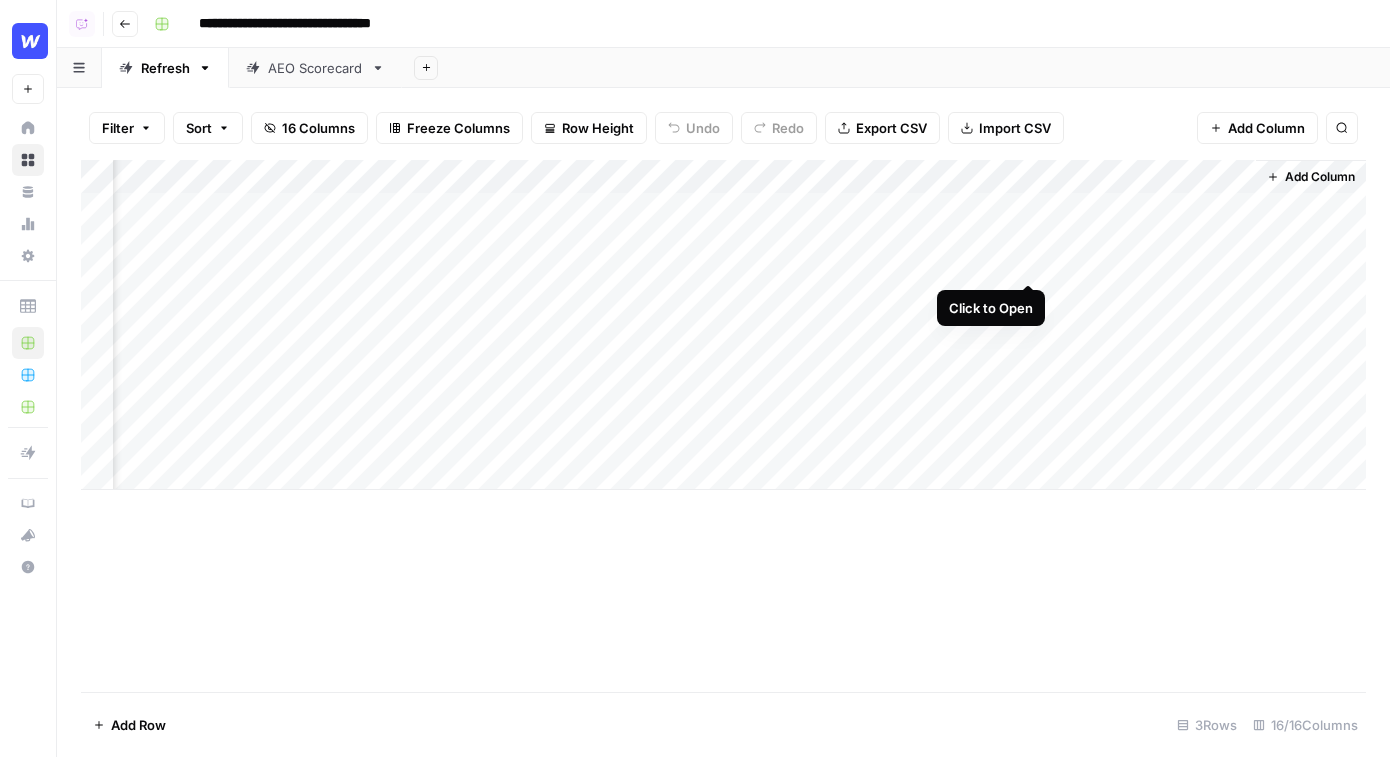 click on "Add Column" at bounding box center (723, 325) 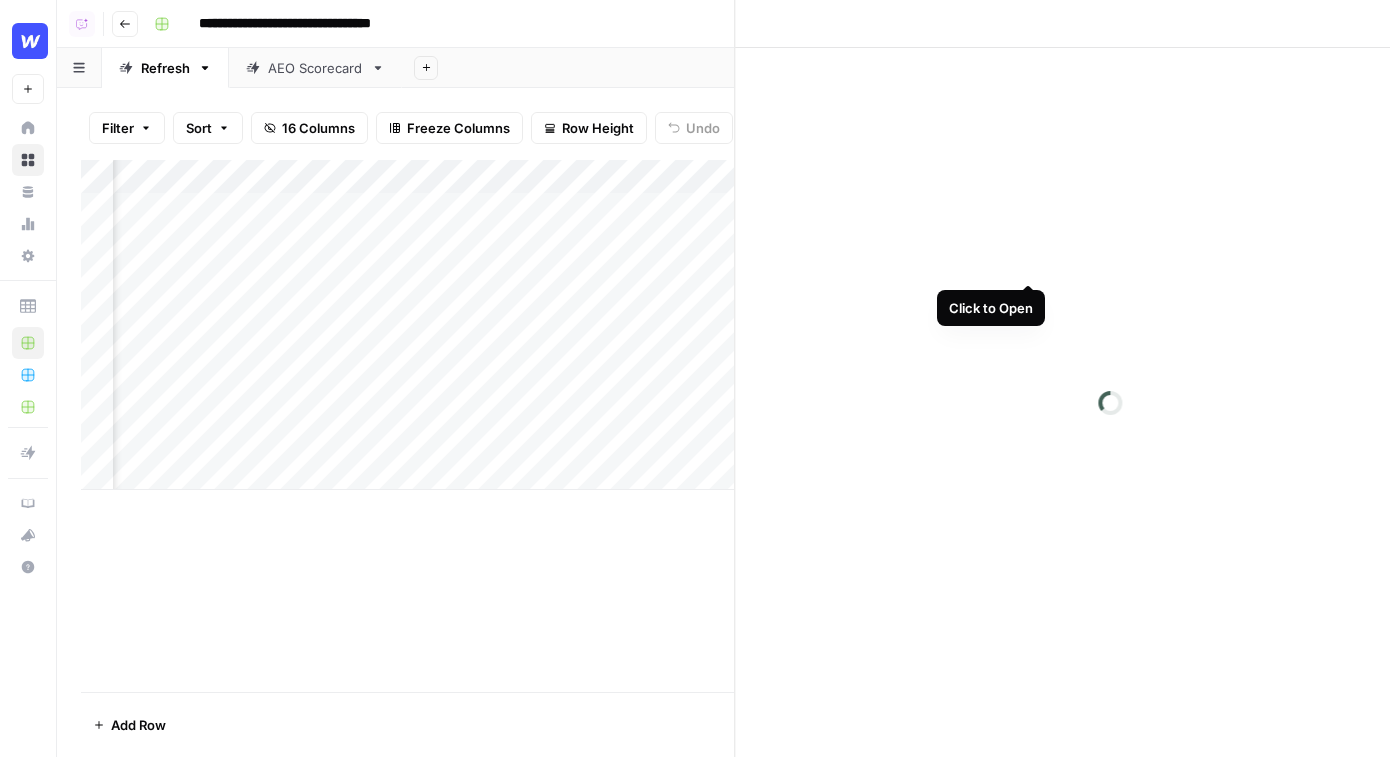 scroll, scrollTop: 0, scrollLeft: 2411, axis: horizontal 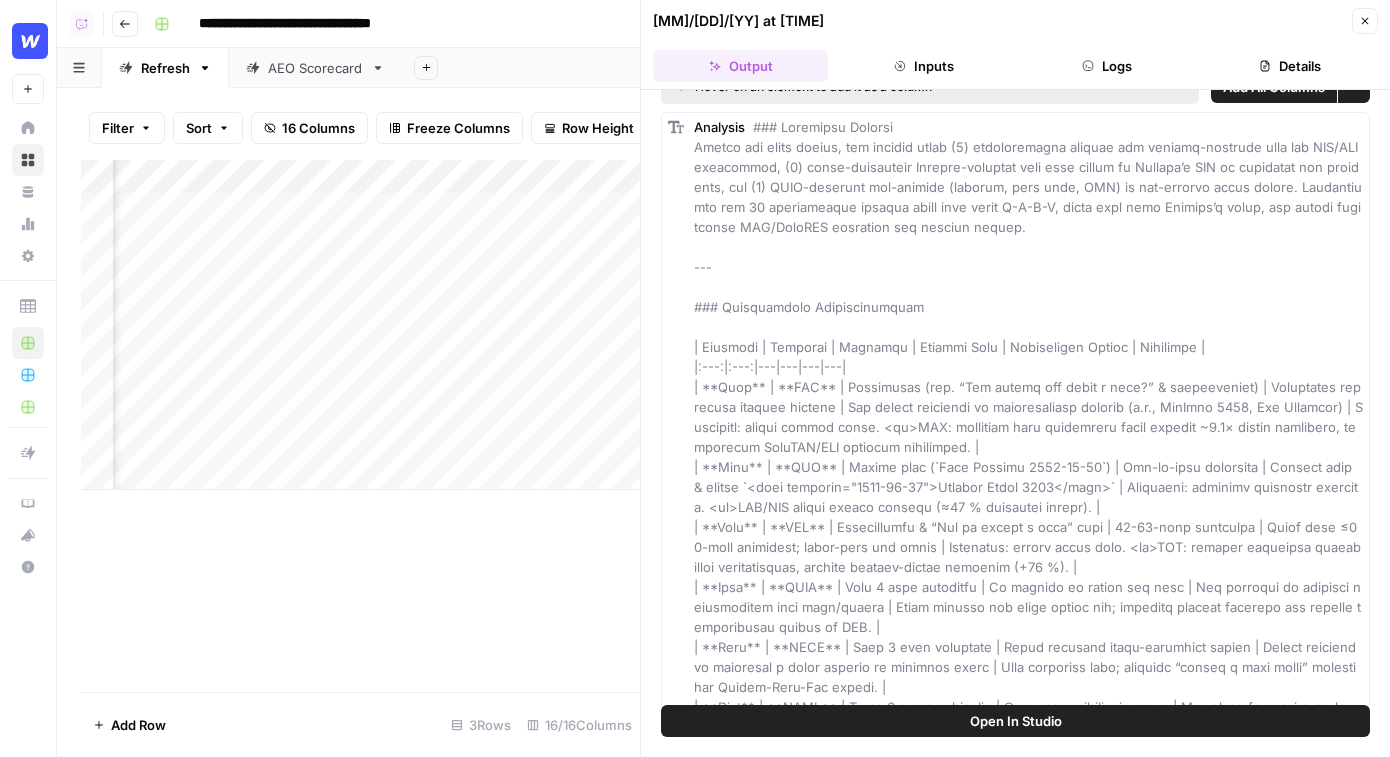 click 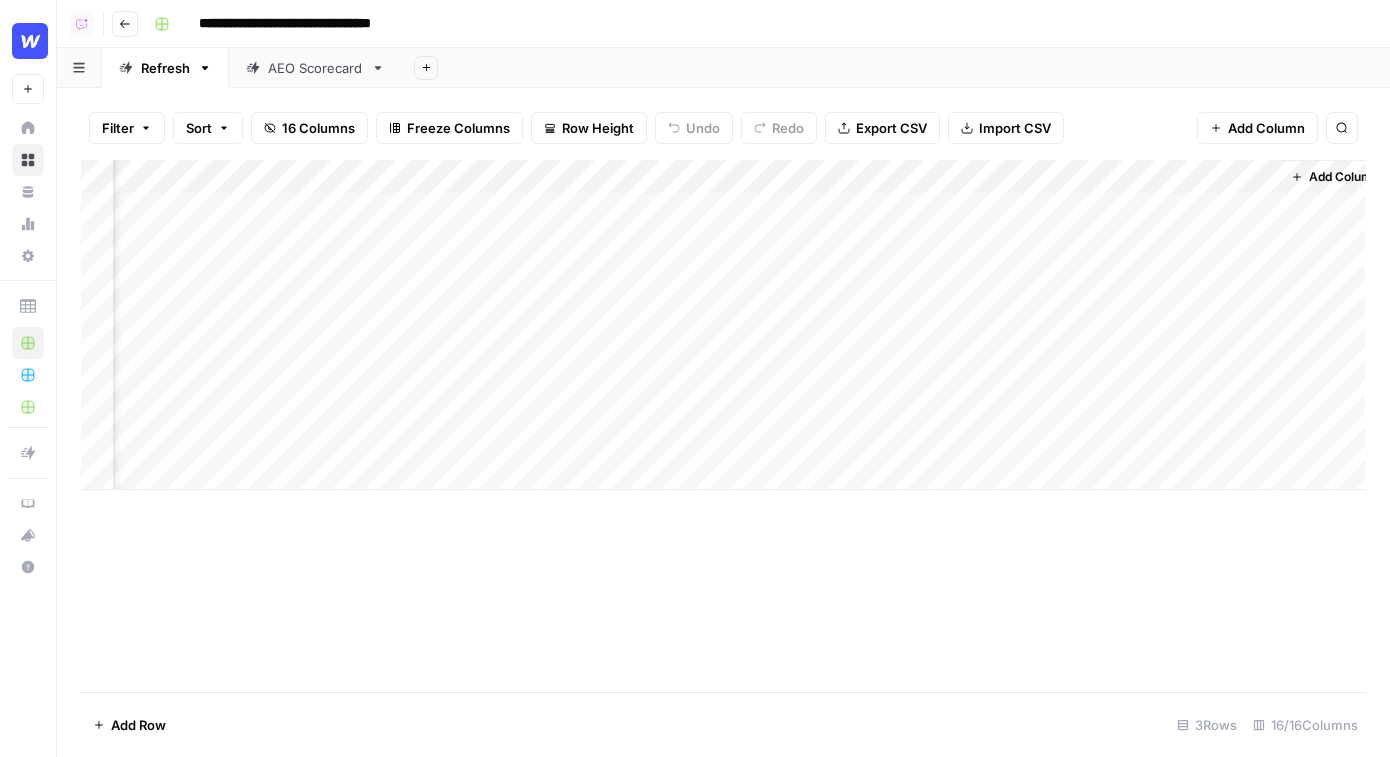 scroll, scrollTop: 0, scrollLeft: 2389, axis: horizontal 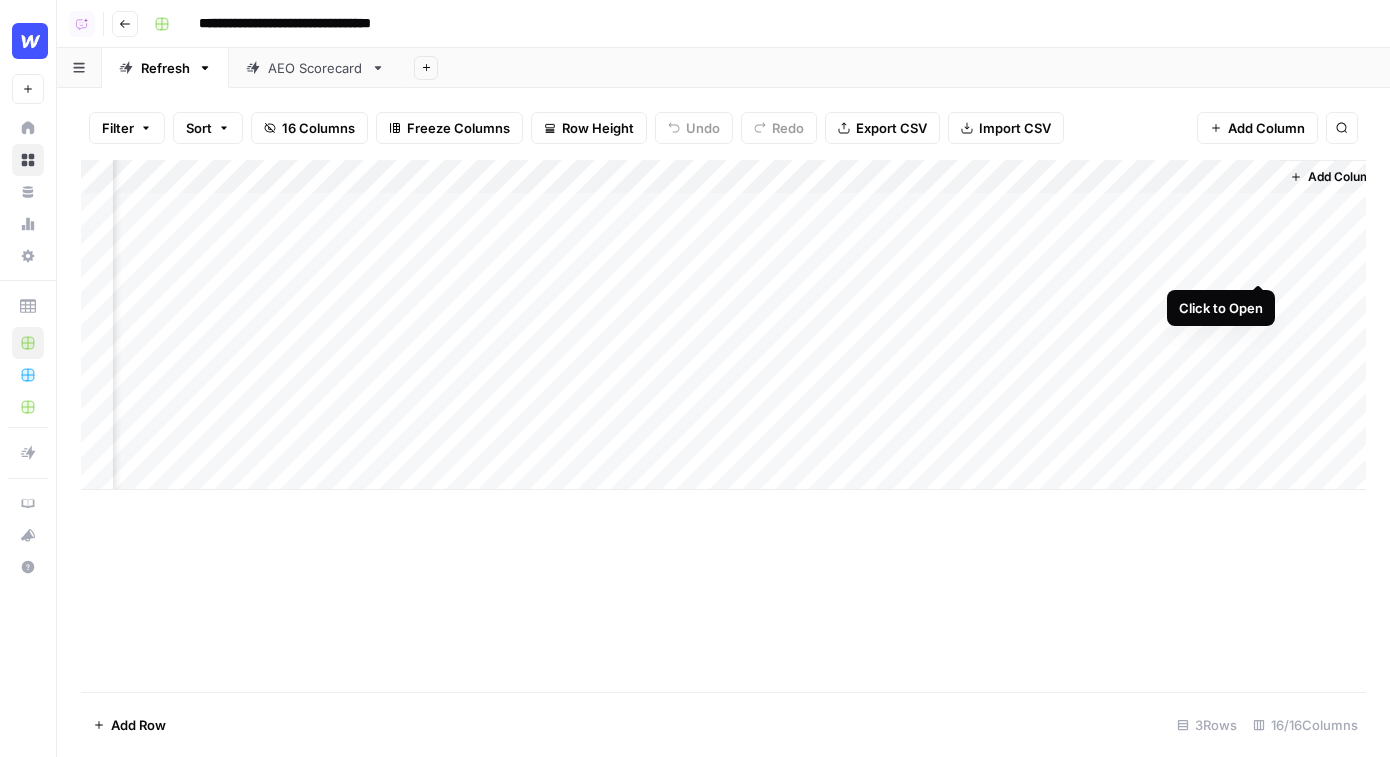click on "Add Column" at bounding box center (723, 325) 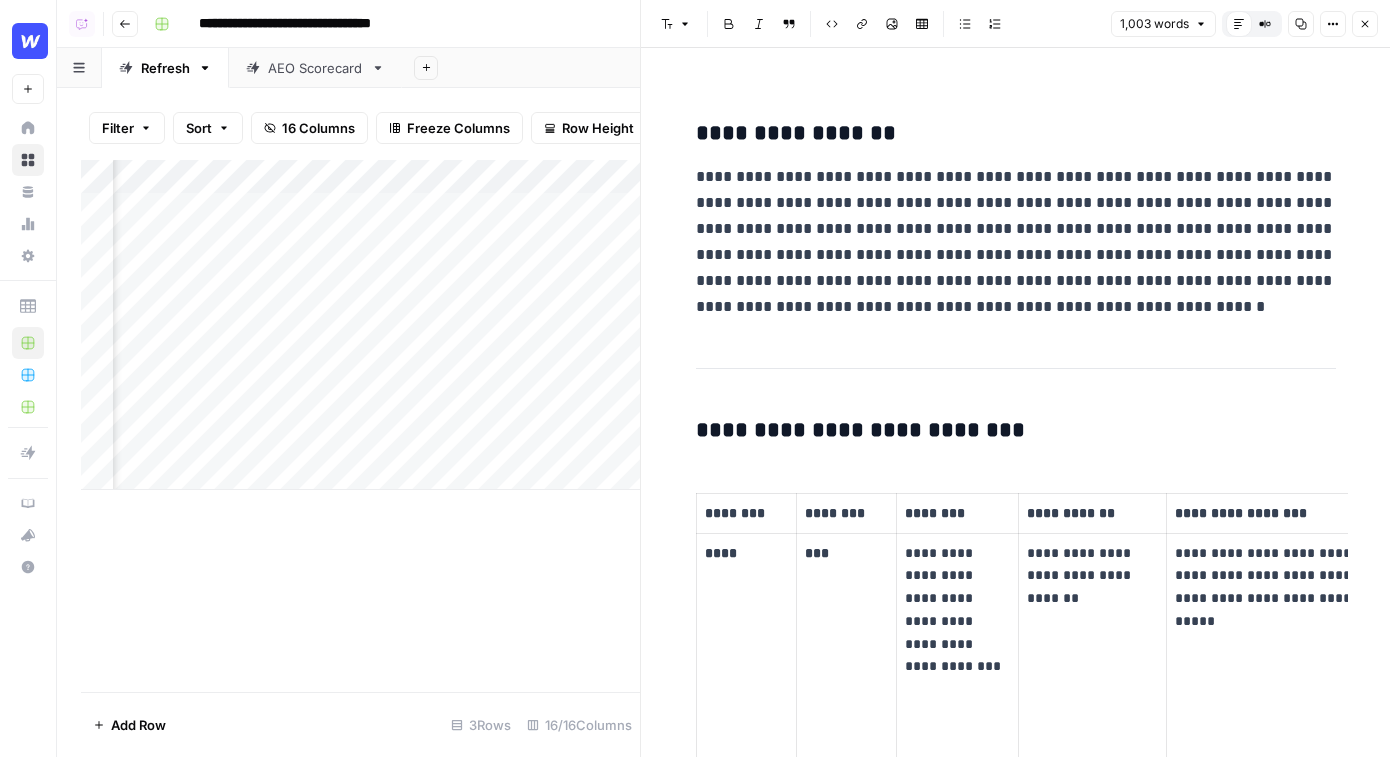 click 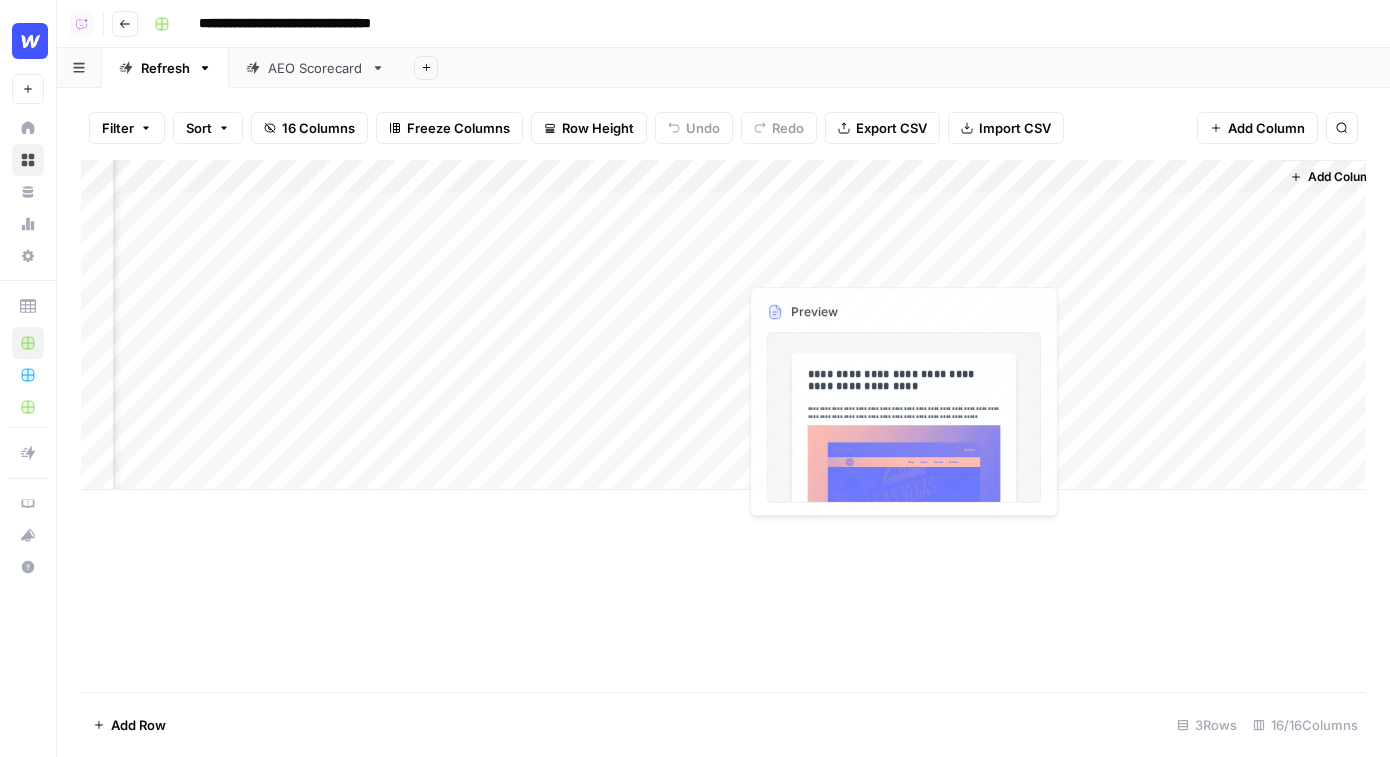 click on "Add Column" at bounding box center (723, 325) 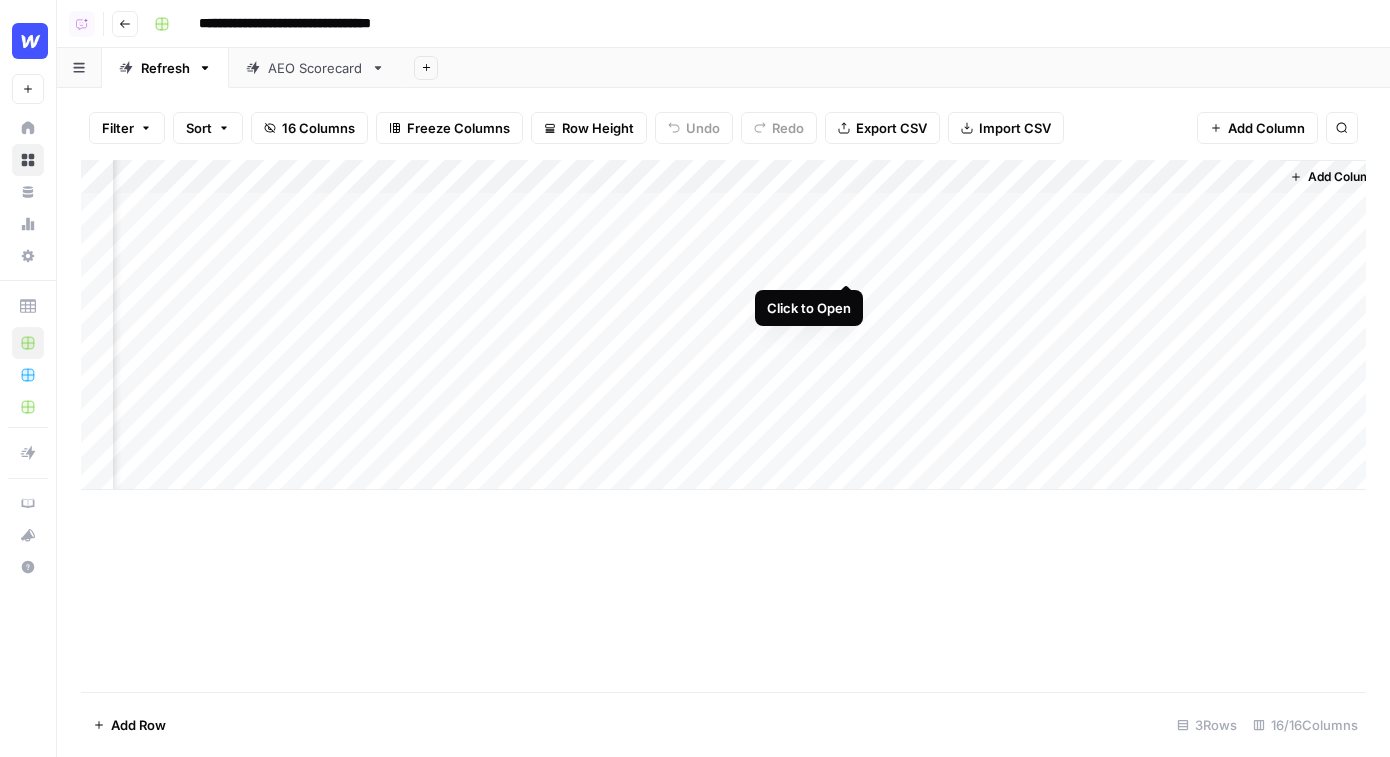 click on "Add Column" at bounding box center (723, 325) 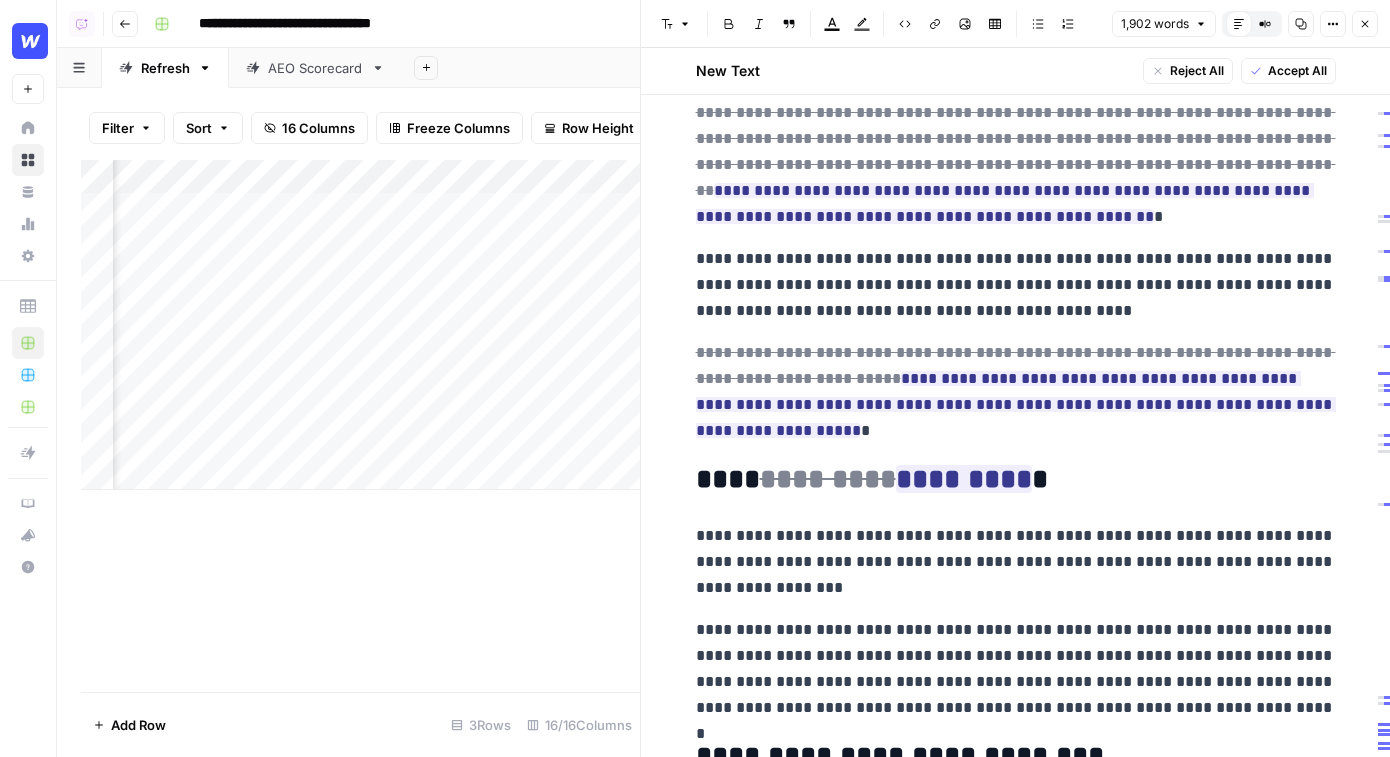 scroll, scrollTop: 675, scrollLeft: 0, axis: vertical 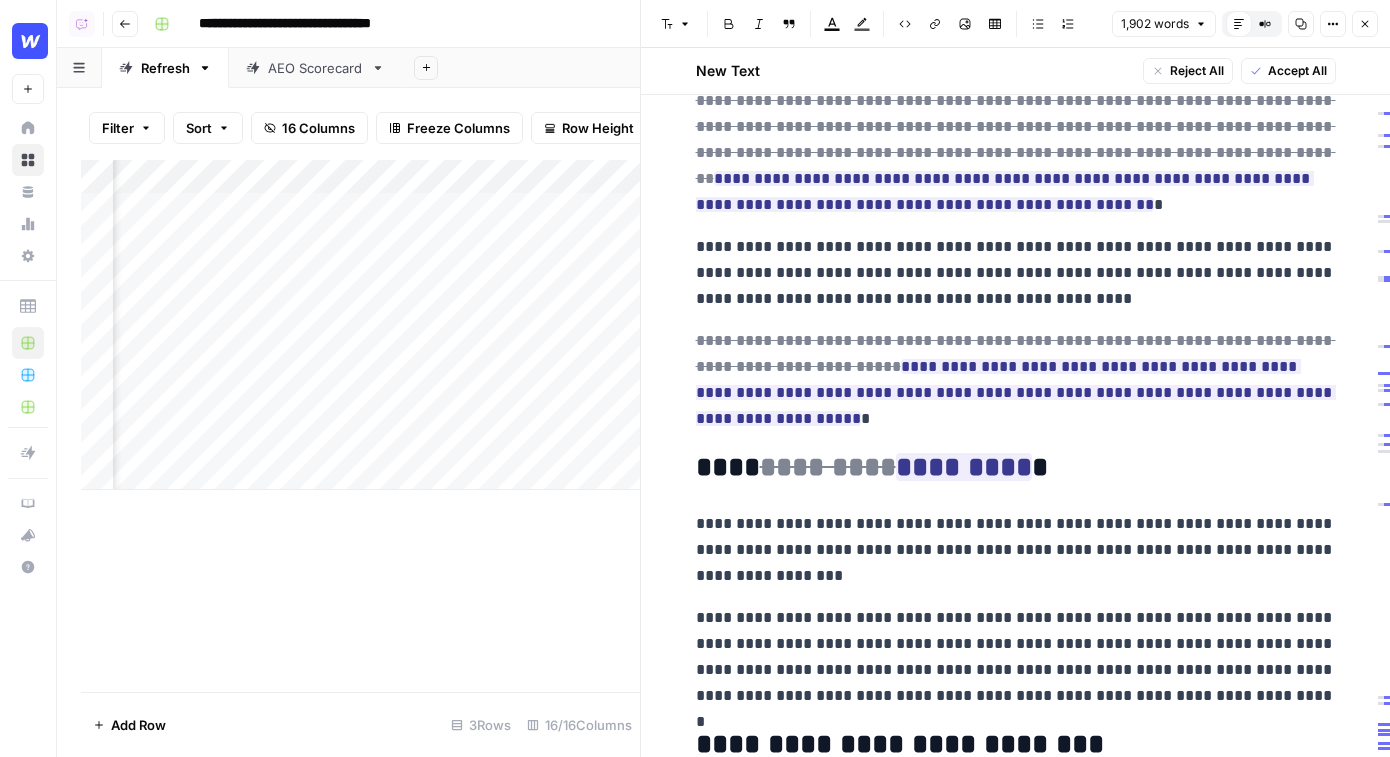 click on "Close" at bounding box center [1365, 24] 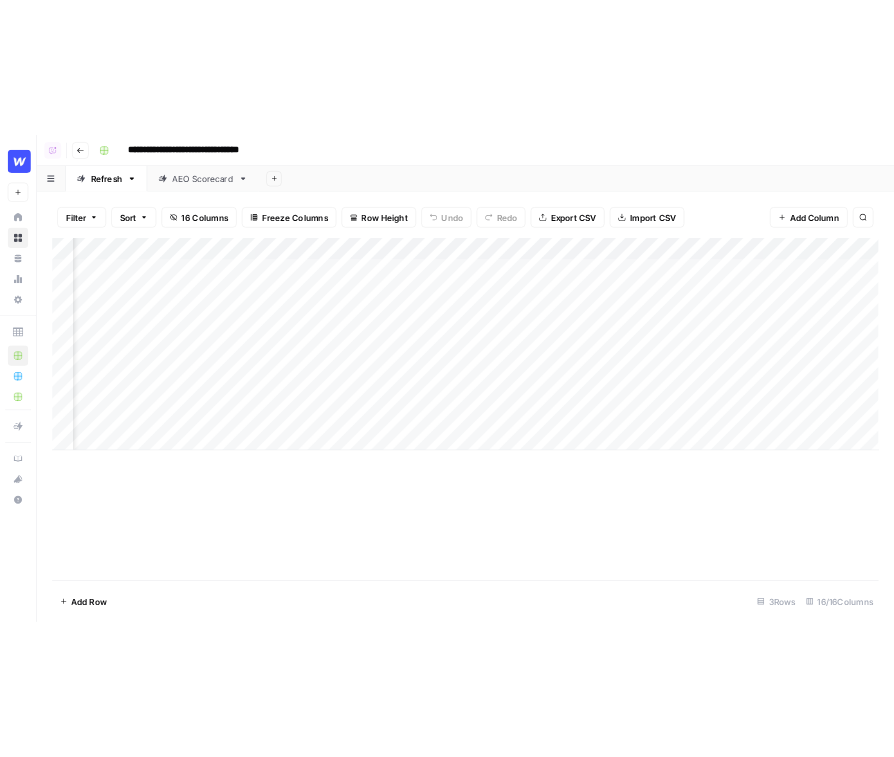 scroll, scrollTop: 0, scrollLeft: 0, axis: both 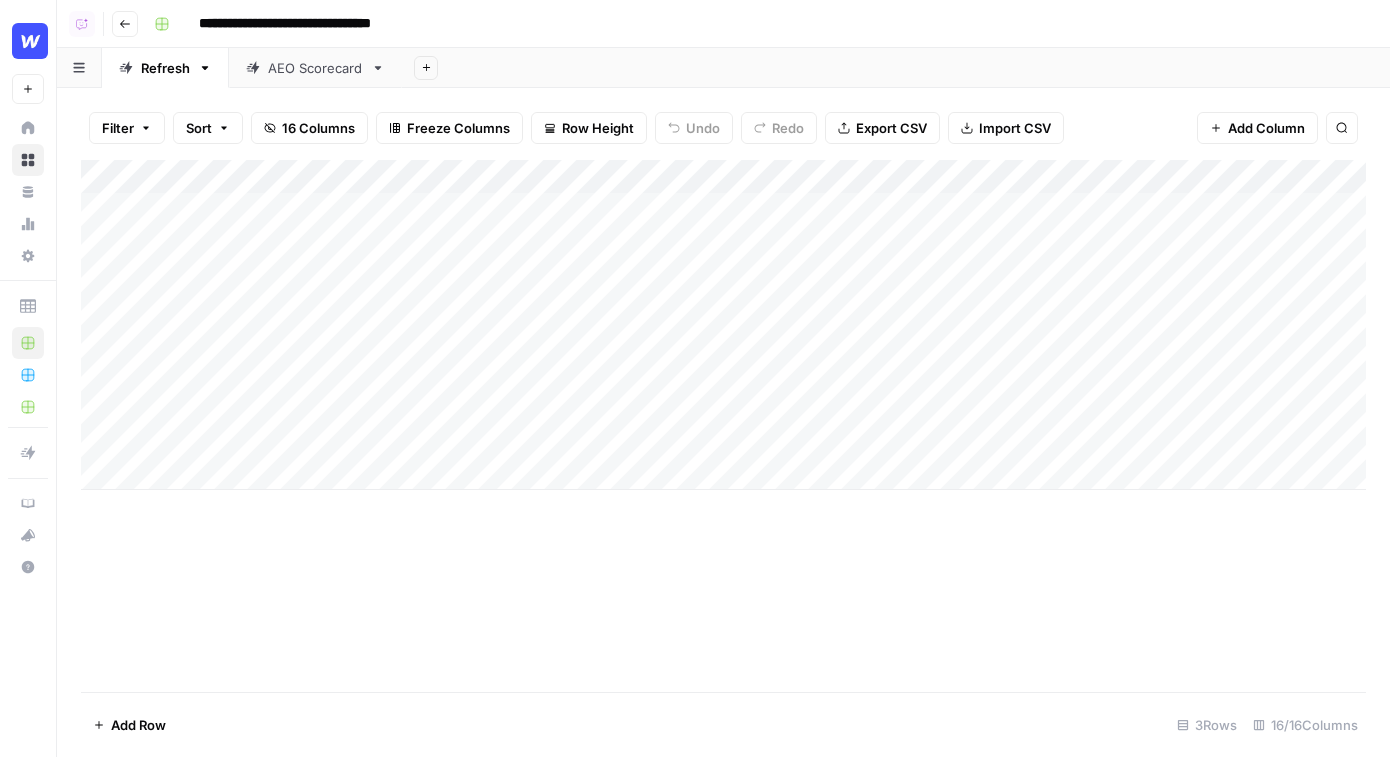 click 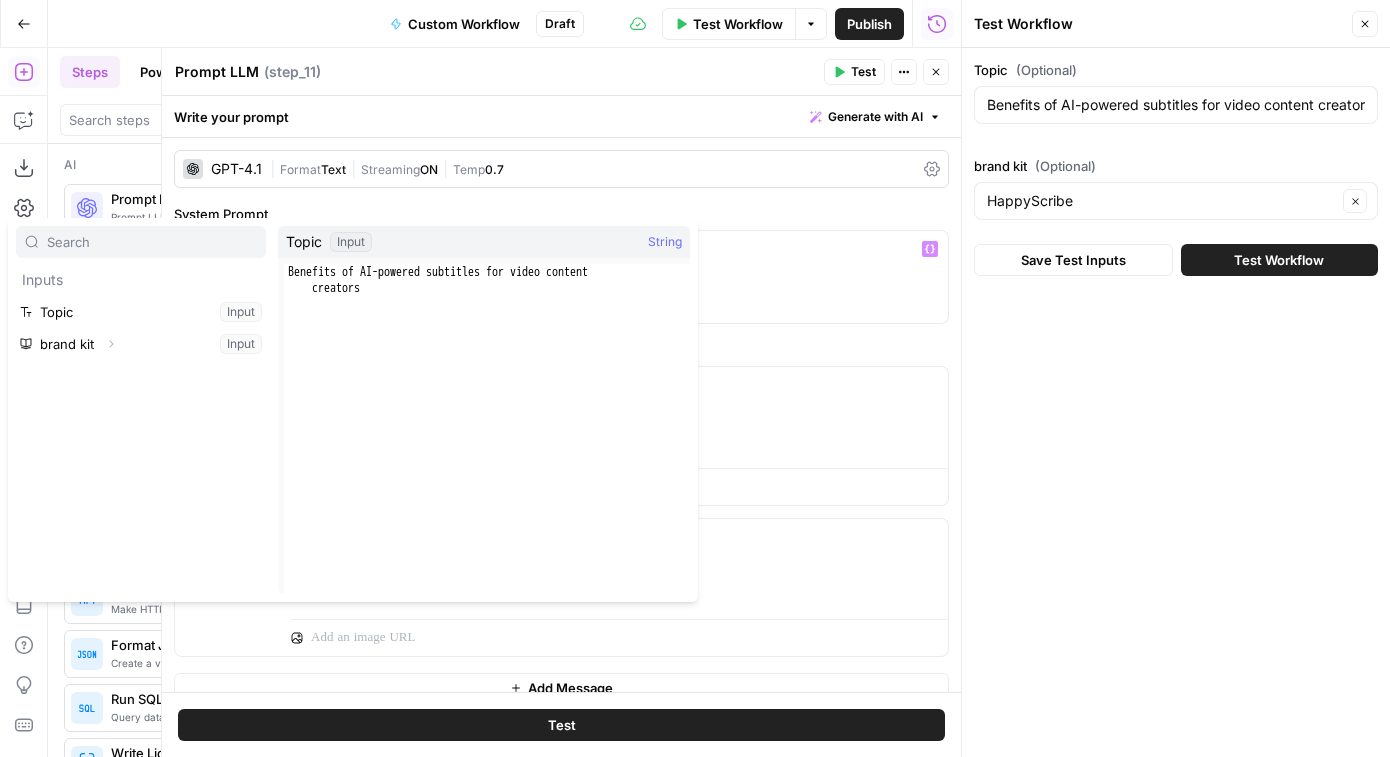 scroll, scrollTop: 0, scrollLeft: 0, axis: both 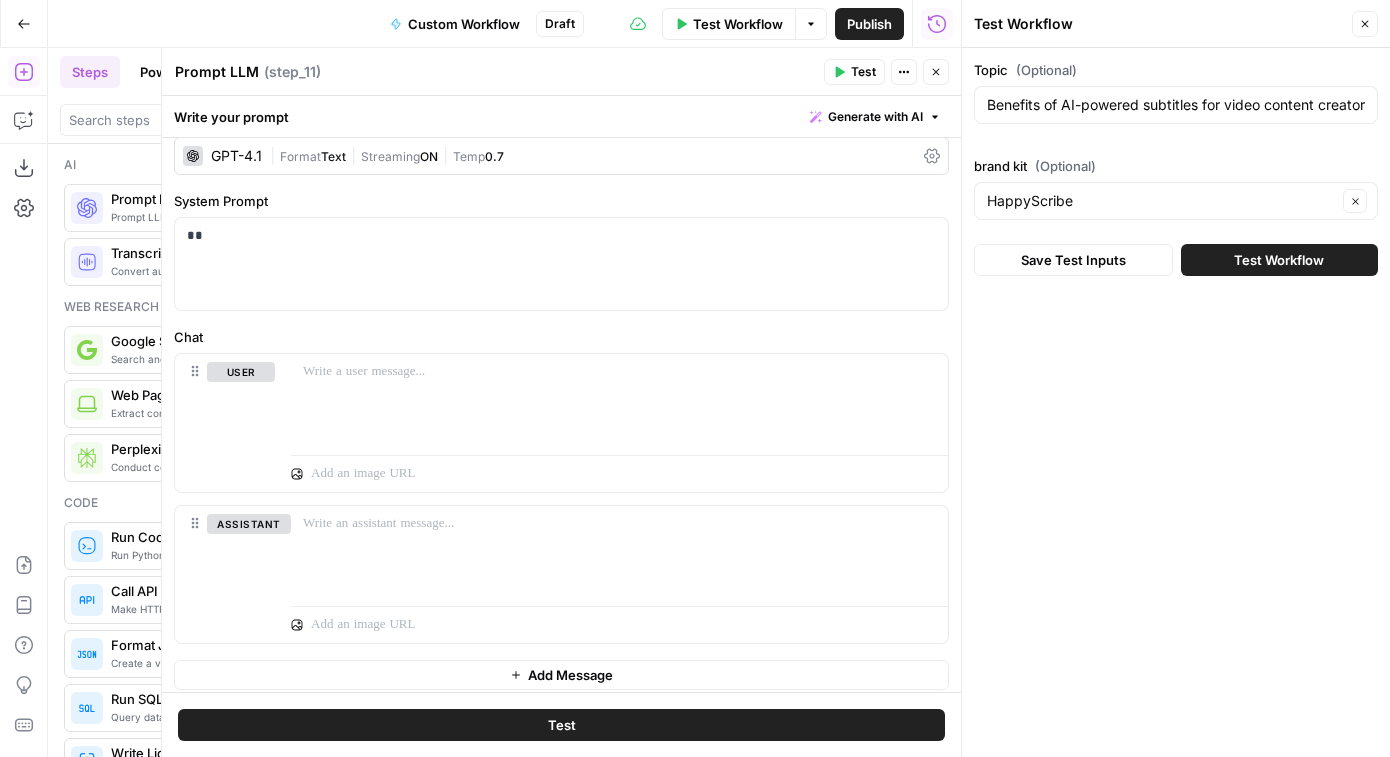 click on "Close" at bounding box center [936, 72] 